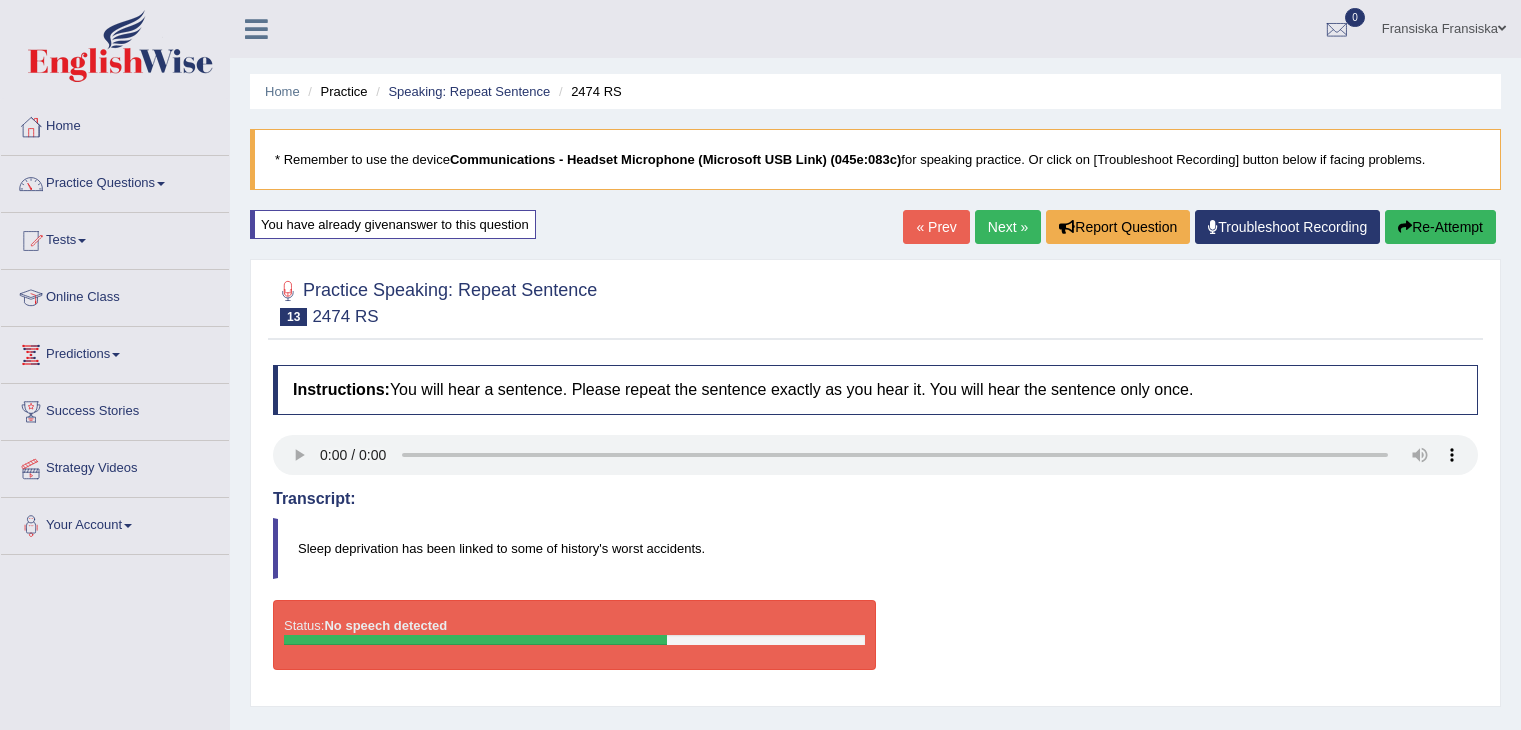 scroll, scrollTop: 0, scrollLeft: 0, axis: both 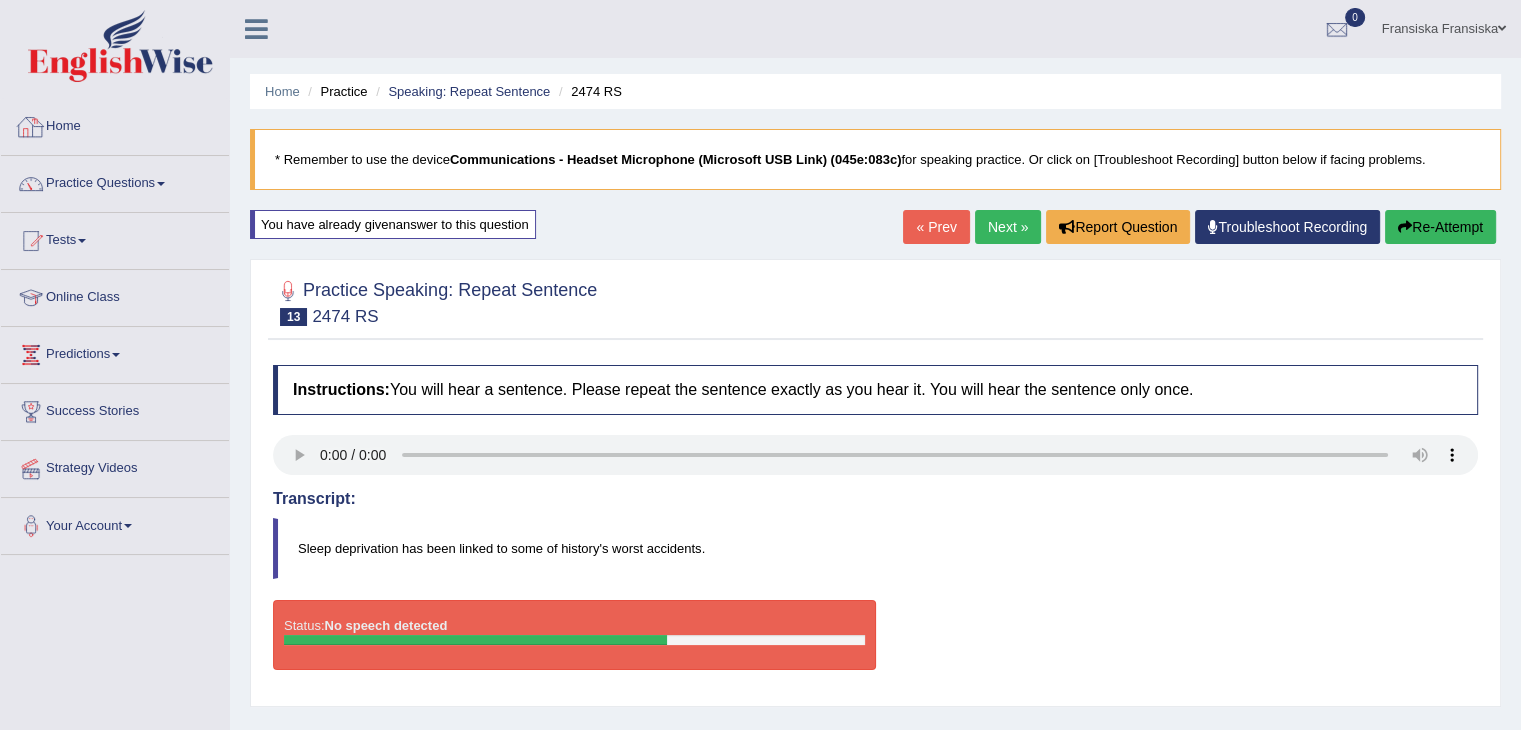 click on "Home" at bounding box center [115, 124] 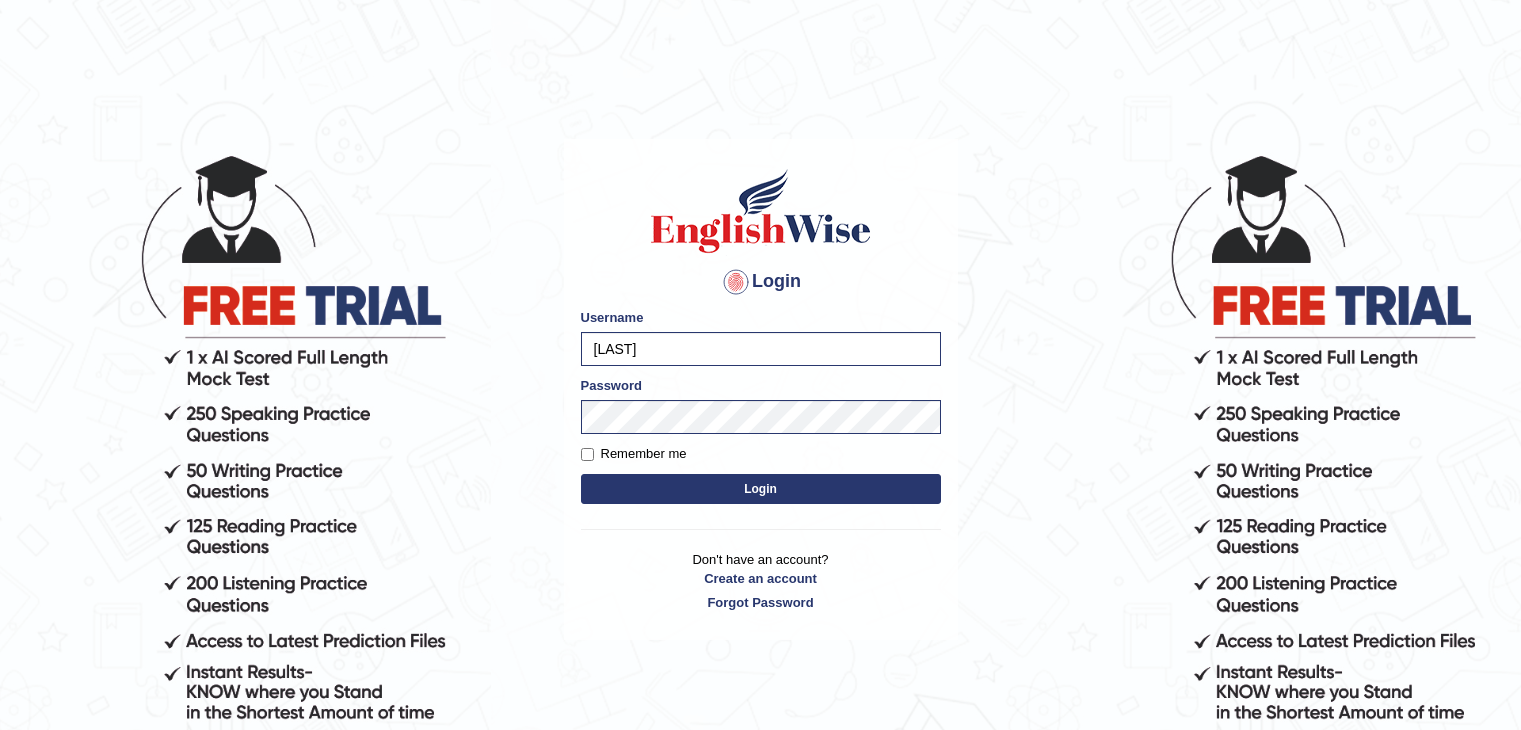 scroll, scrollTop: 0, scrollLeft: 0, axis: both 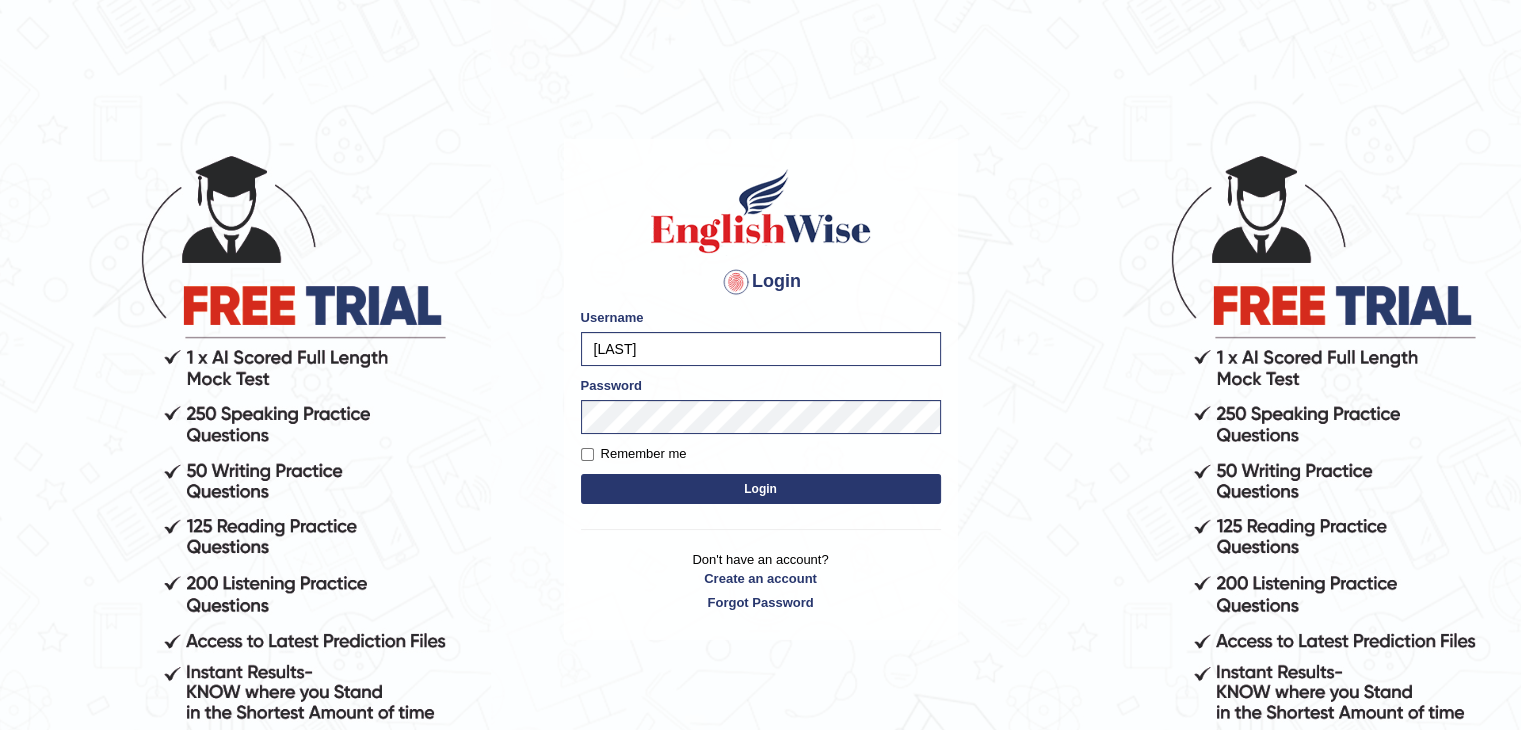 click on "Login" at bounding box center [761, 489] 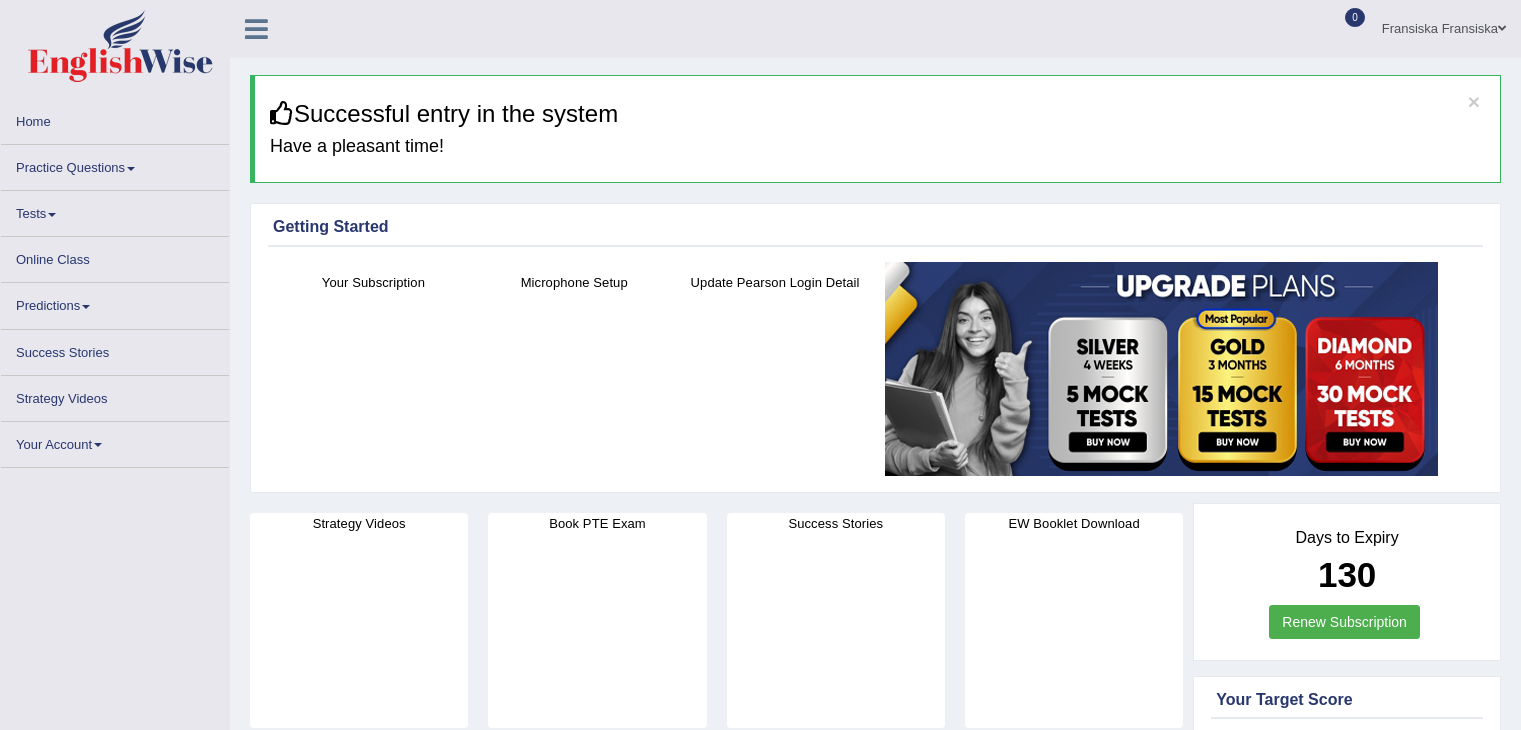 scroll, scrollTop: 0, scrollLeft: 0, axis: both 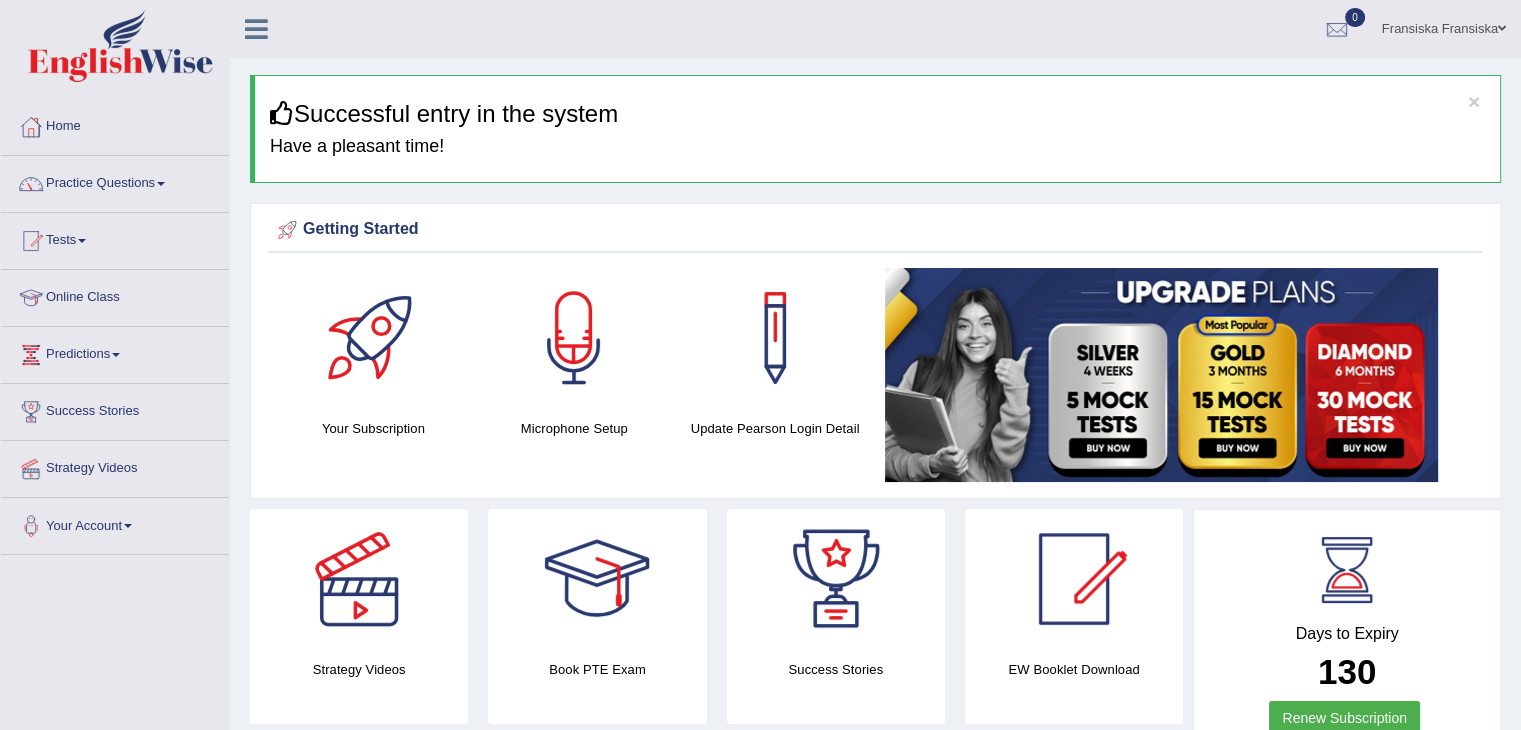 click on "Home" at bounding box center (115, 124) 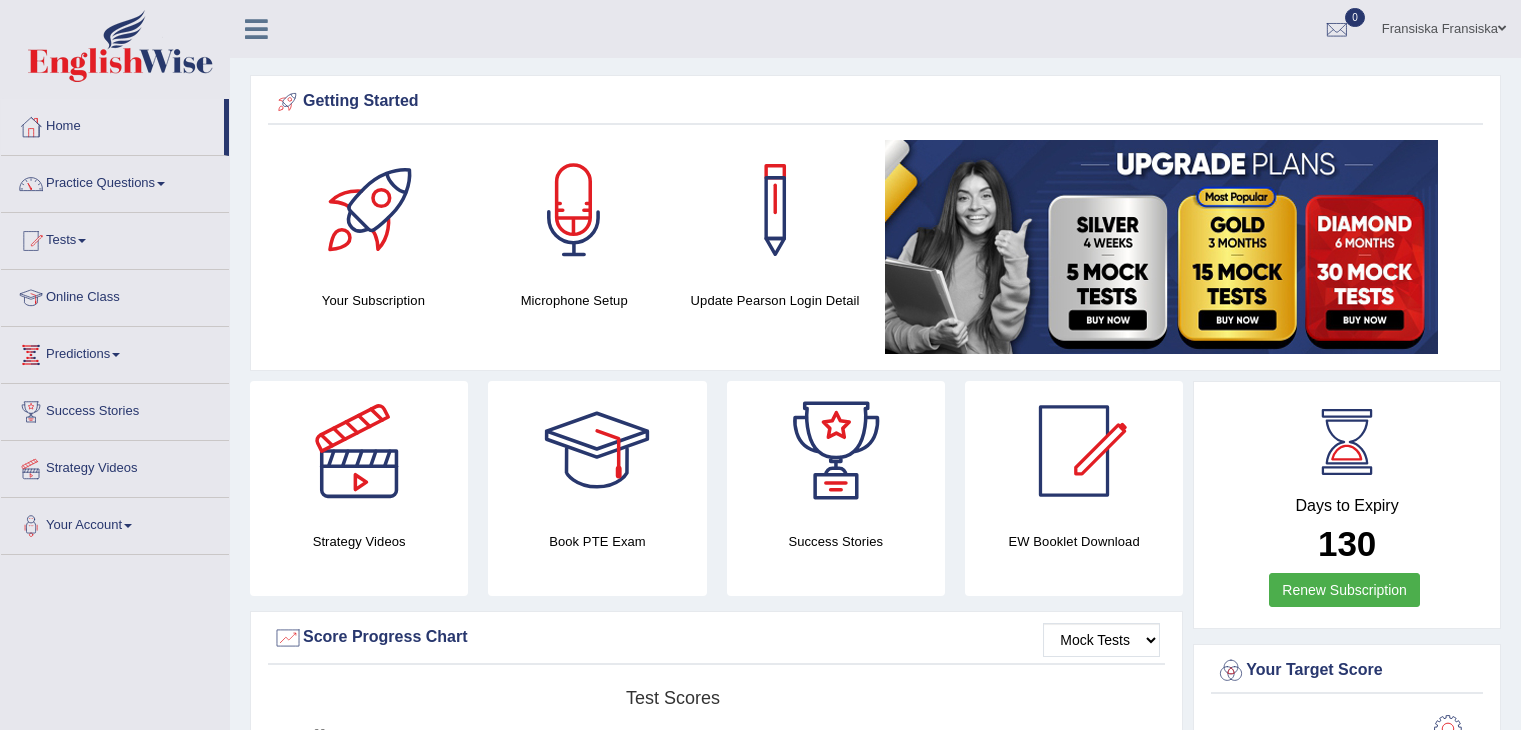 scroll, scrollTop: 0, scrollLeft: 0, axis: both 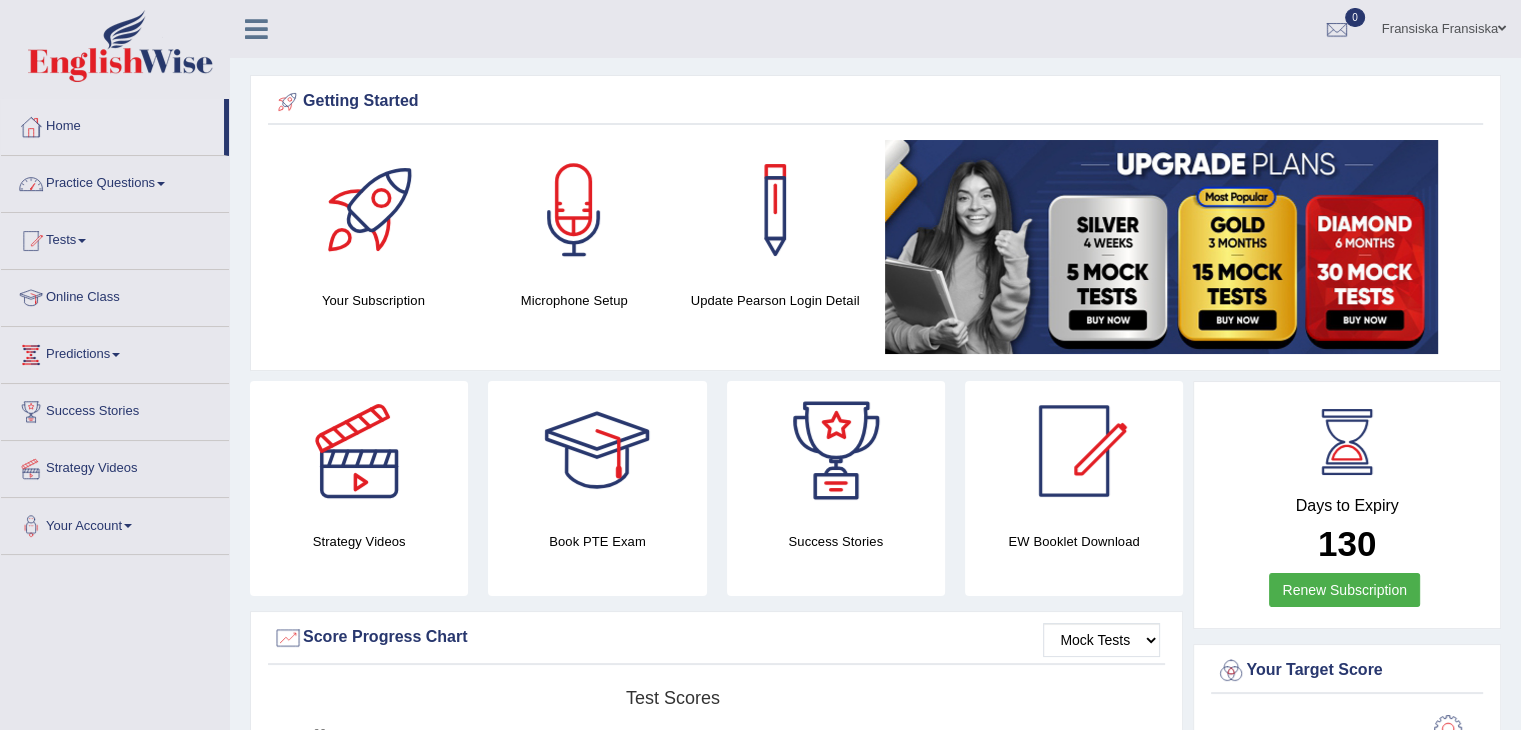 click on "Practice Questions" at bounding box center [115, 181] 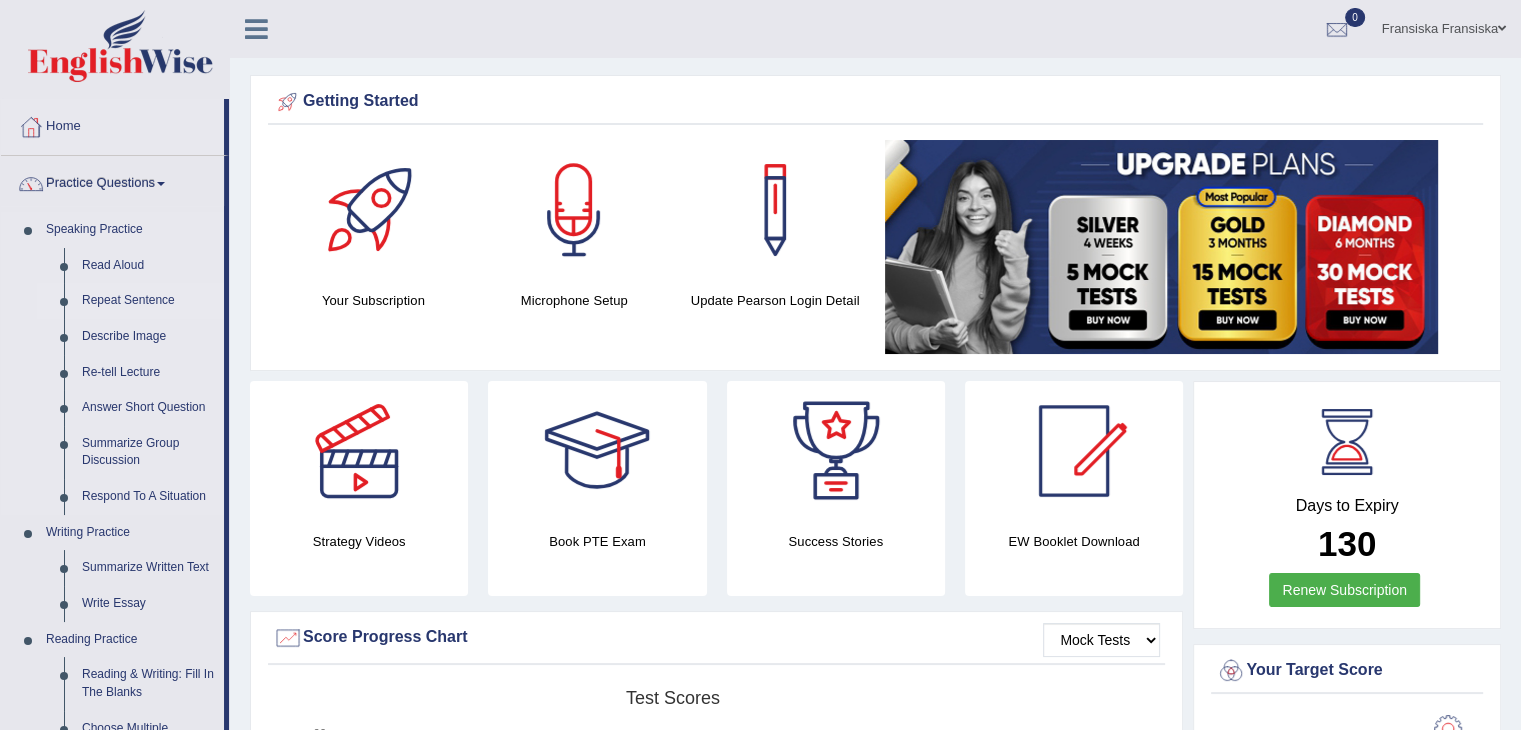 click on "Repeat Sentence" at bounding box center (148, 301) 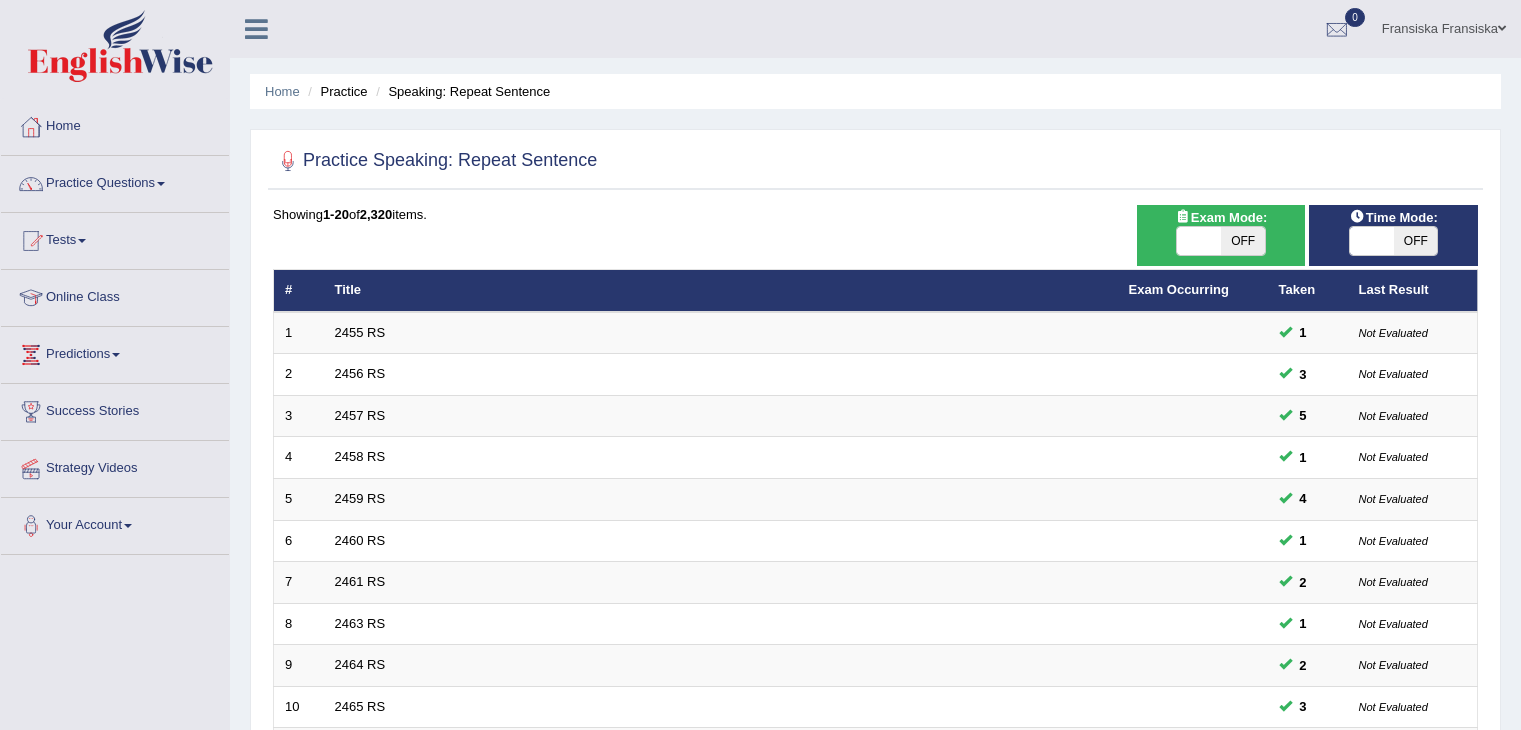 scroll, scrollTop: 0, scrollLeft: 0, axis: both 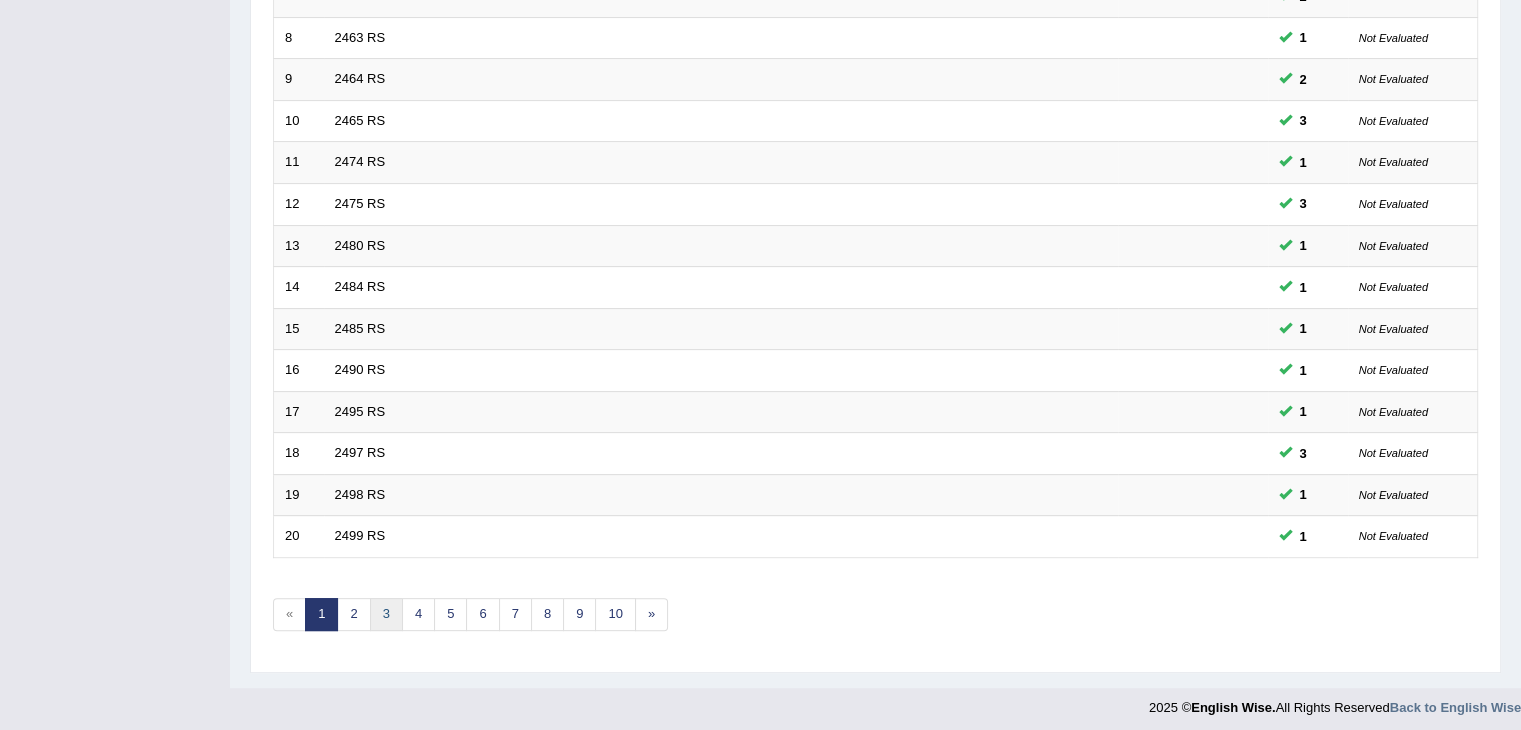 click on "3" at bounding box center (386, 614) 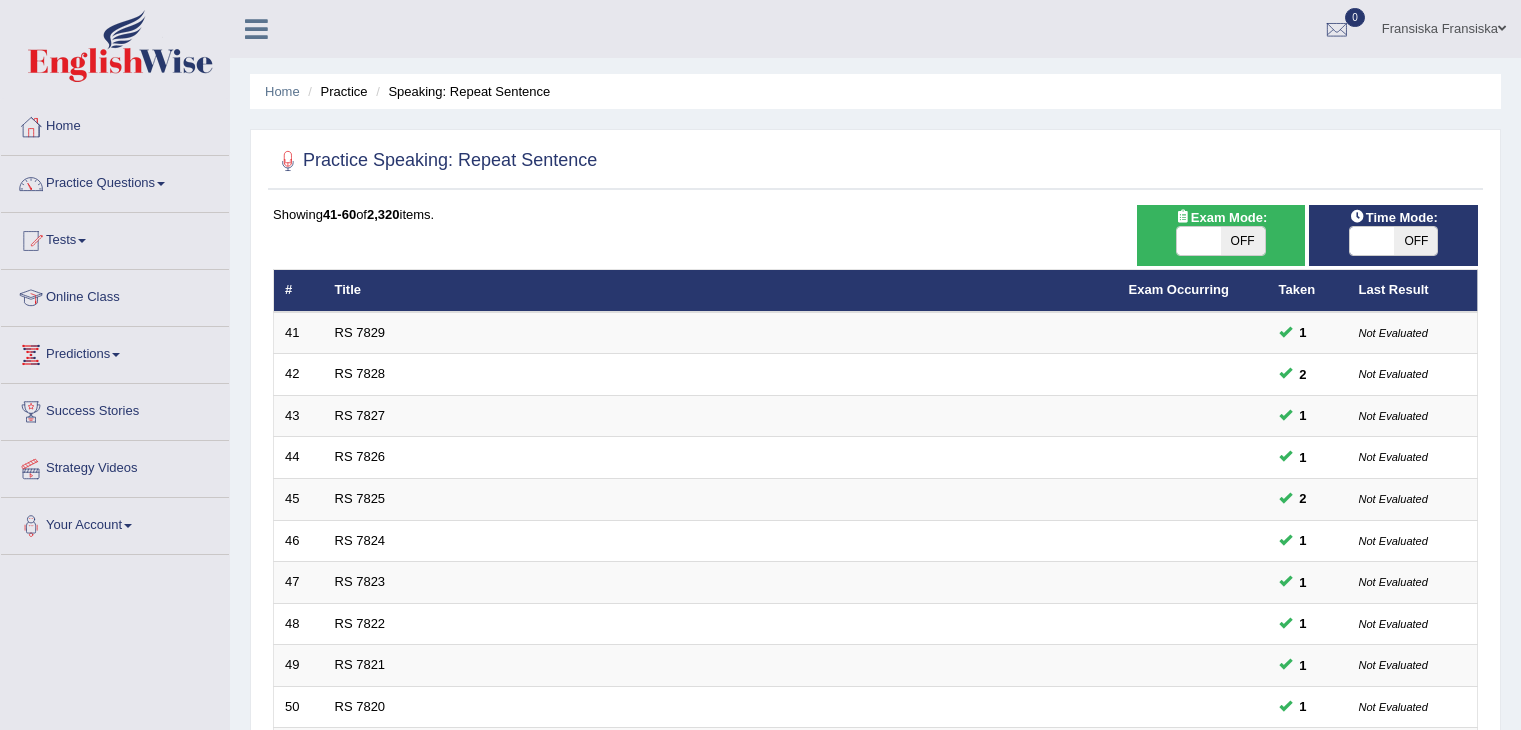 scroll, scrollTop: 0, scrollLeft: 0, axis: both 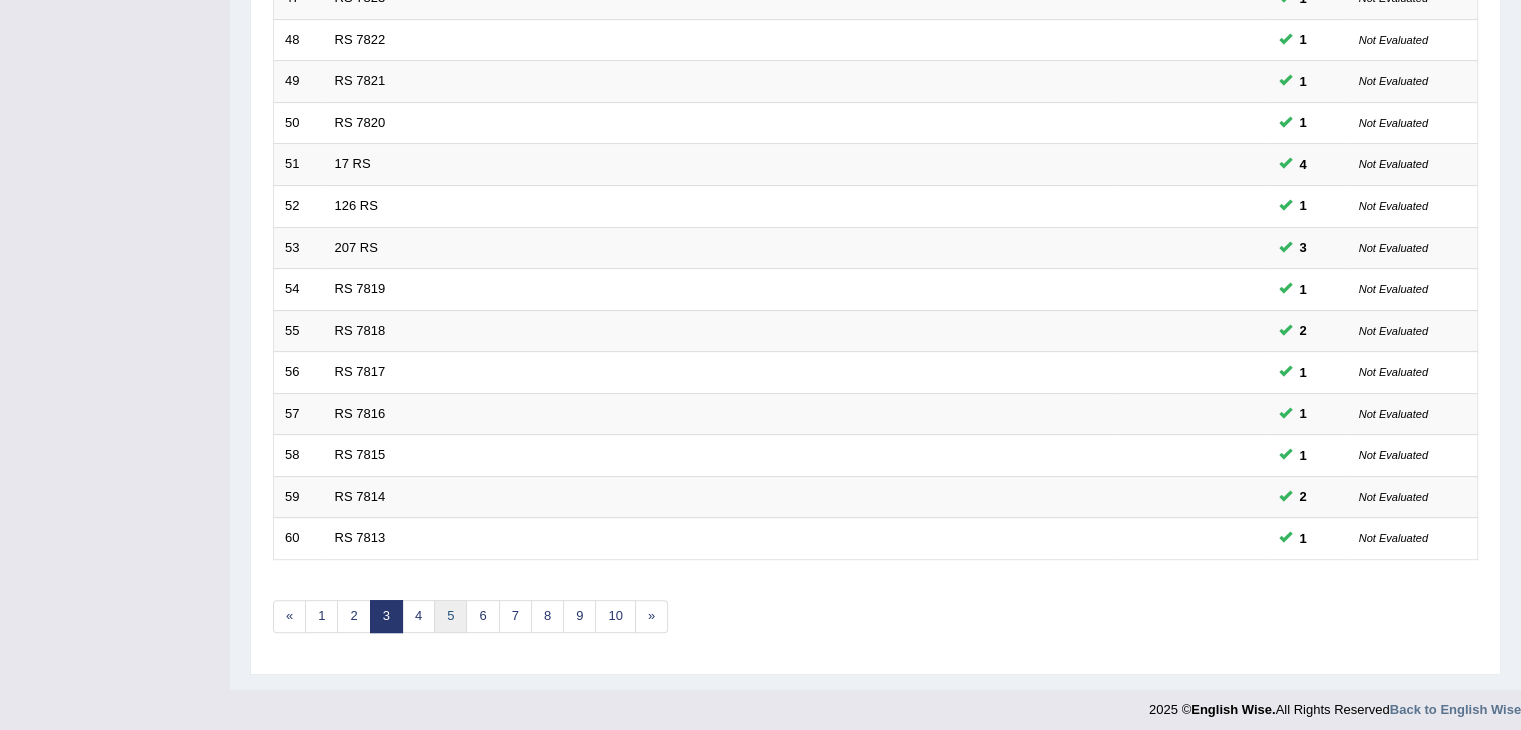click on "5" at bounding box center (450, 616) 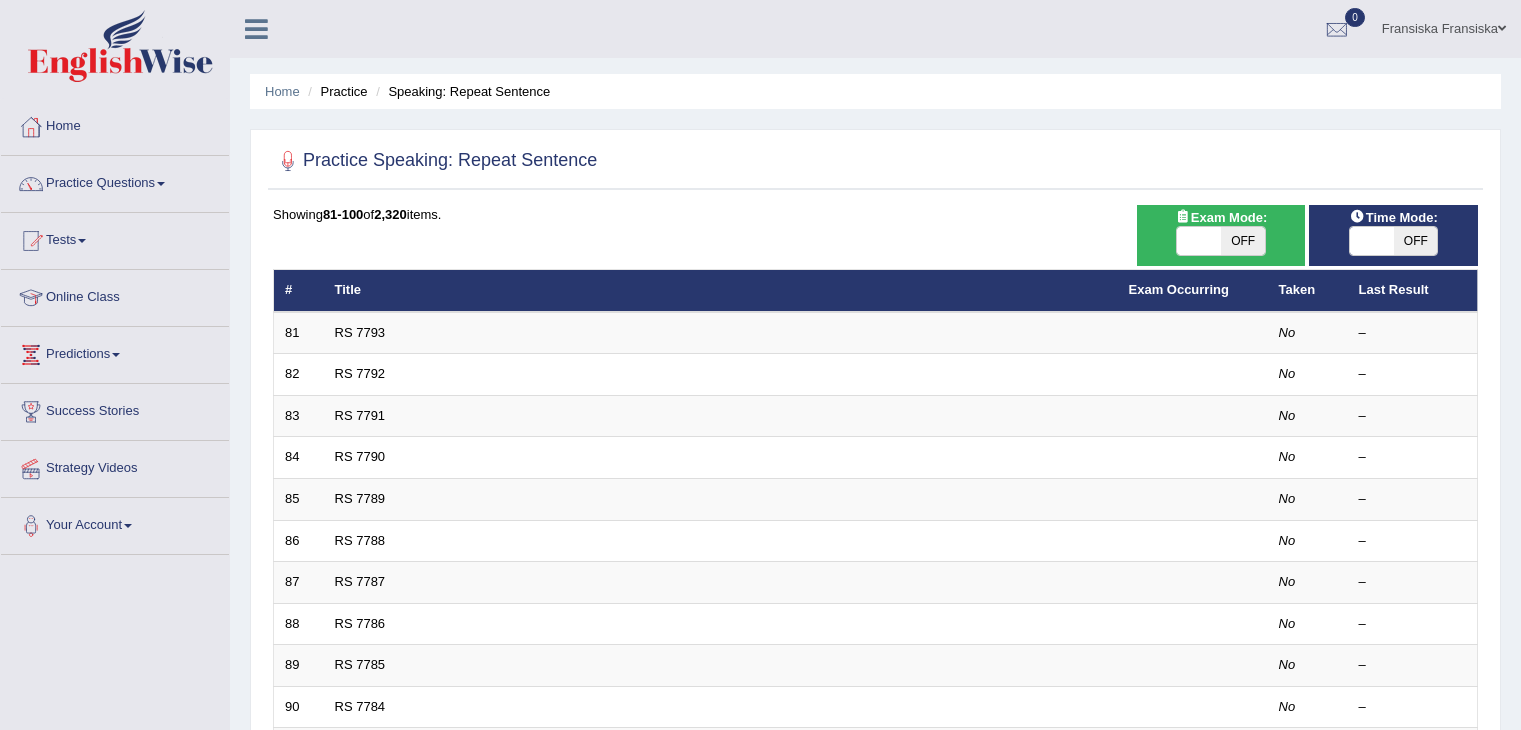 scroll, scrollTop: 0, scrollLeft: 0, axis: both 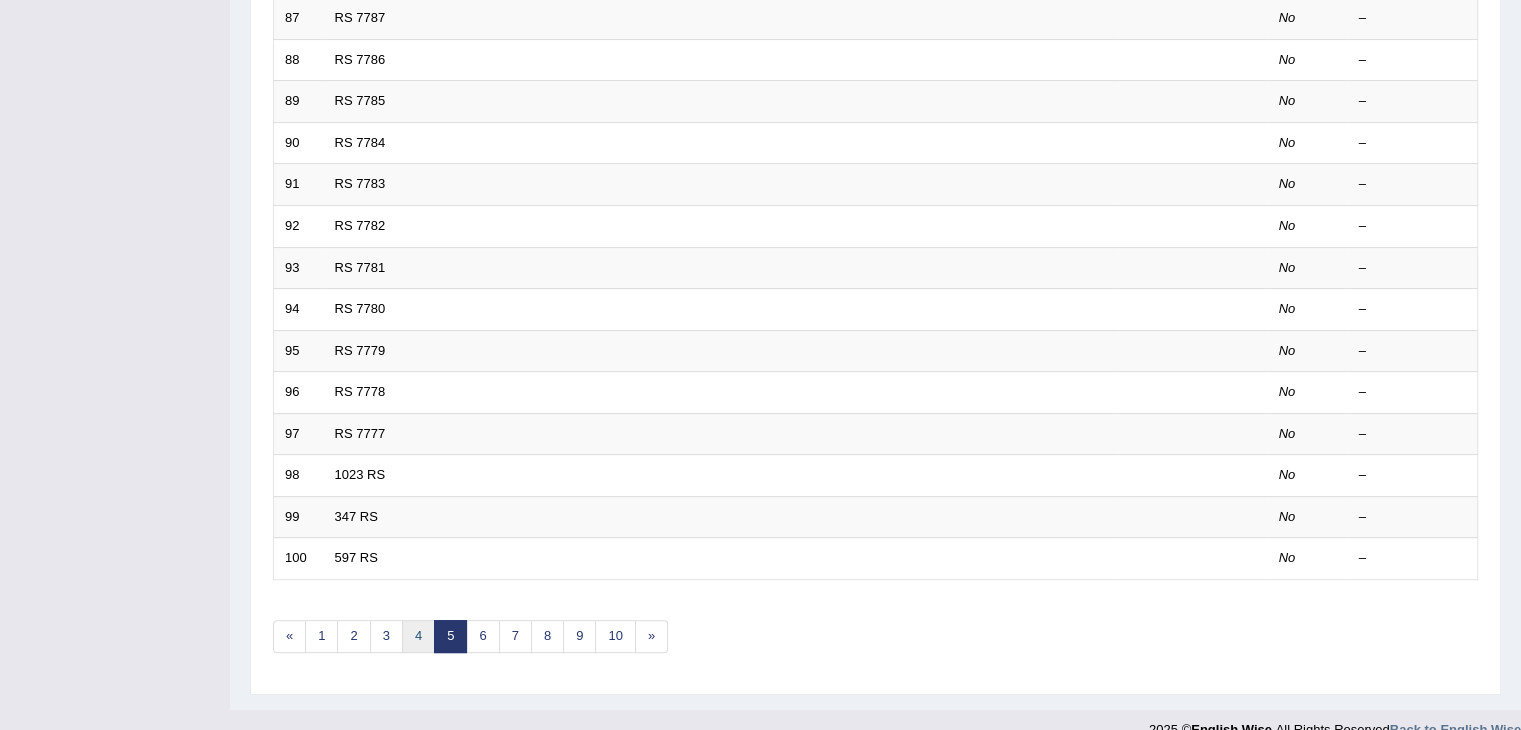 click on "4" at bounding box center (418, 636) 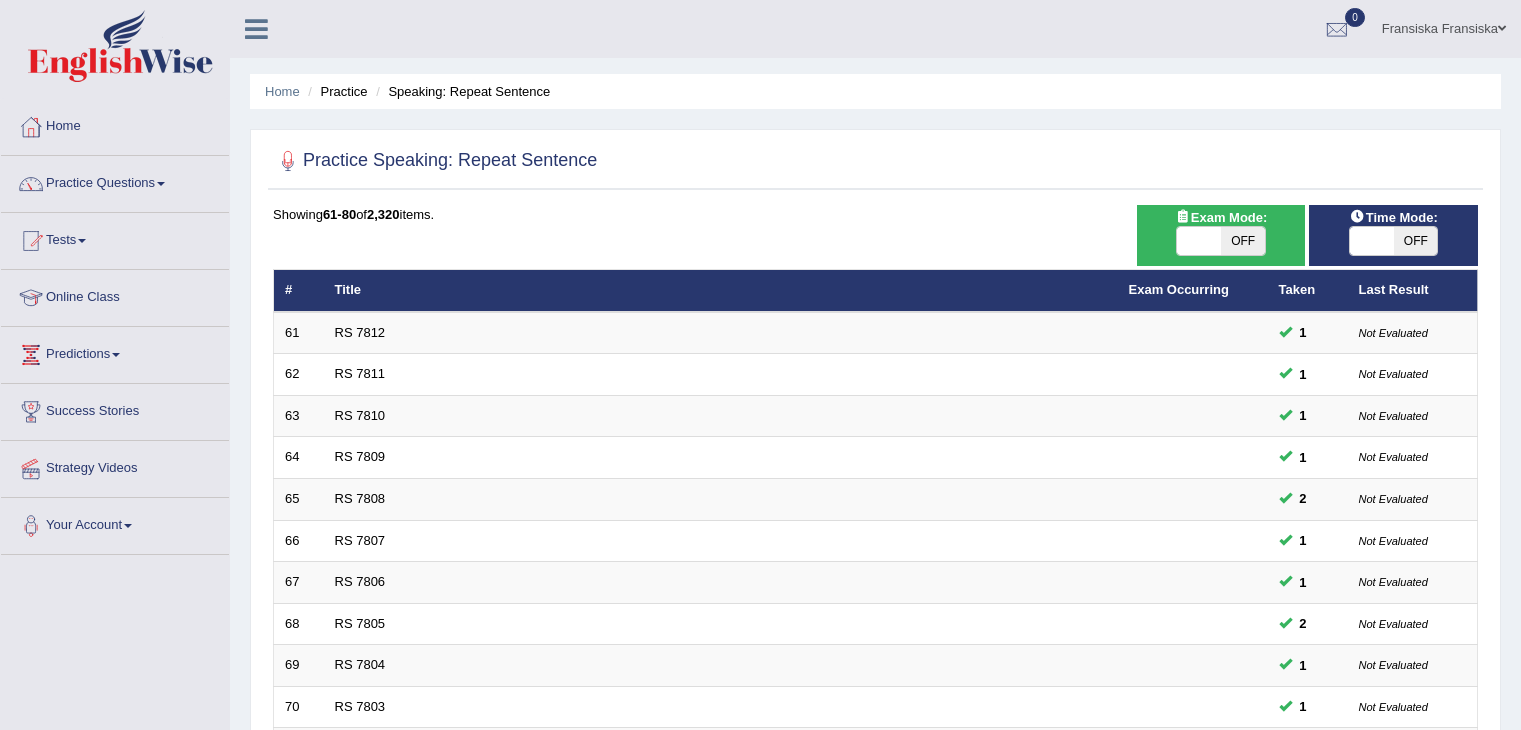 scroll, scrollTop: 0, scrollLeft: 0, axis: both 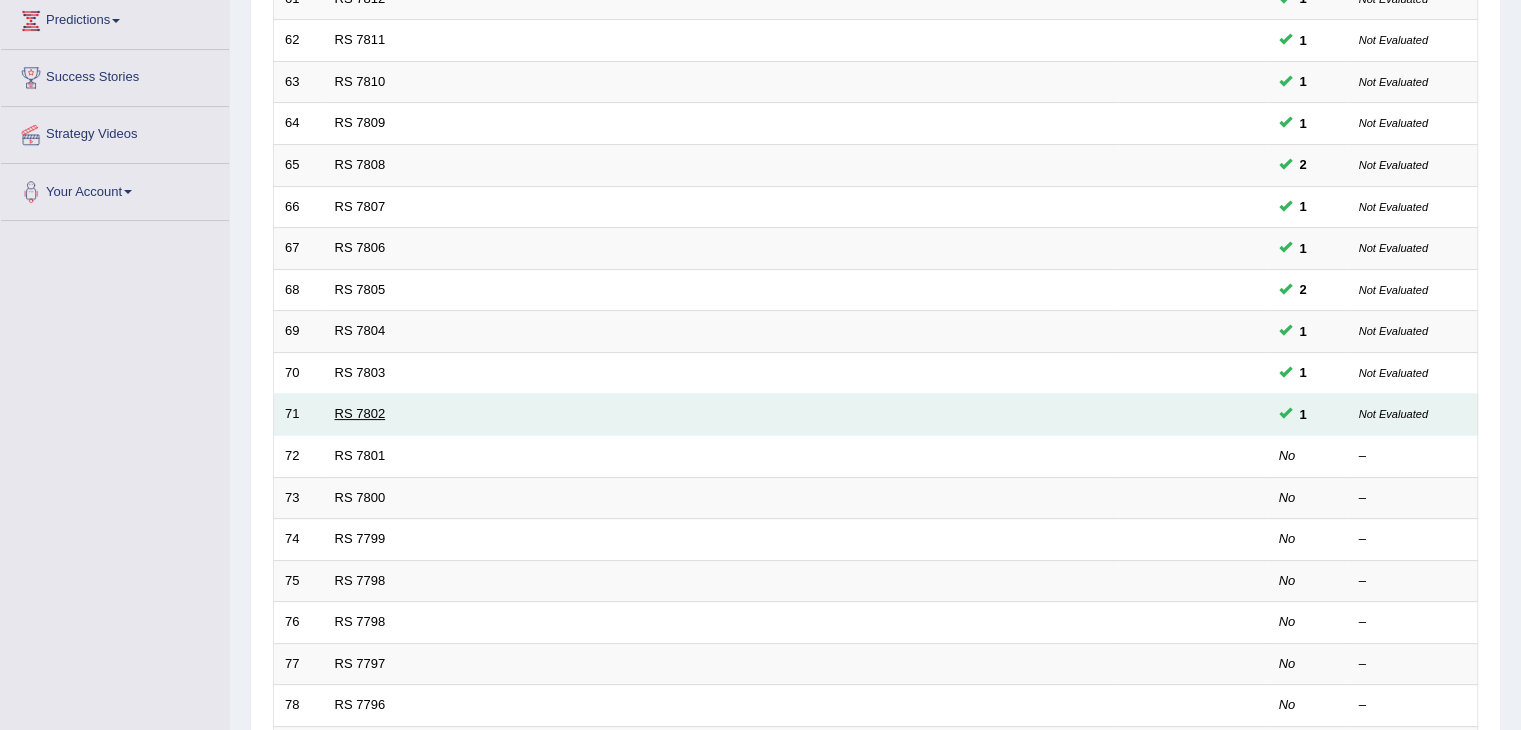 click on "RS 7802" at bounding box center (360, 413) 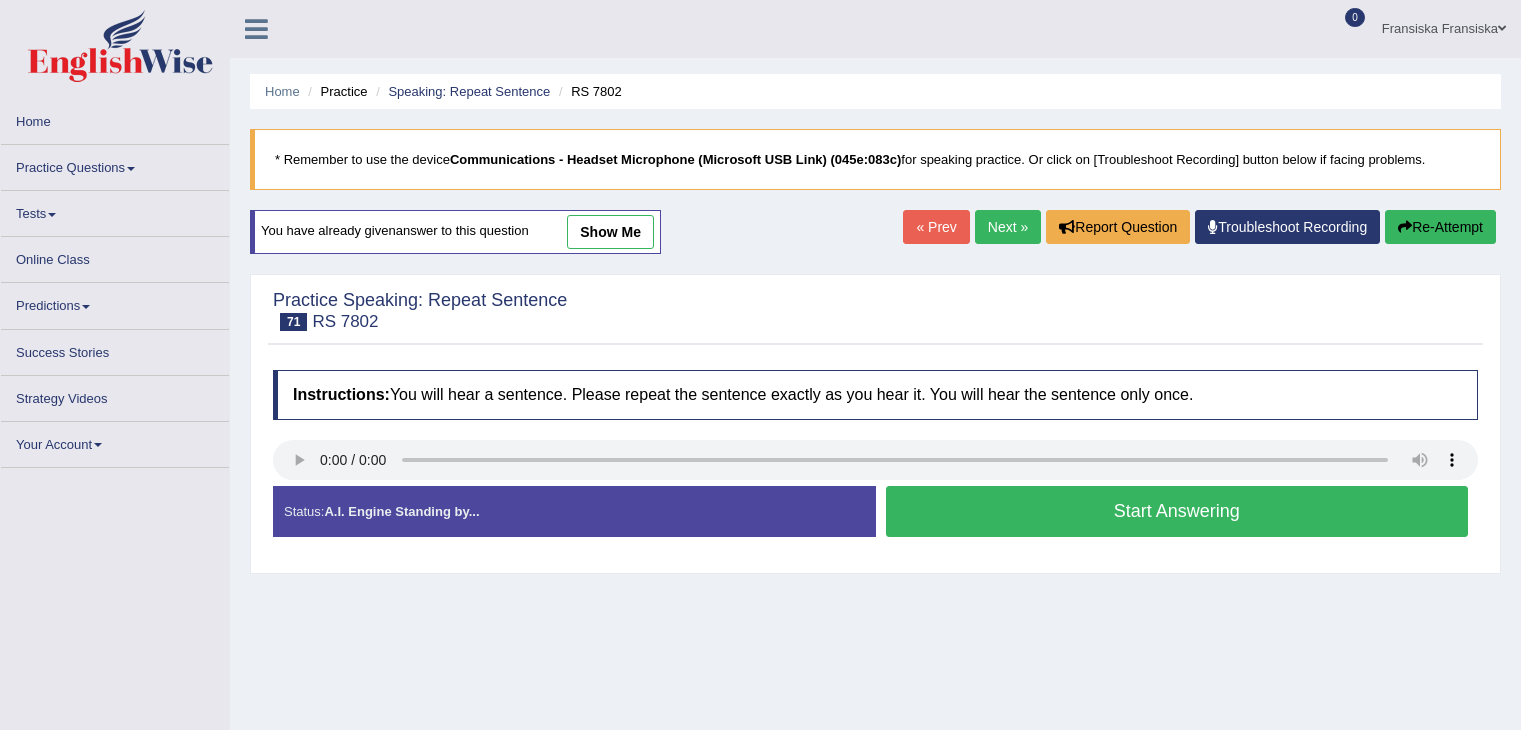 scroll, scrollTop: 0, scrollLeft: 0, axis: both 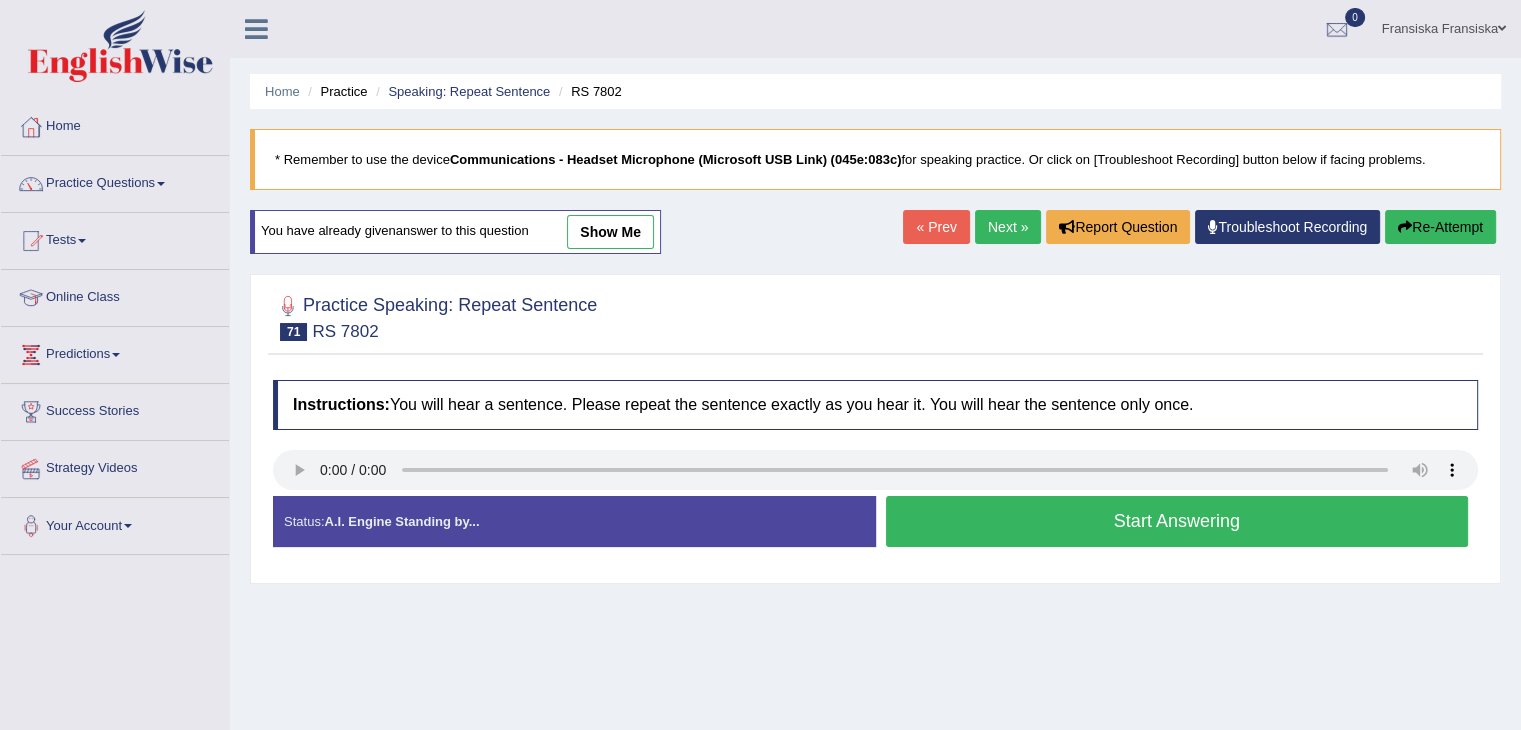 click on "show me" at bounding box center (610, 232) 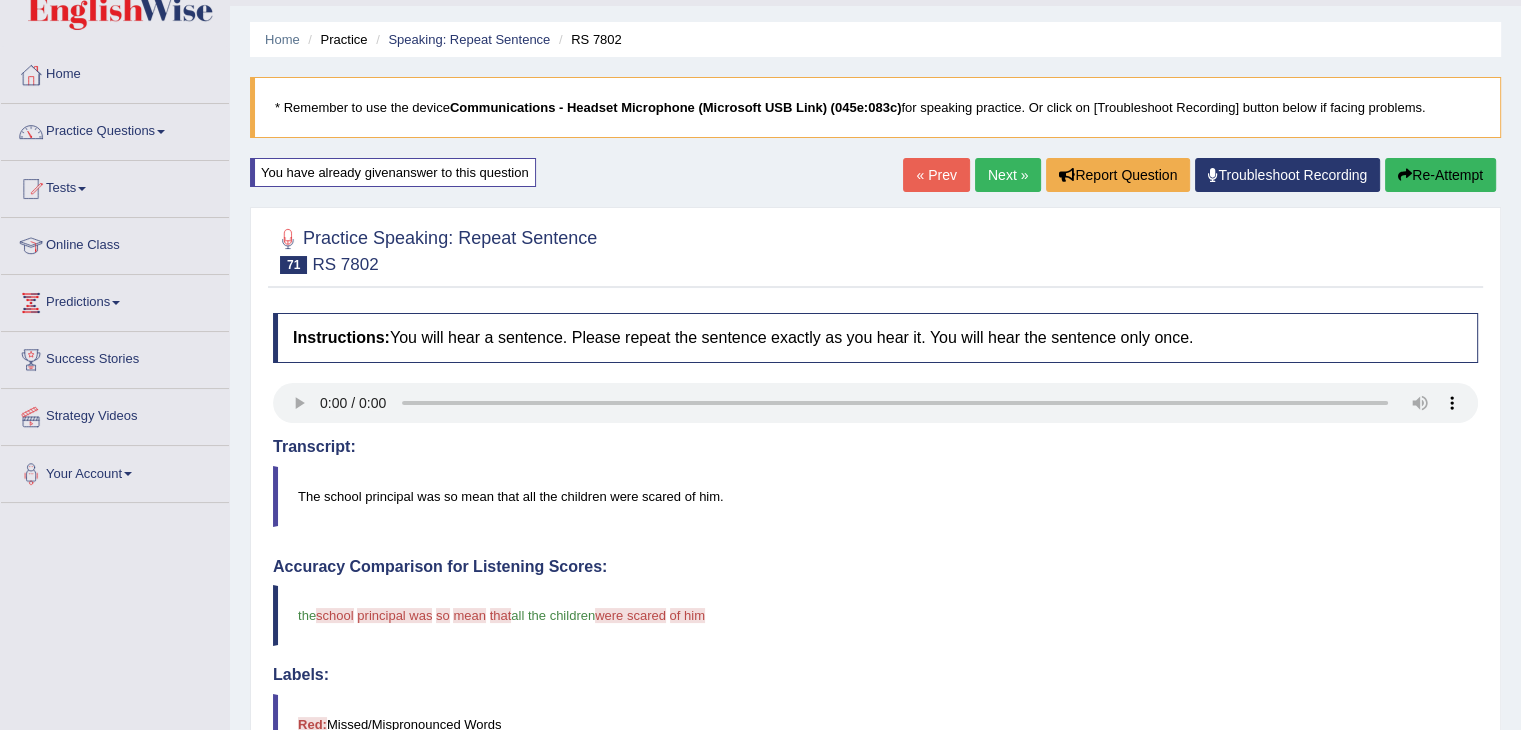 scroll, scrollTop: 55, scrollLeft: 0, axis: vertical 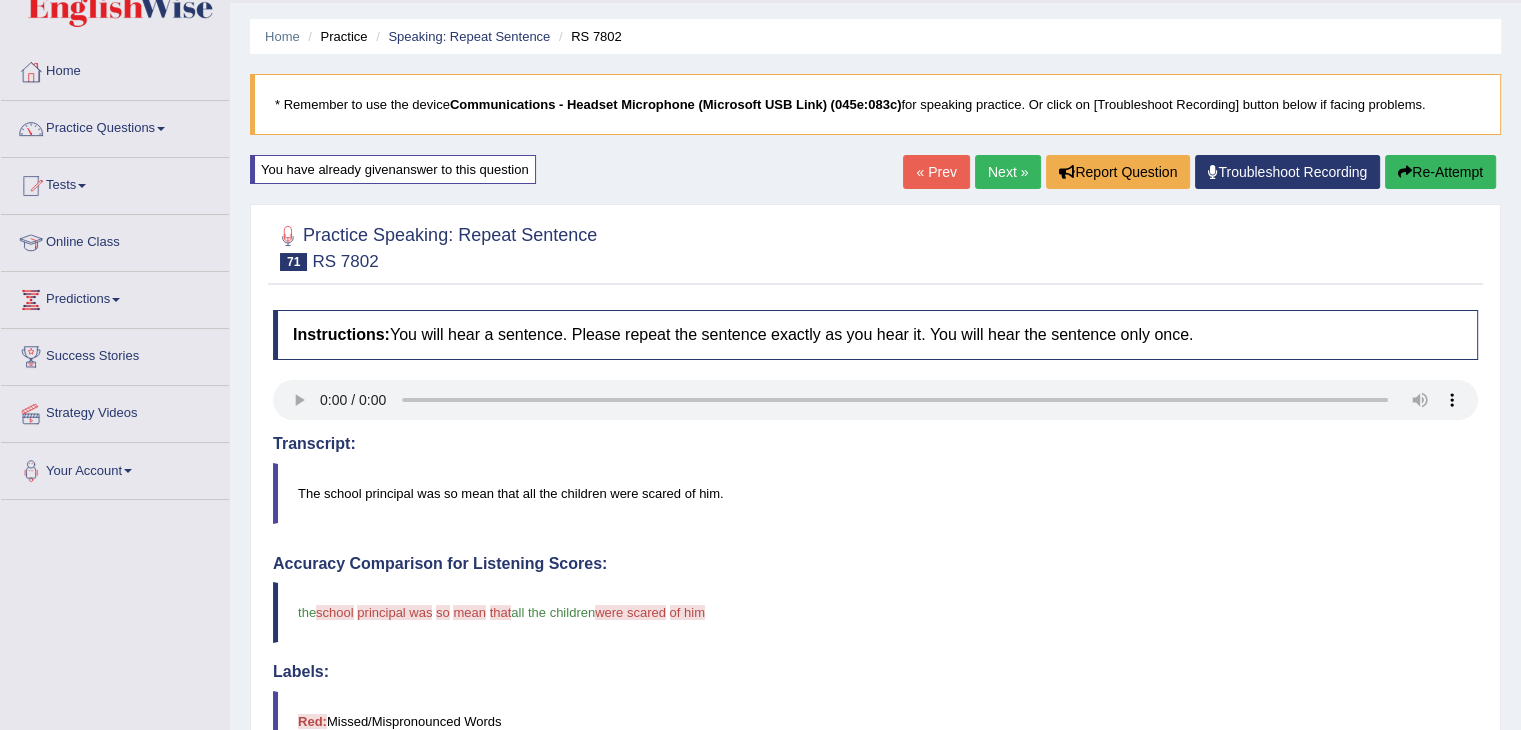 click on "Next »" at bounding box center [1008, 172] 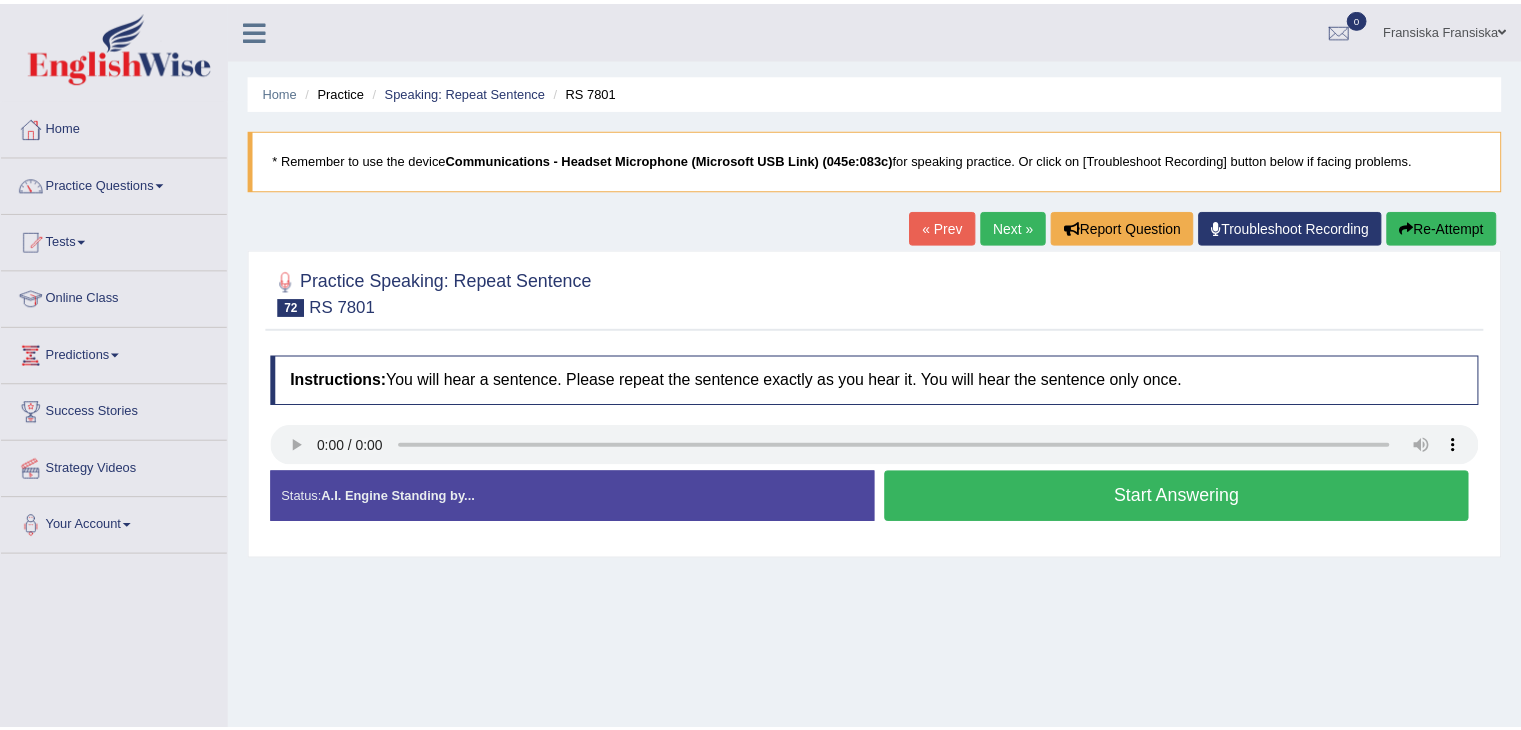 scroll, scrollTop: 0, scrollLeft: 0, axis: both 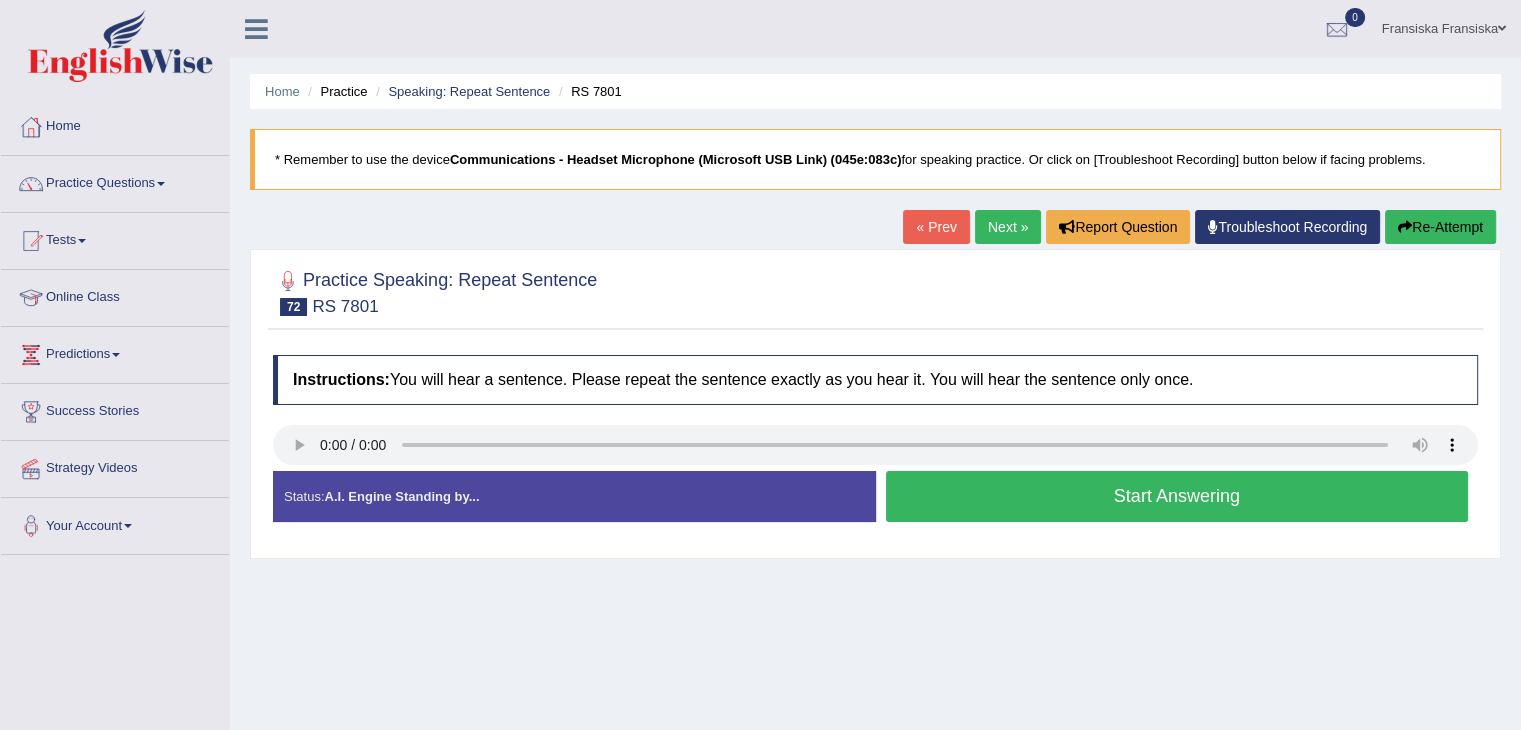 click on "Start Answering" at bounding box center [1177, 496] 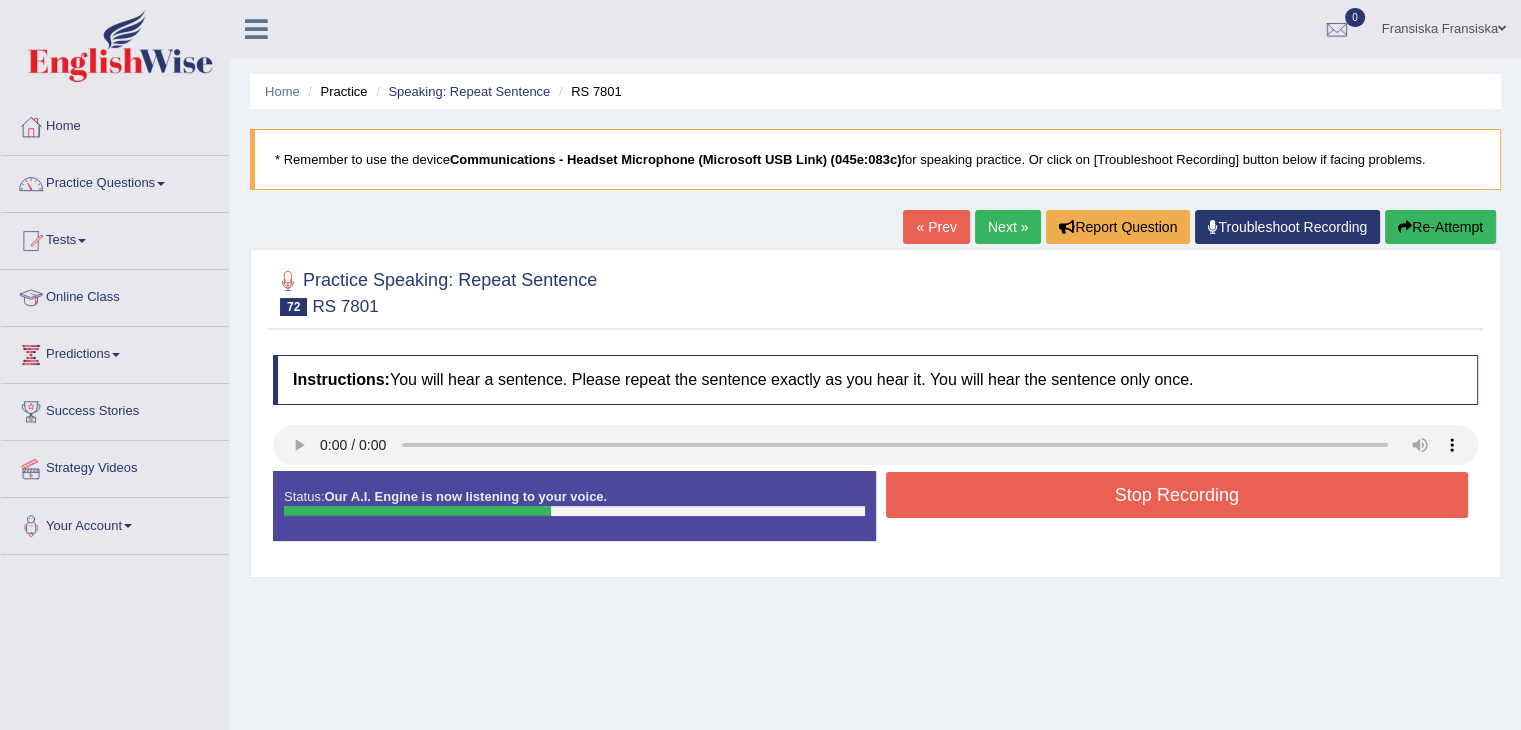 click on "Stop Recording" at bounding box center [1177, 495] 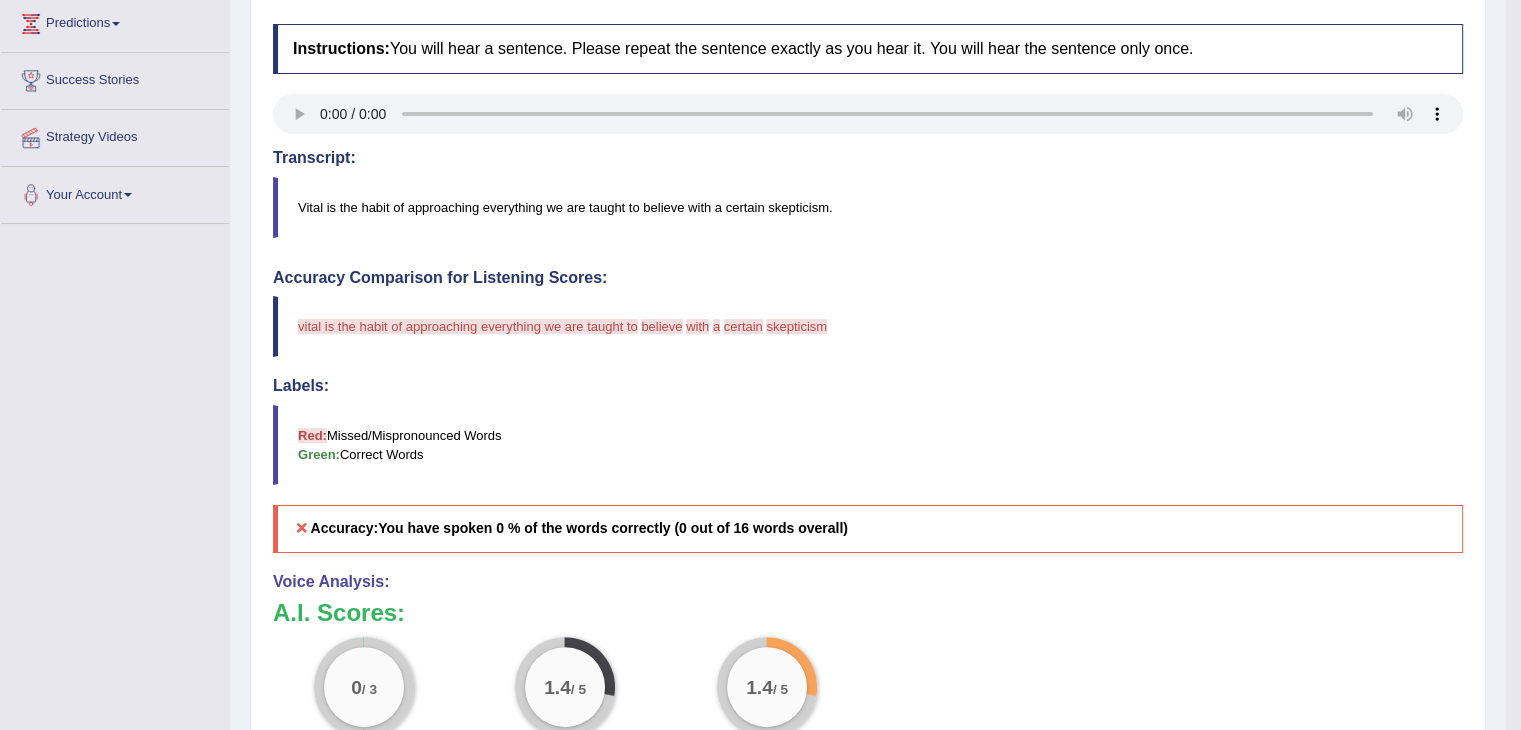 click on "Accuracy Comparison for Listening Scores: vital is the habit of approaching everything we are taught to 1   believe 2   with 3   a 1   certain 2   skepticism 3 Labels:
Red:  Missed/Mispronounced Words
Green:  Correct Words
Accuracy:  You have spoken 0 % of the words correctly (0 out of 16 words overall)" at bounding box center (868, 411) 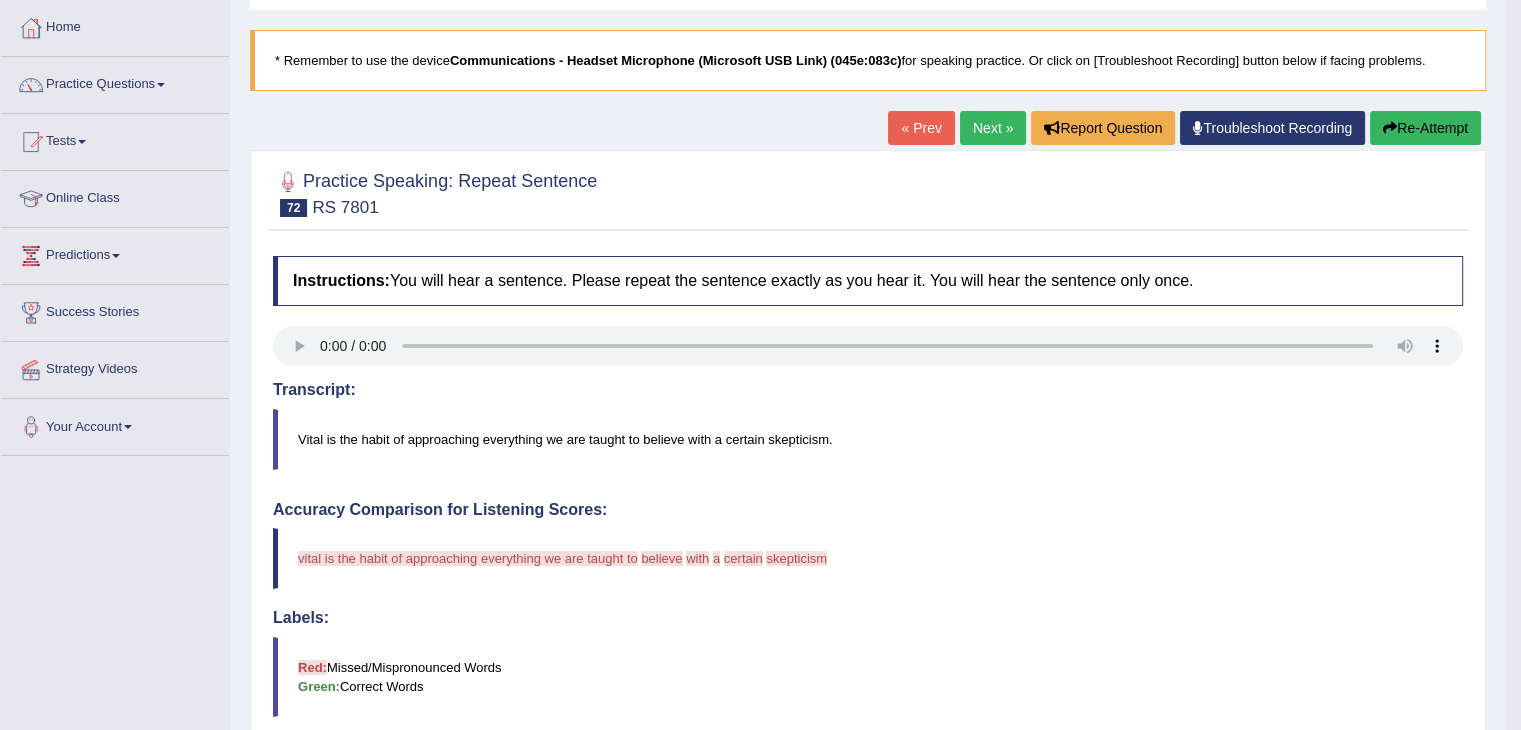 scroll, scrollTop: 96, scrollLeft: 0, axis: vertical 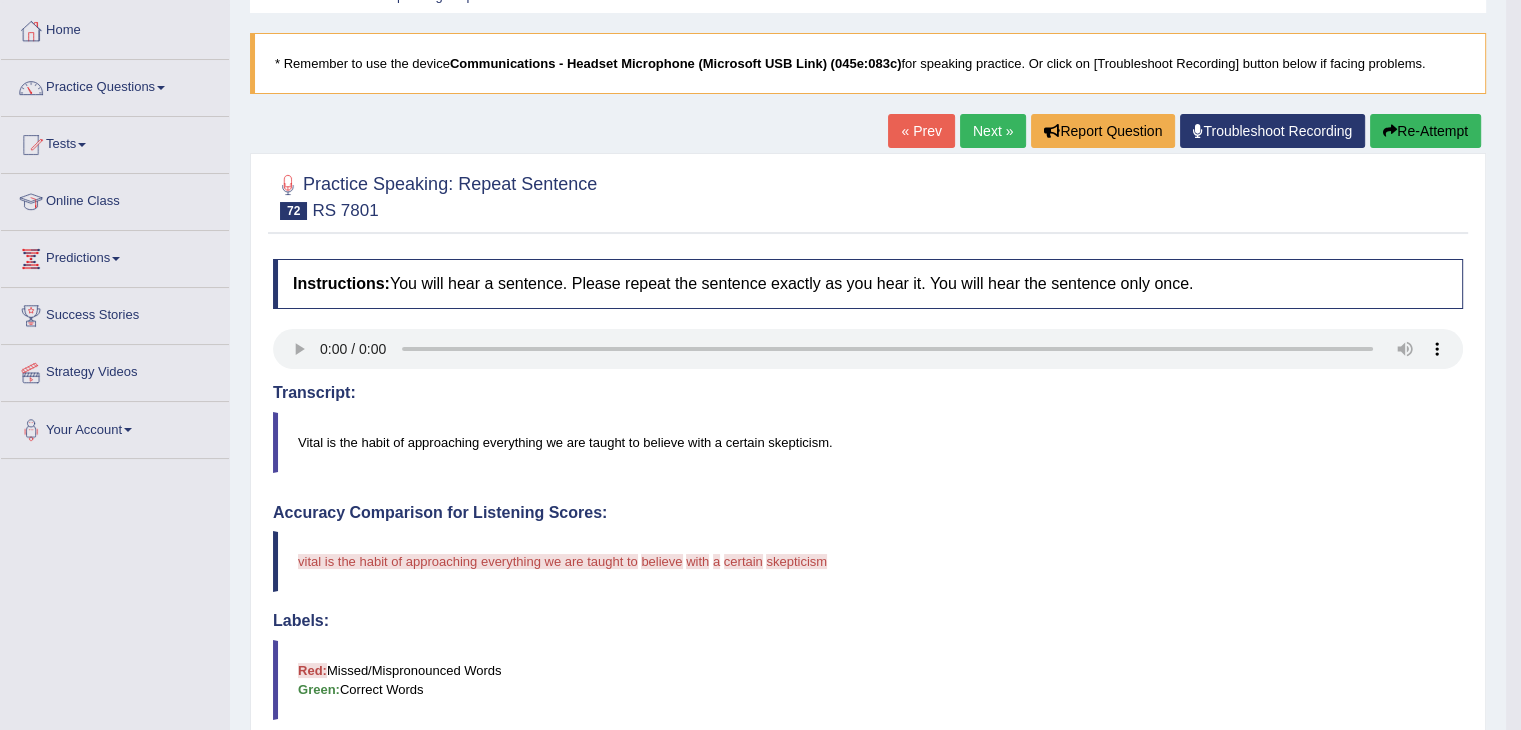 click on "Re-Attempt" at bounding box center (1425, 131) 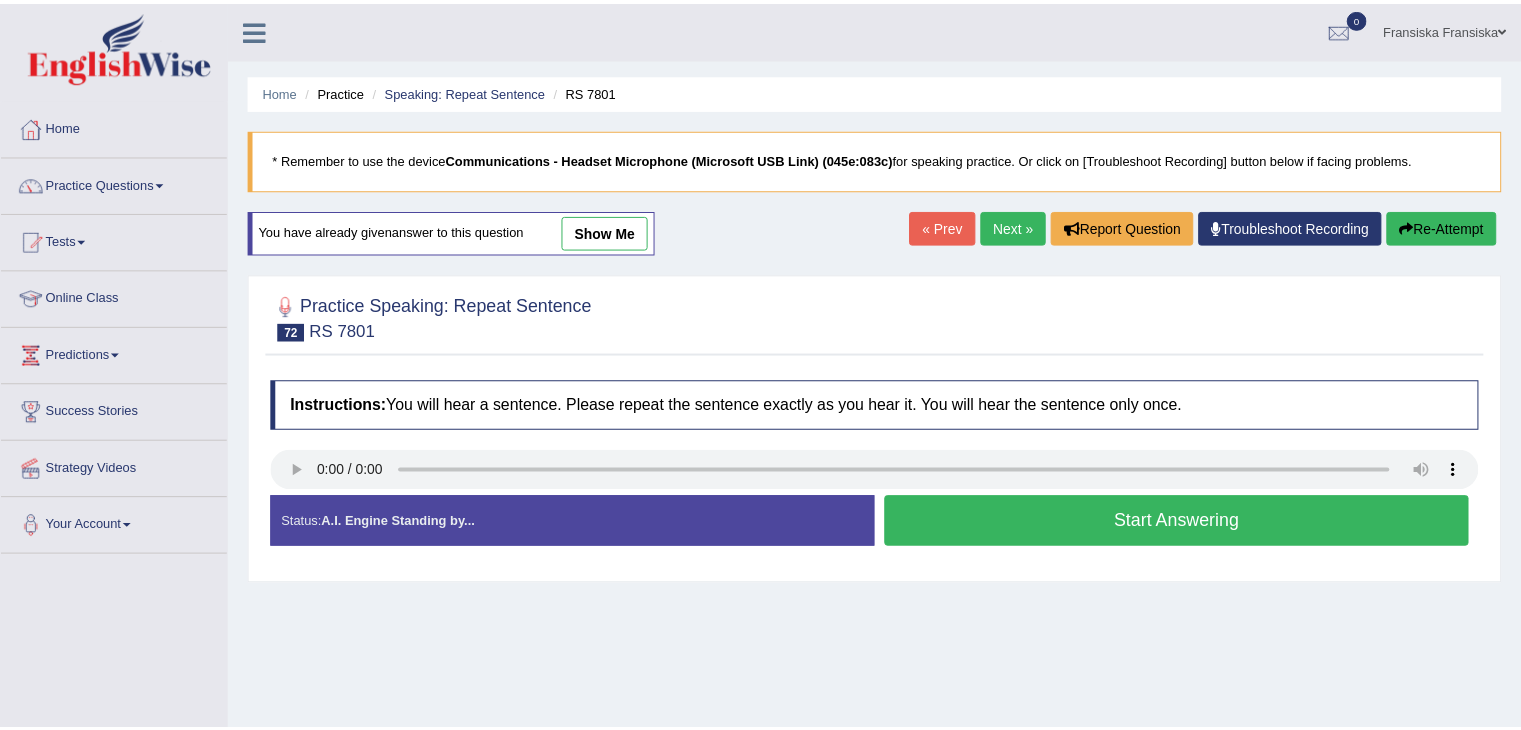 scroll, scrollTop: 96, scrollLeft: 0, axis: vertical 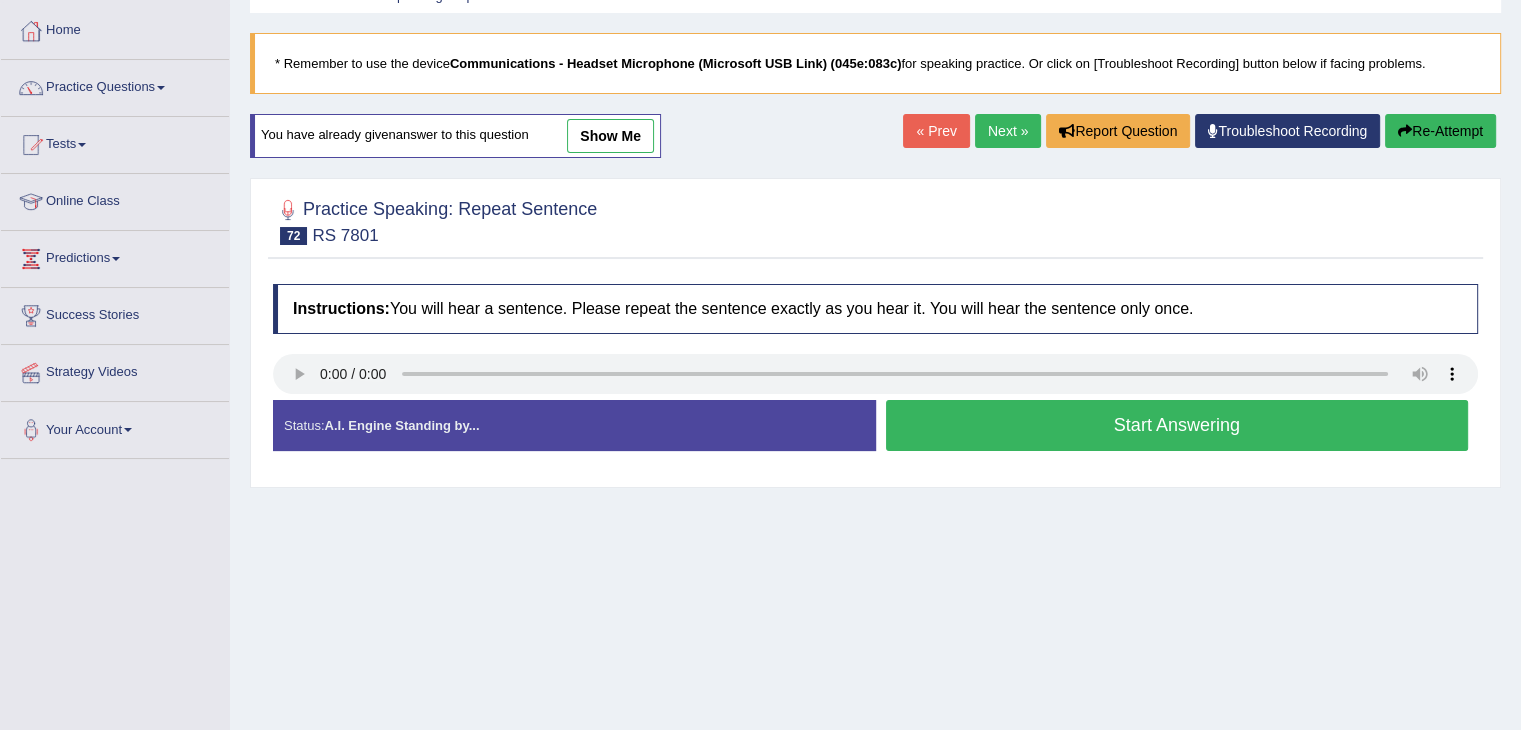 click on "Start Answering" at bounding box center (1177, 425) 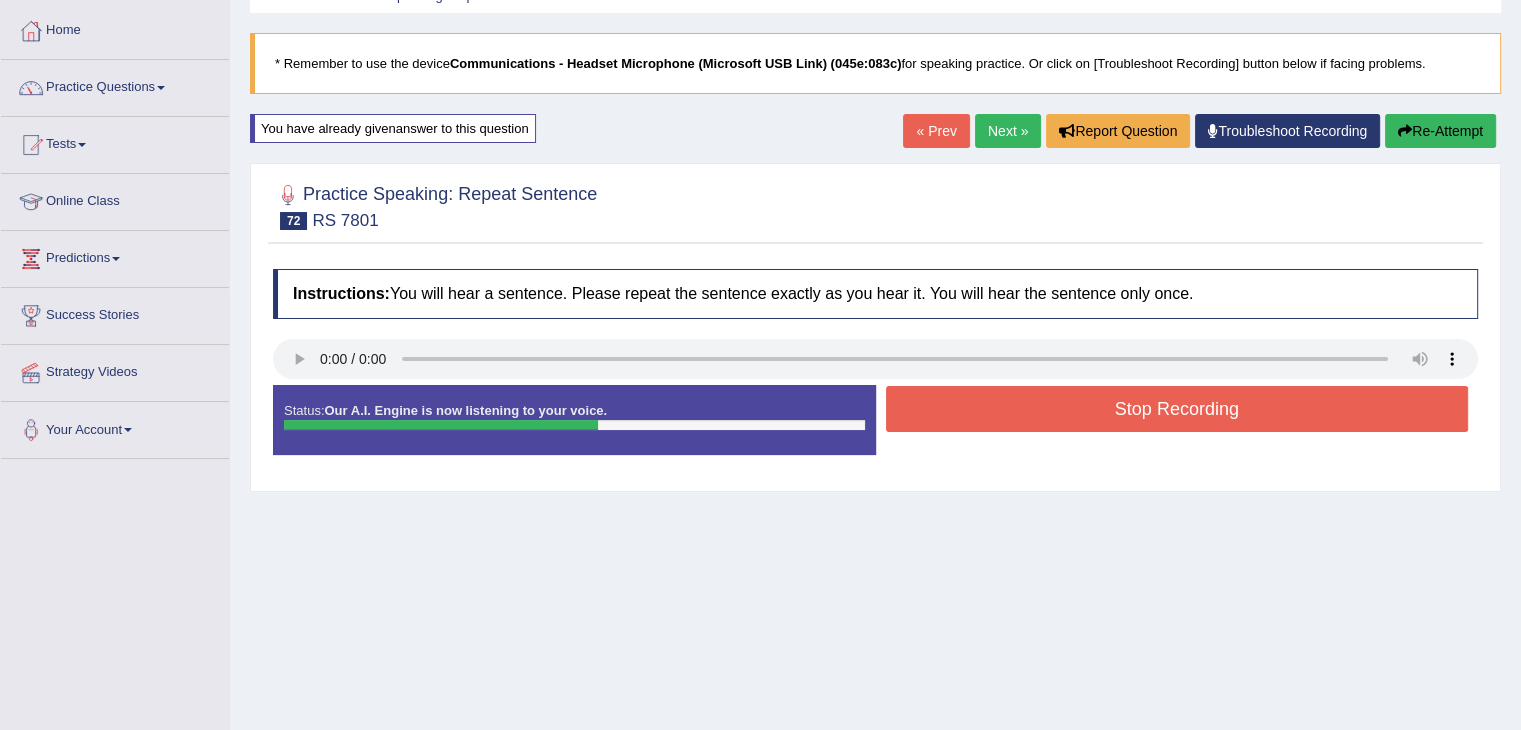 click on "Stop Recording" at bounding box center [1177, 409] 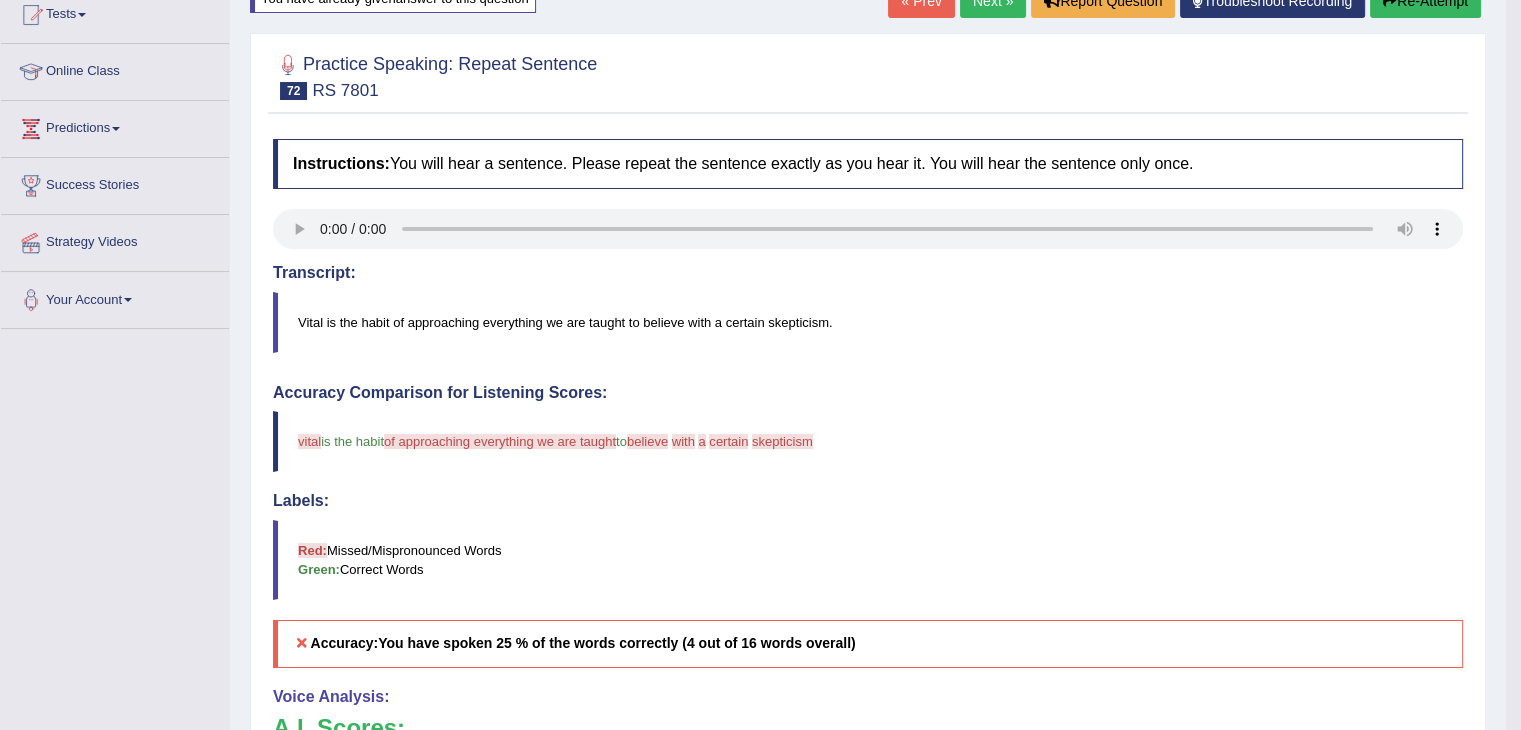 scroll, scrollTop: 218, scrollLeft: 0, axis: vertical 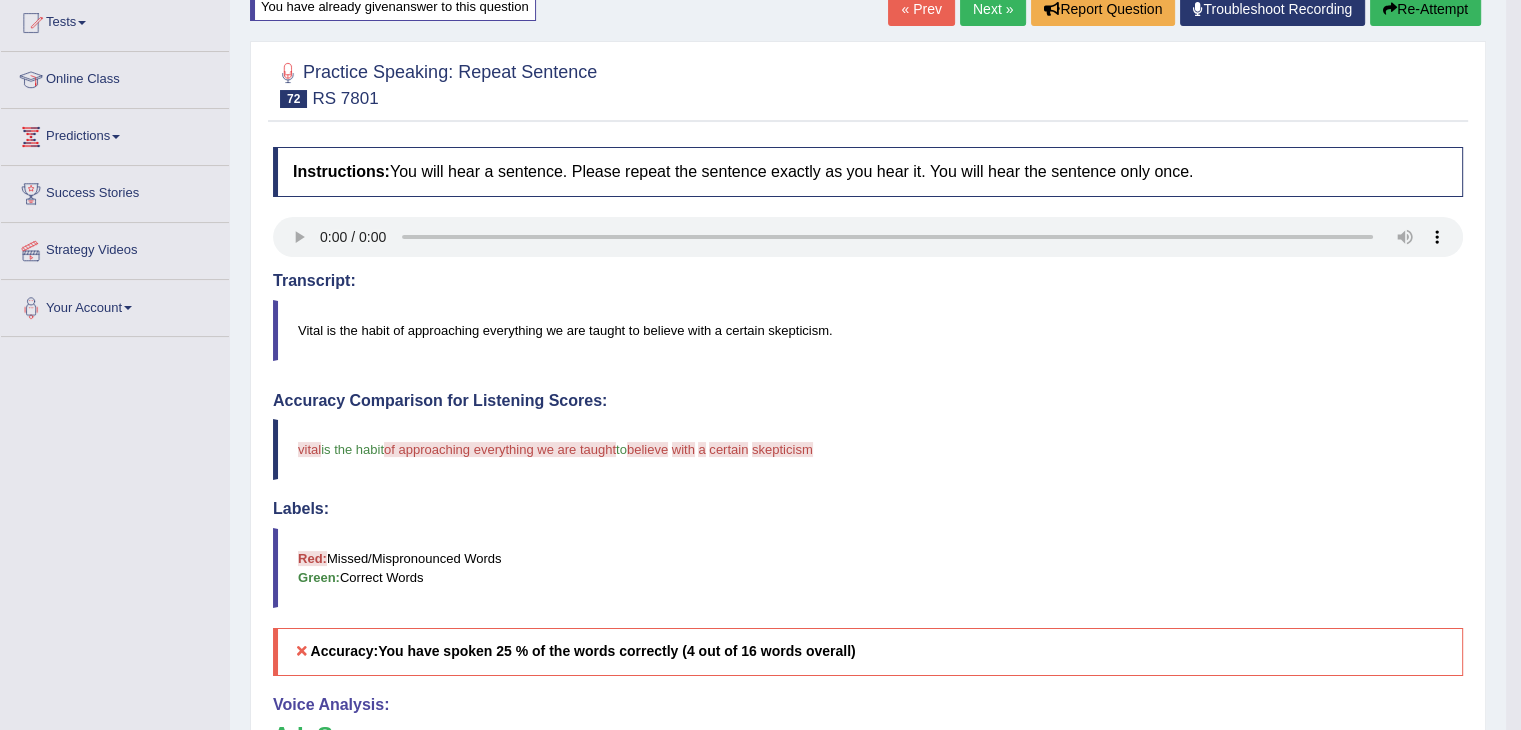 click on "Next »" at bounding box center (993, 9) 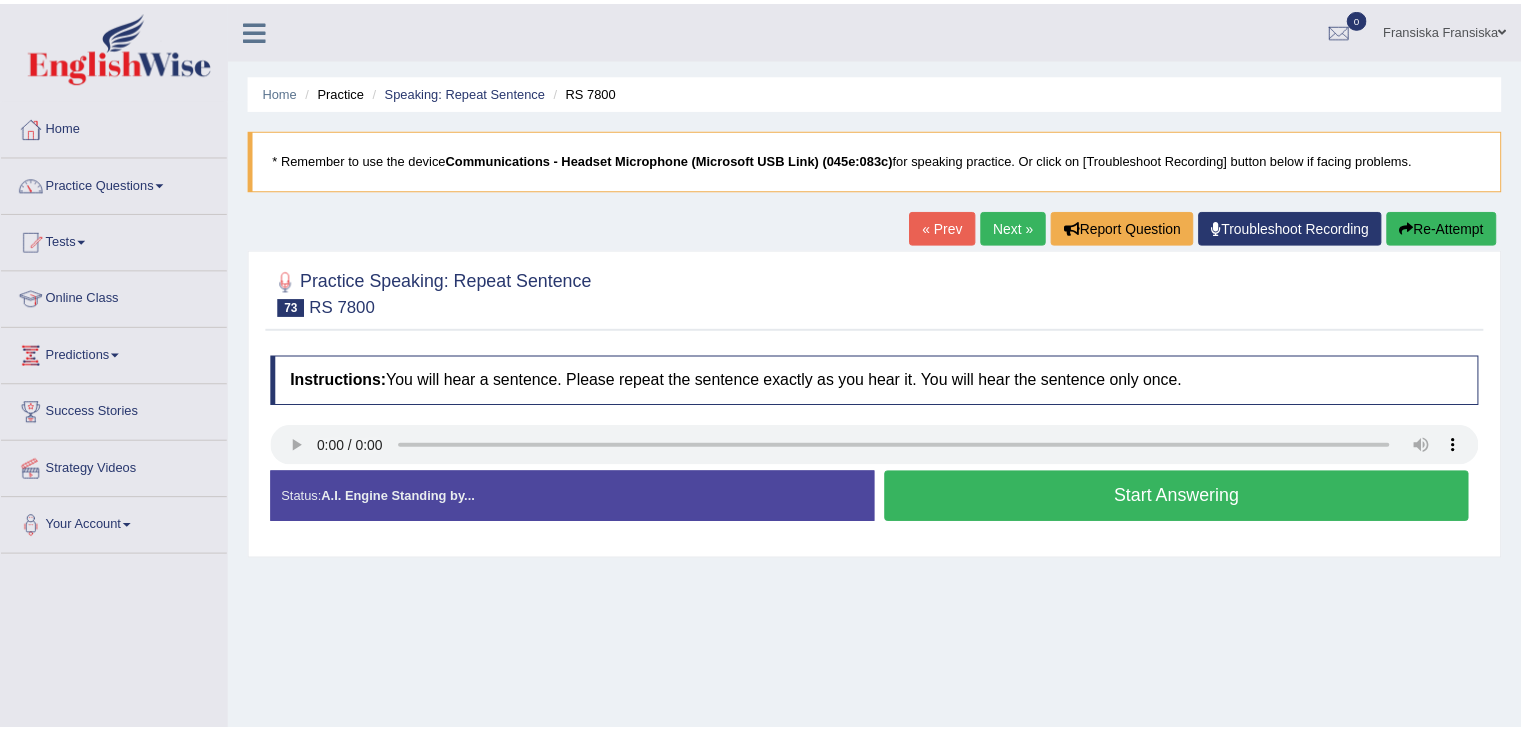 scroll, scrollTop: 0, scrollLeft: 0, axis: both 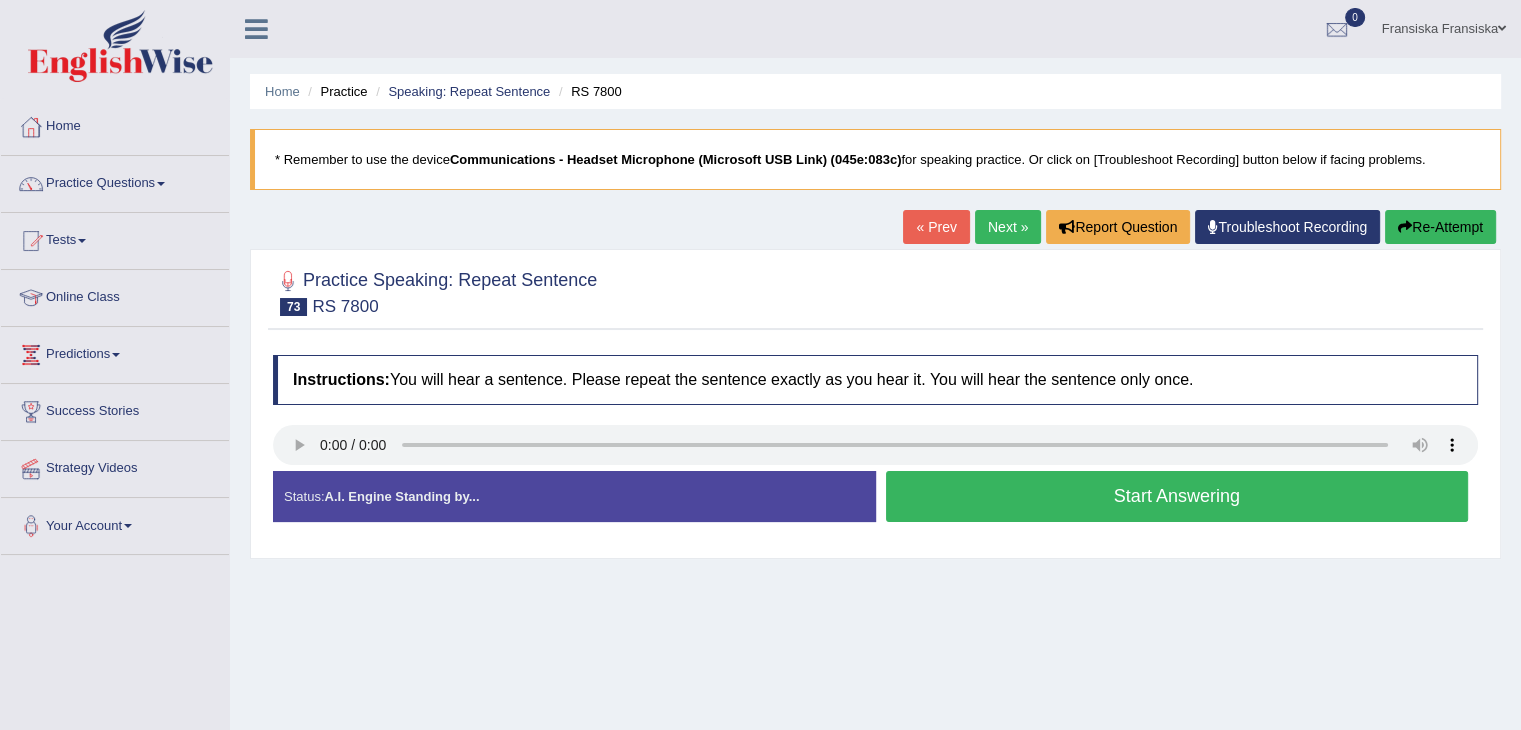 click on "Start Answering" at bounding box center (1177, 496) 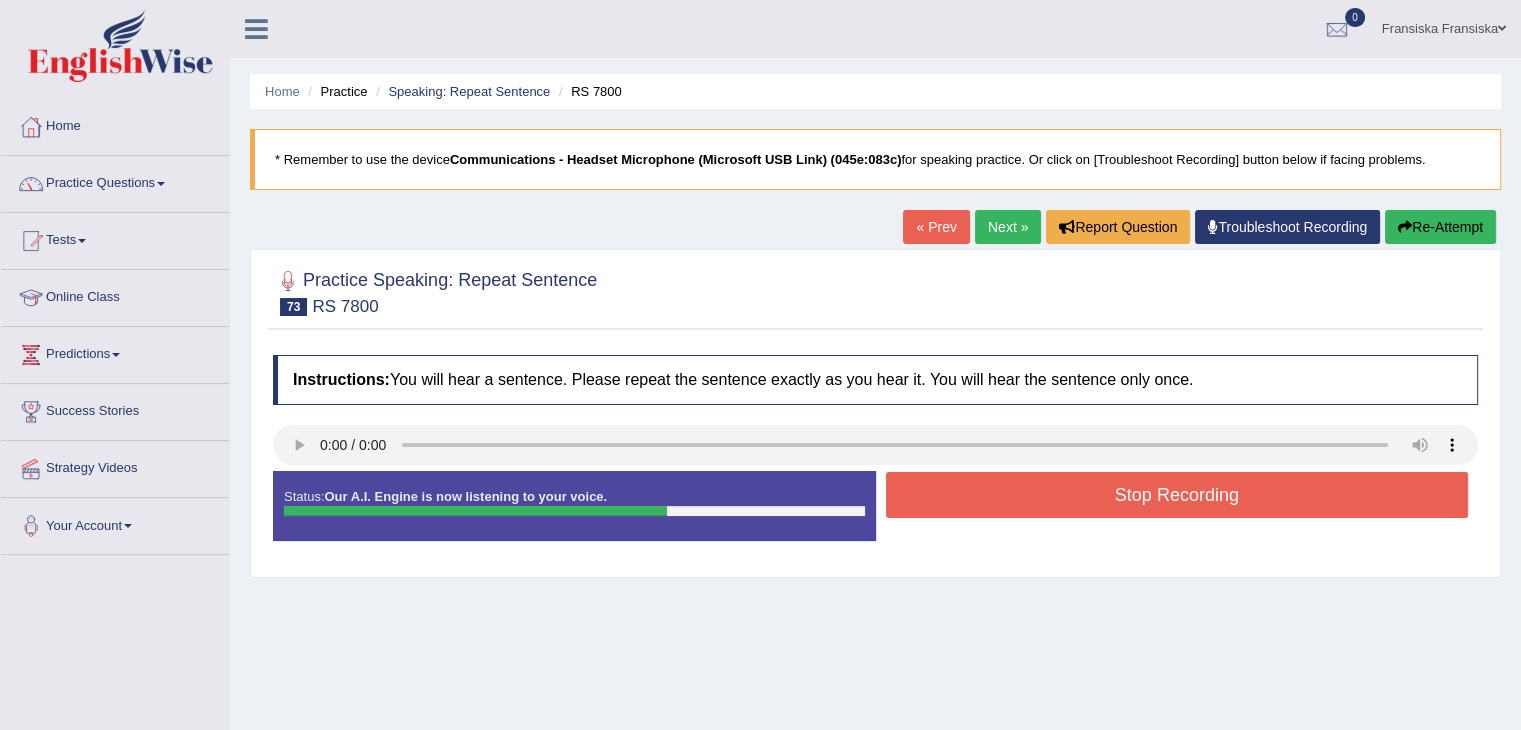 click on "Stop Recording" at bounding box center [1177, 495] 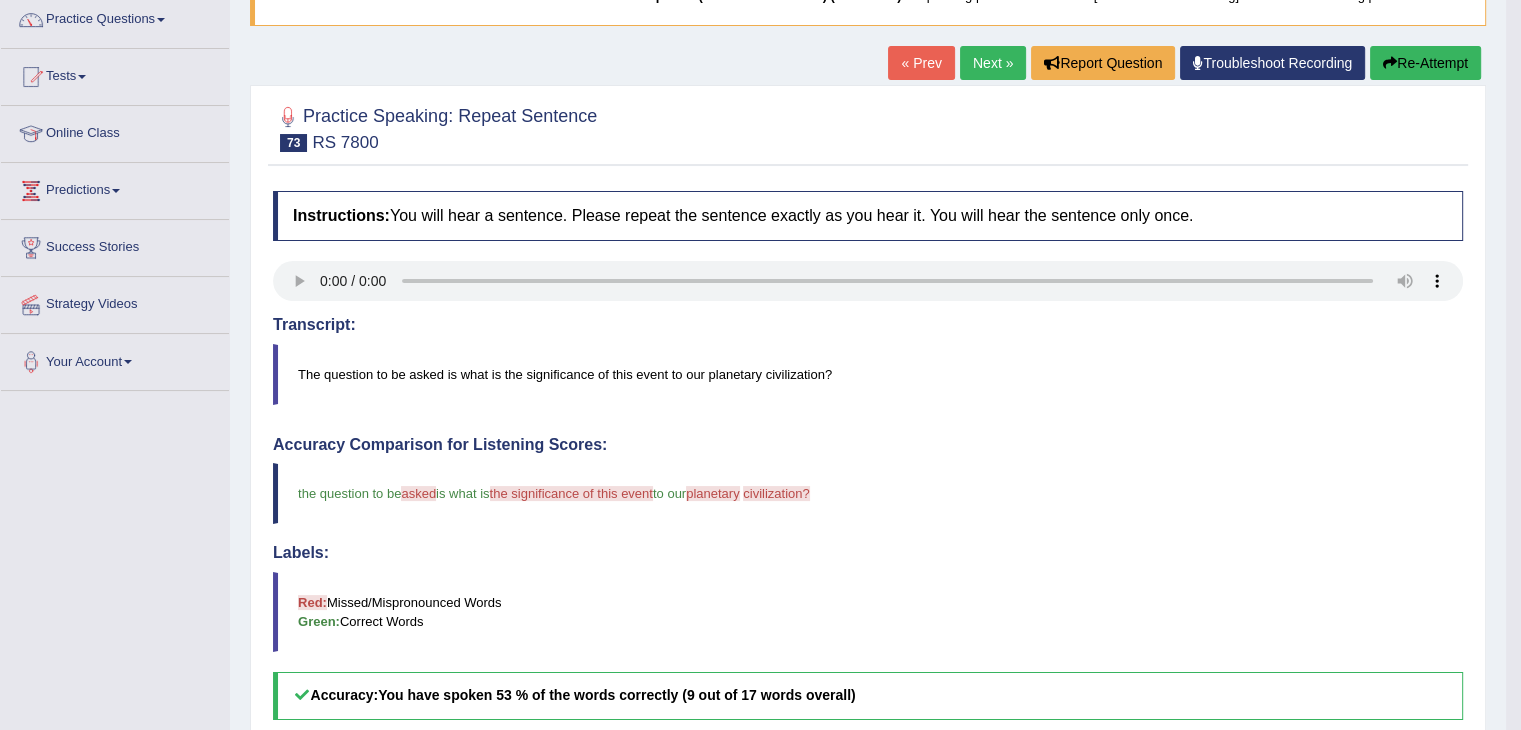 scroll, scrollTop: 164, scrollLeft: 0, axis: vertical 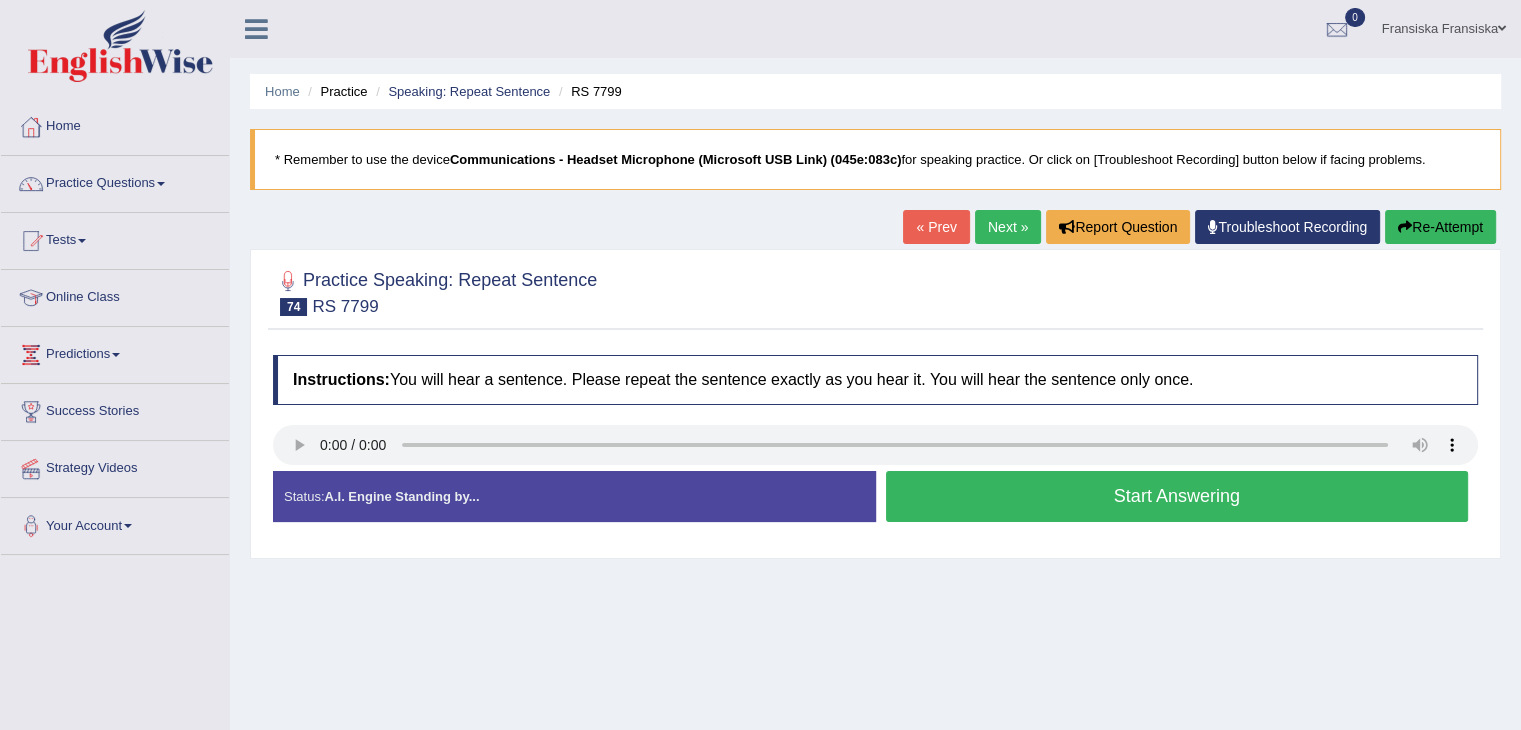 type 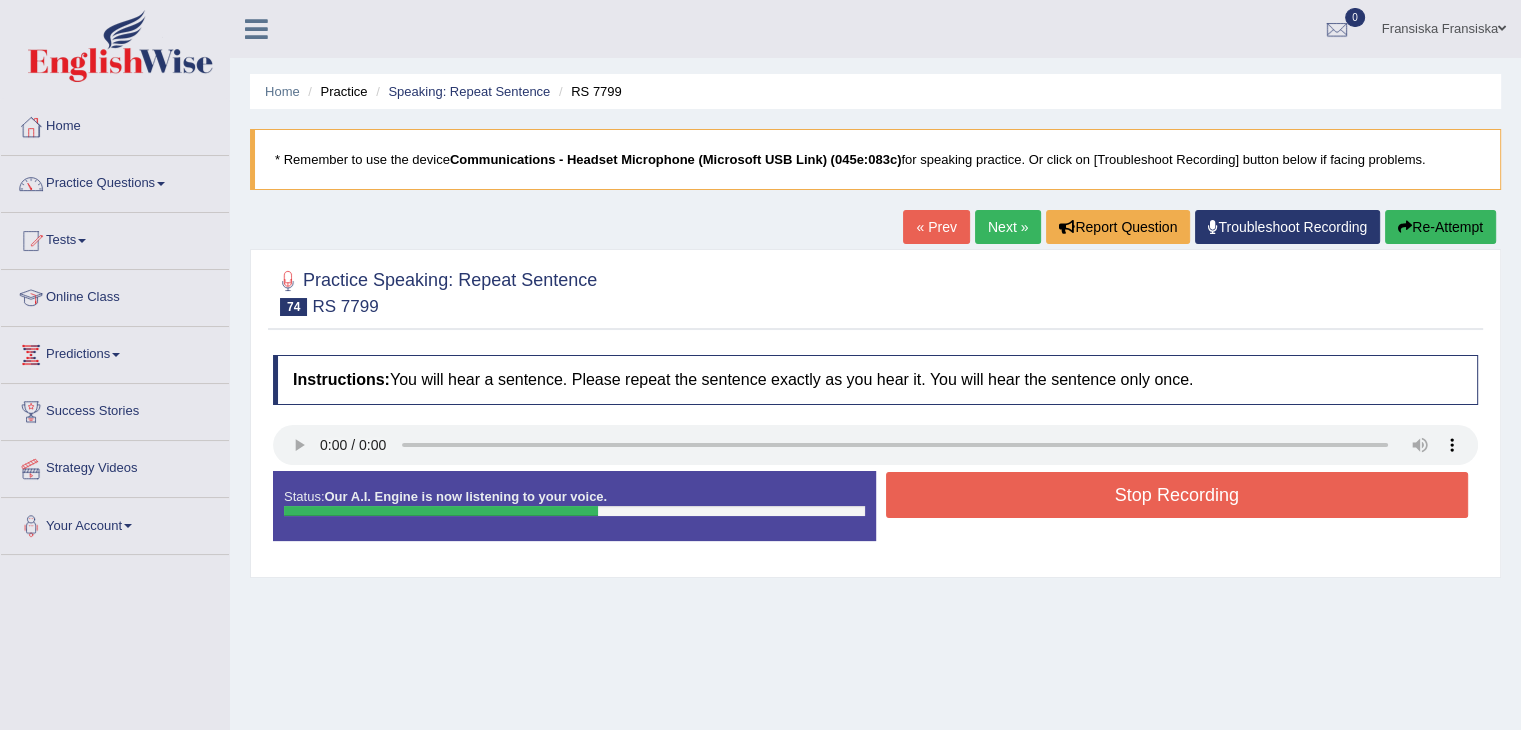 click on "Stop Recording" at bounding box center [1177, 495] 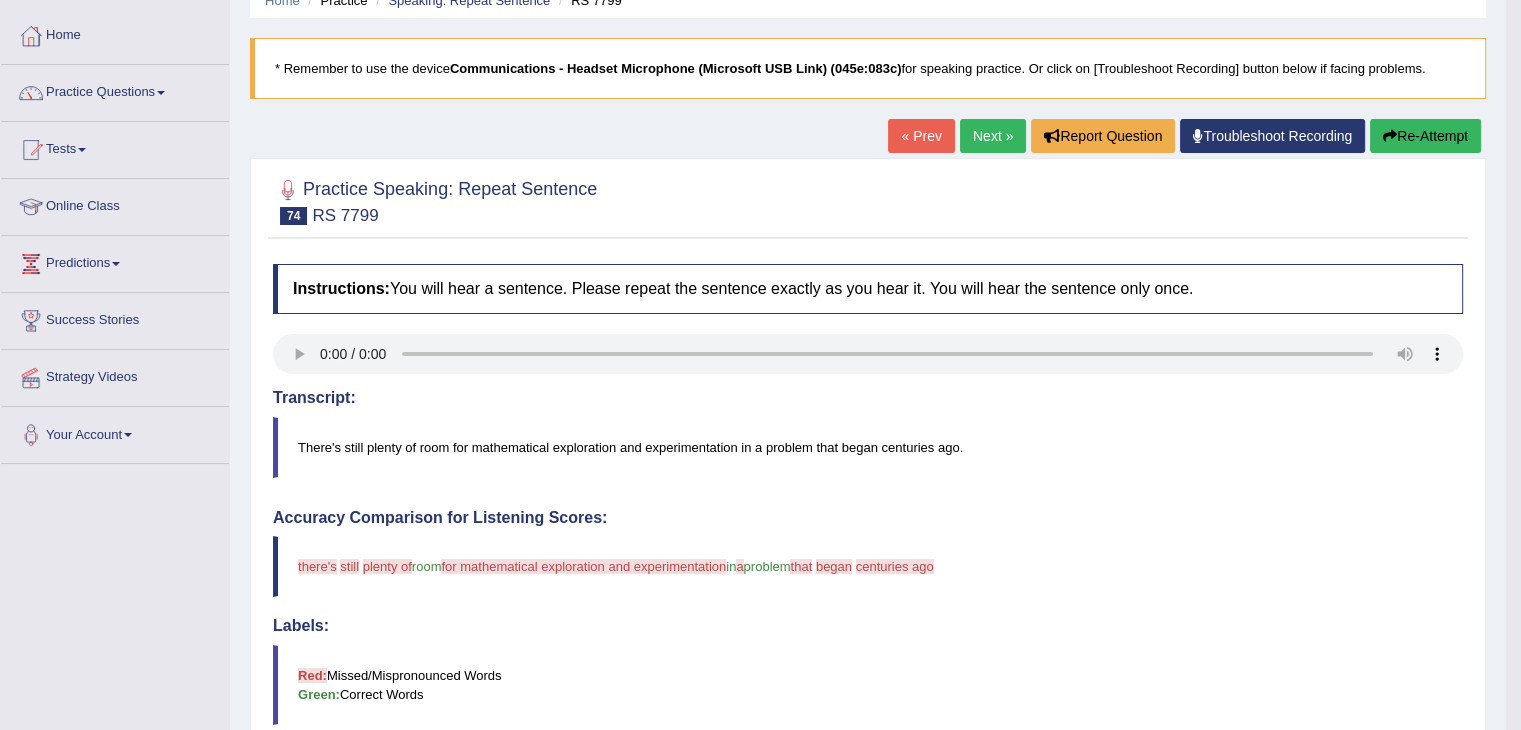 scroll, scrollTop: 0, scrollLeft: 0, axis: both 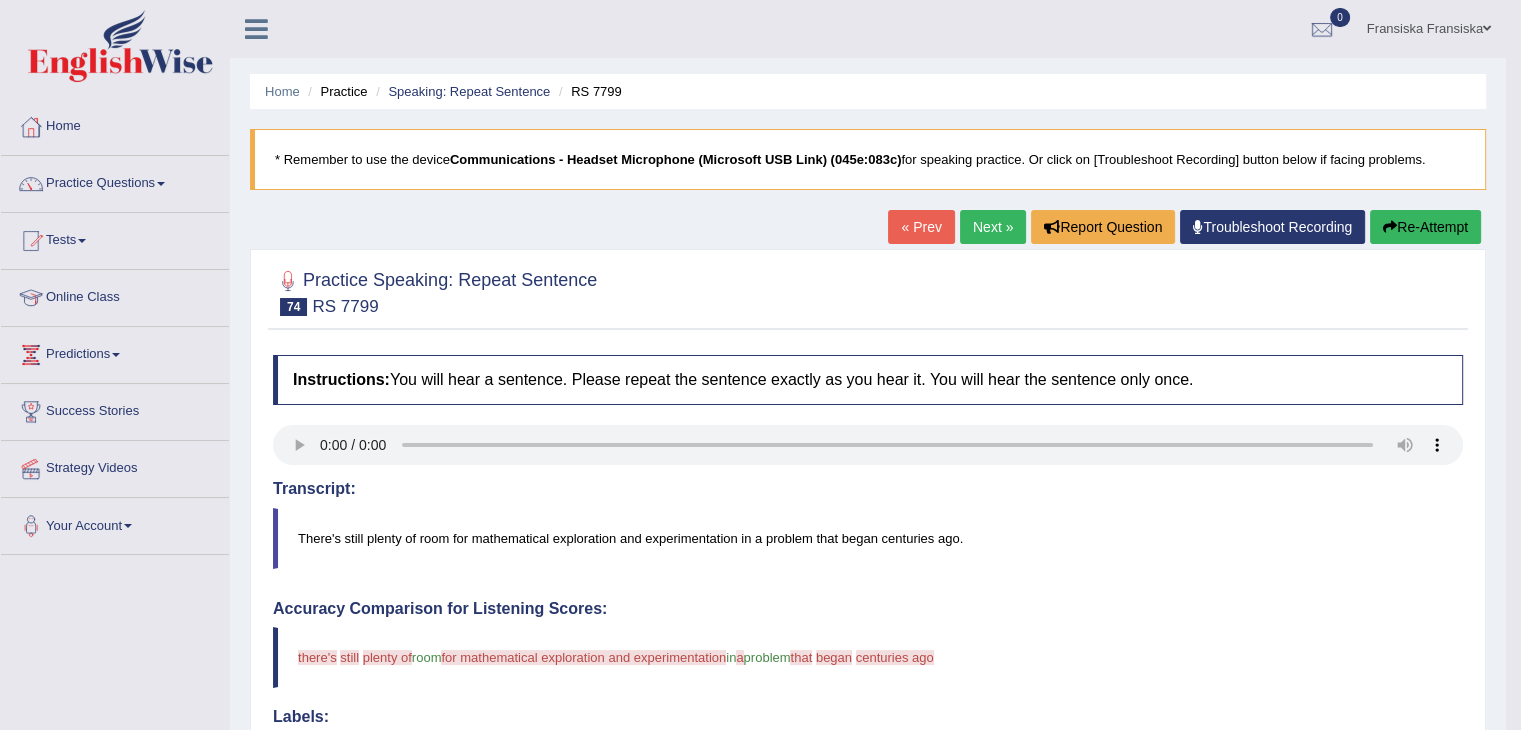 click on "Next »" at bounding box center (993, 227) 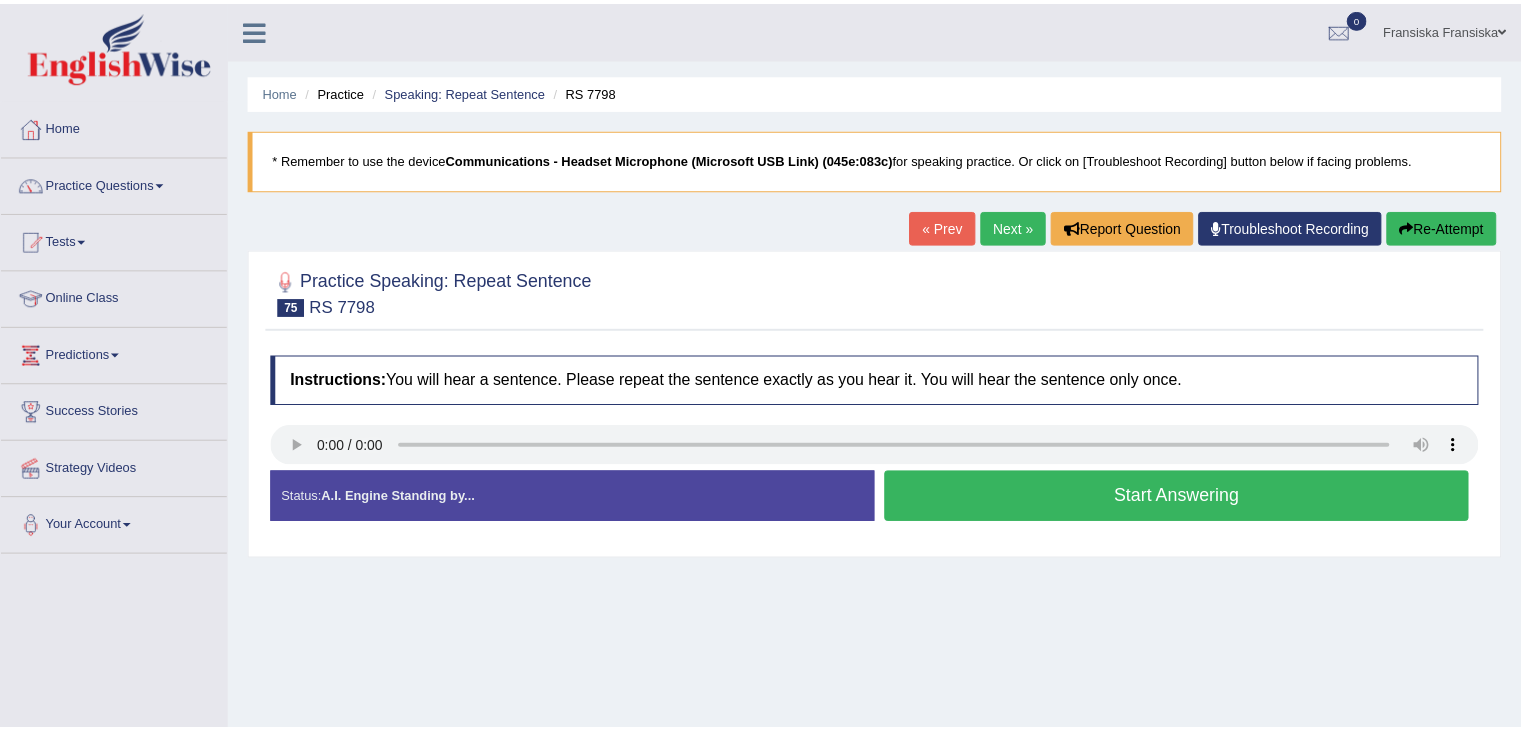 scroll, scrollTop: 0, scrollLeft: 0, axis: both 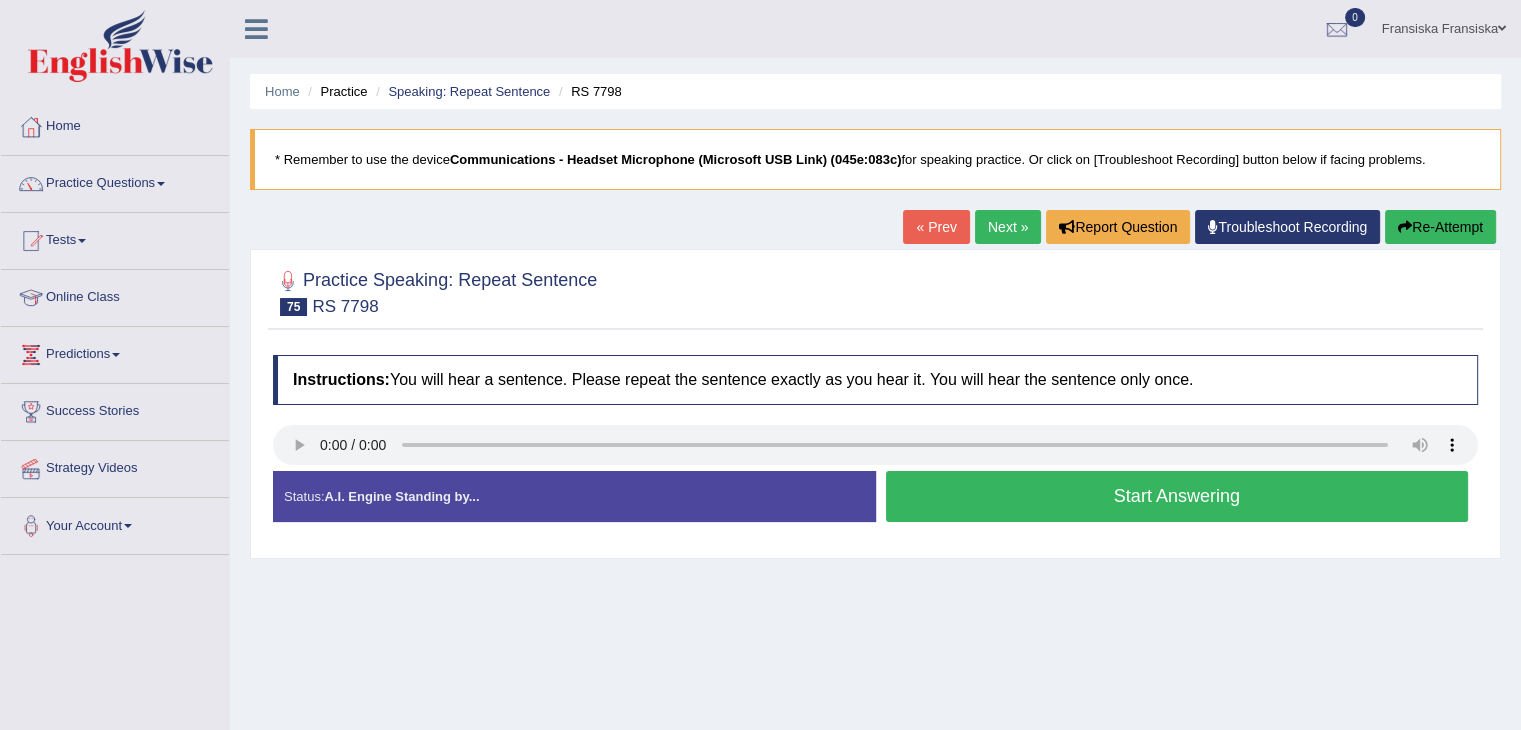click on "Start Answering" at bounding box center (1177, 496) 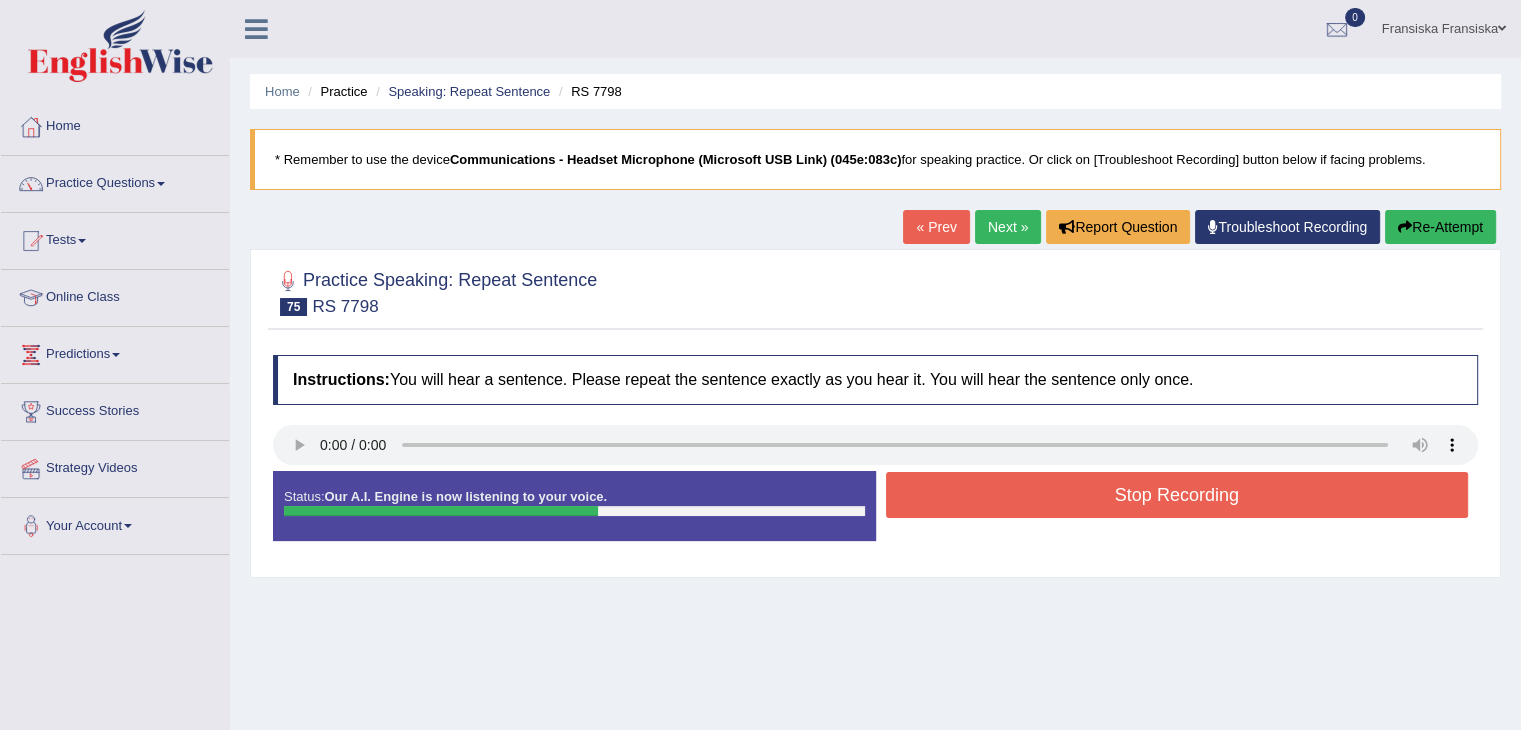 click on "Stop Recording" at bounding box center [1177, 495] 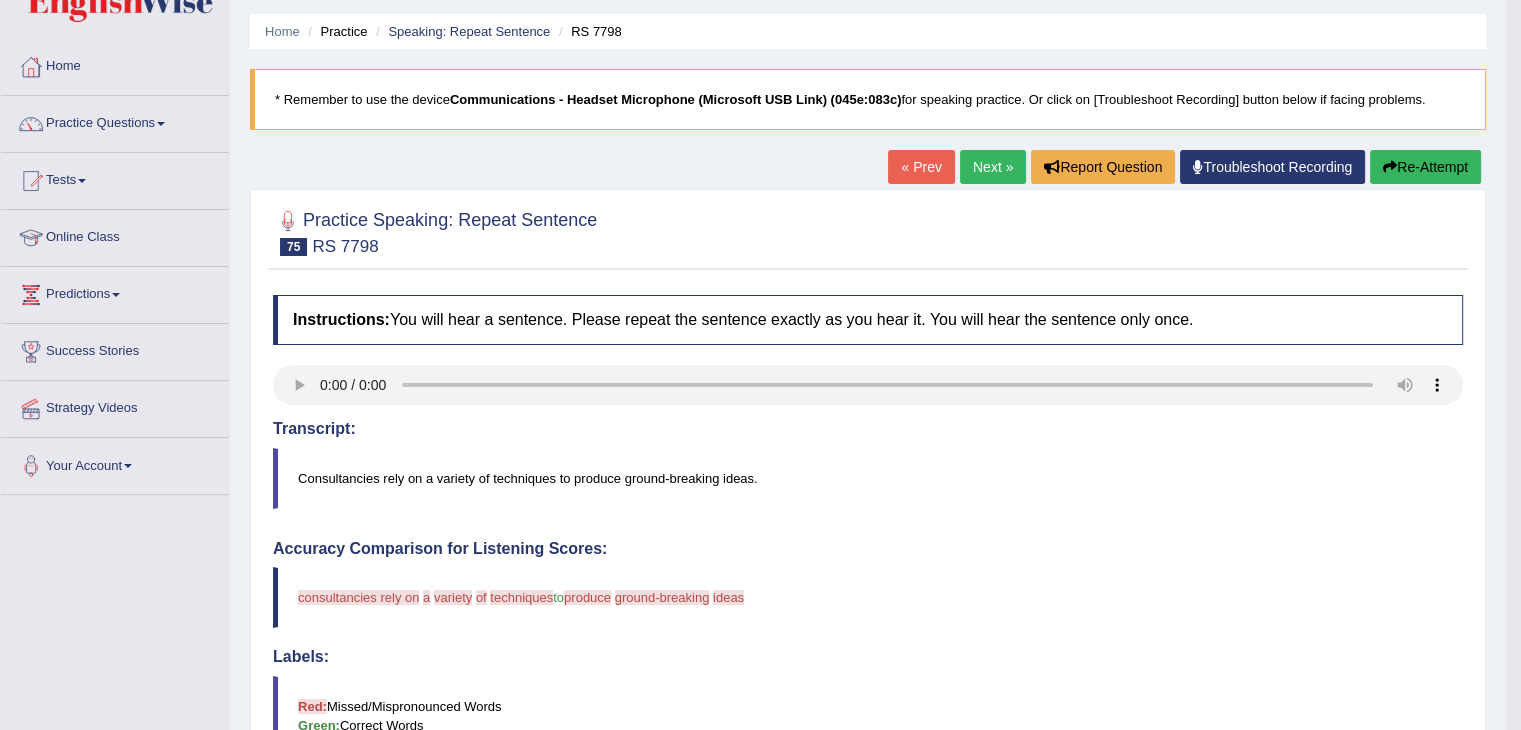 scroll, scrollTop: 56, scrollLeft: 0, axis: vertical 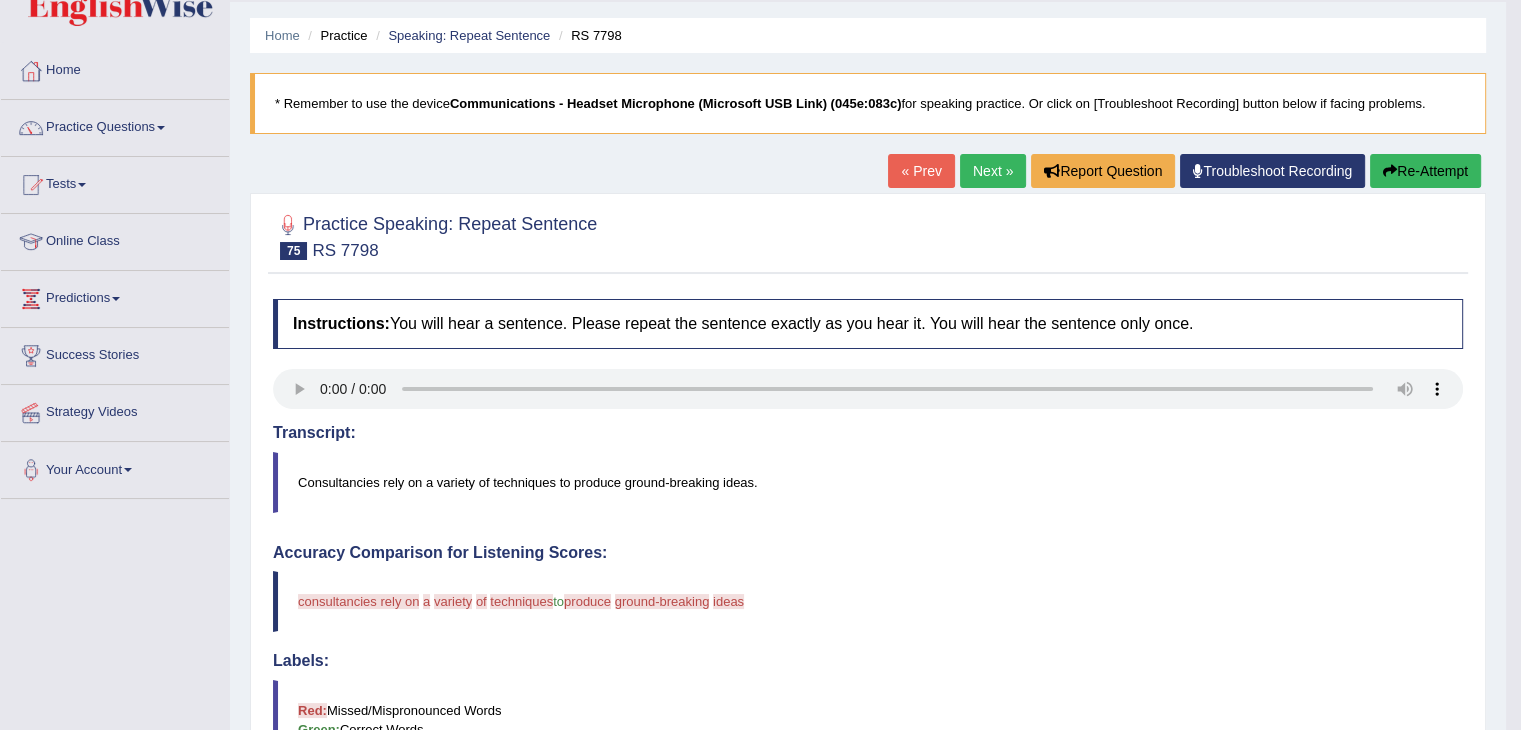 click on "Next »" at bounding box center (993, 171) 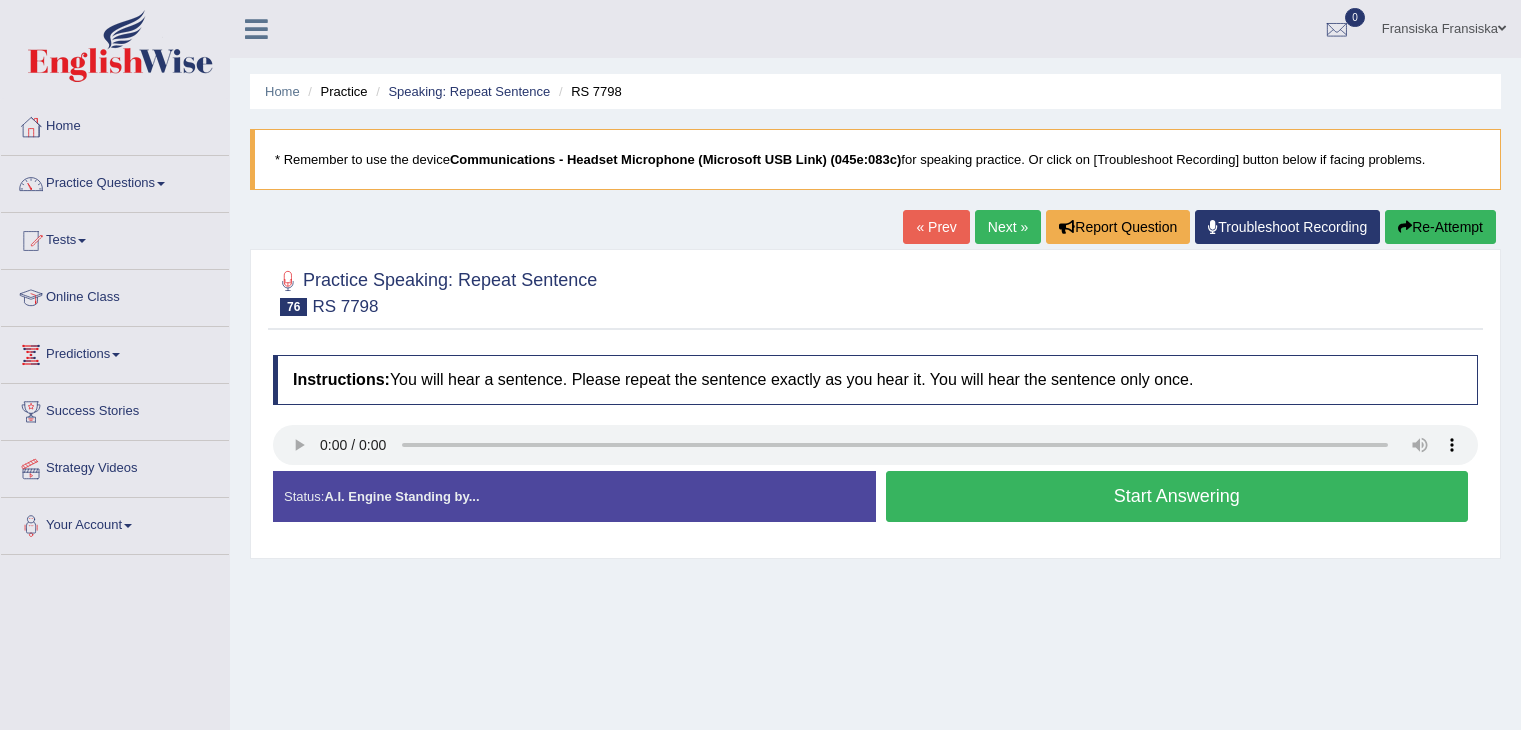 scroll, scrollTop: 0, scrollLeft: 0, axis: both 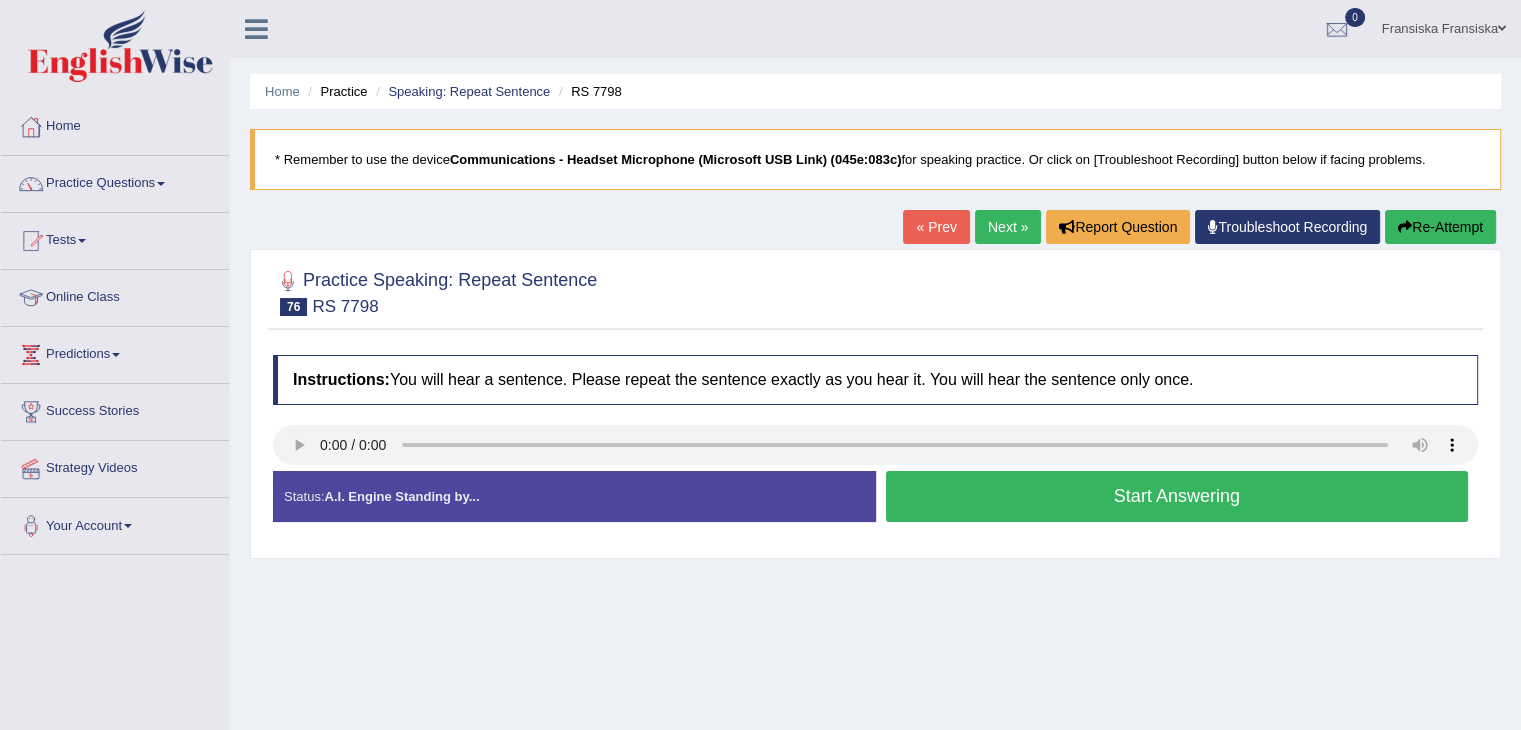 click on "Start Answering" at bounding box center (1177, 496) 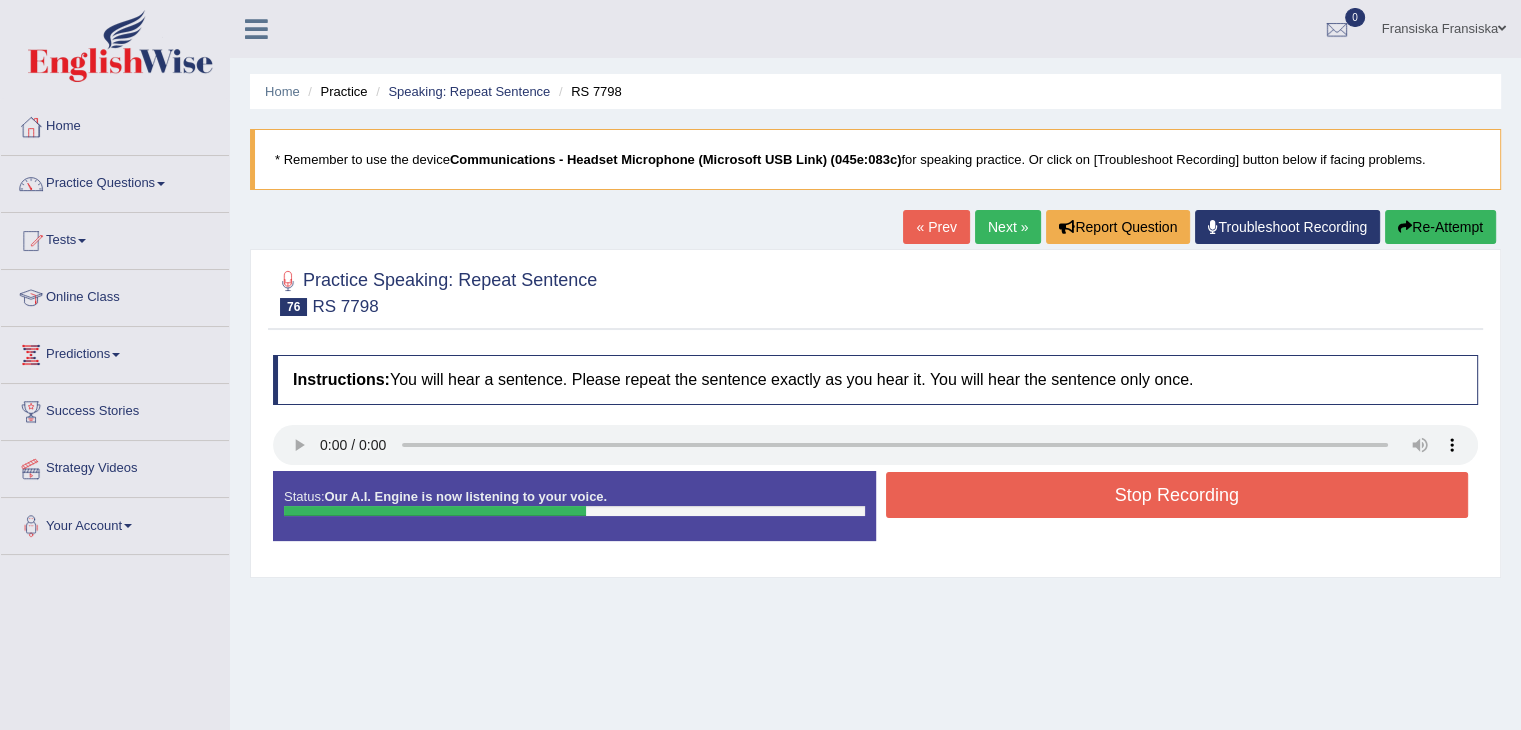 click on "Stop Recording" at bounding box center (1177, 495) 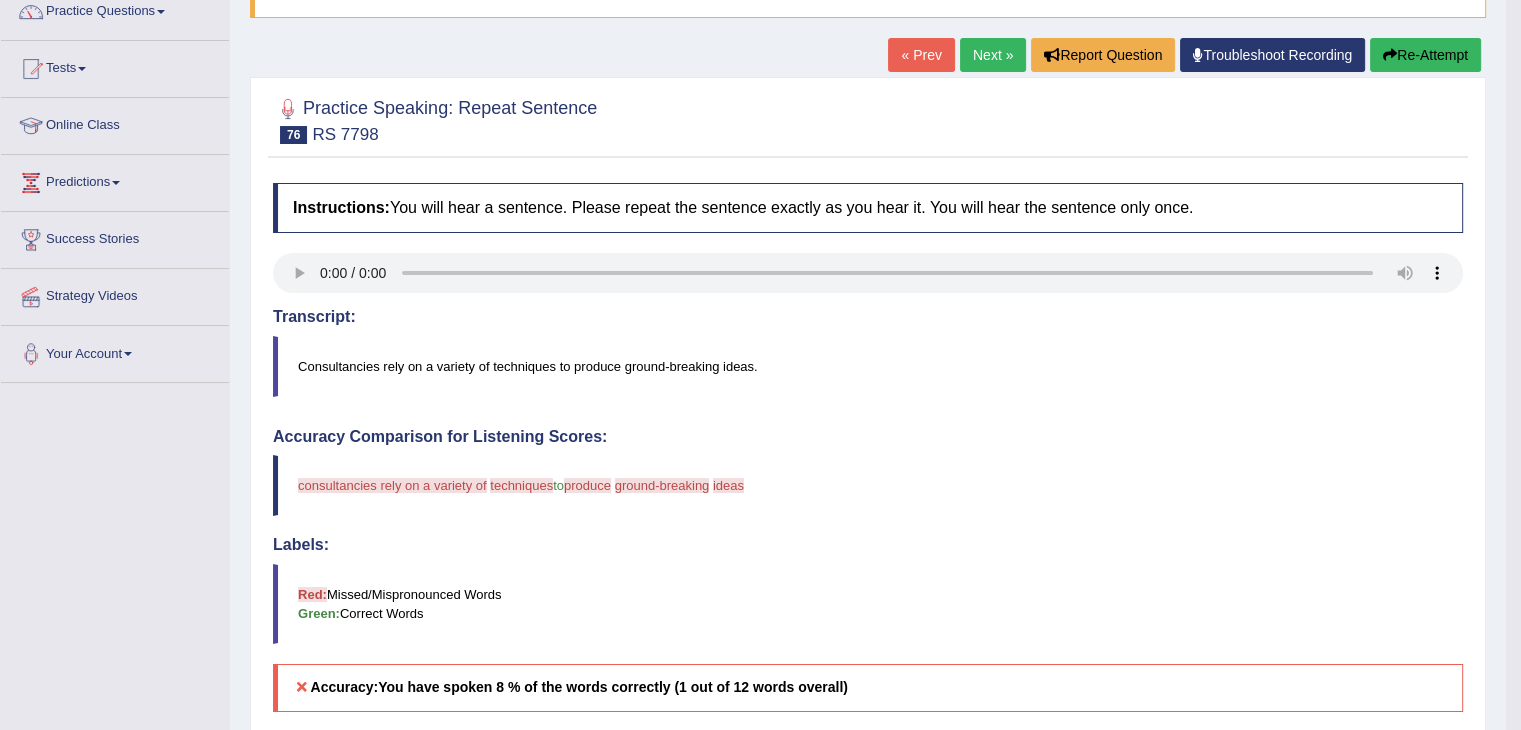 scroll, scrollTop: 52, scrollLeft: 0, axis: vertical 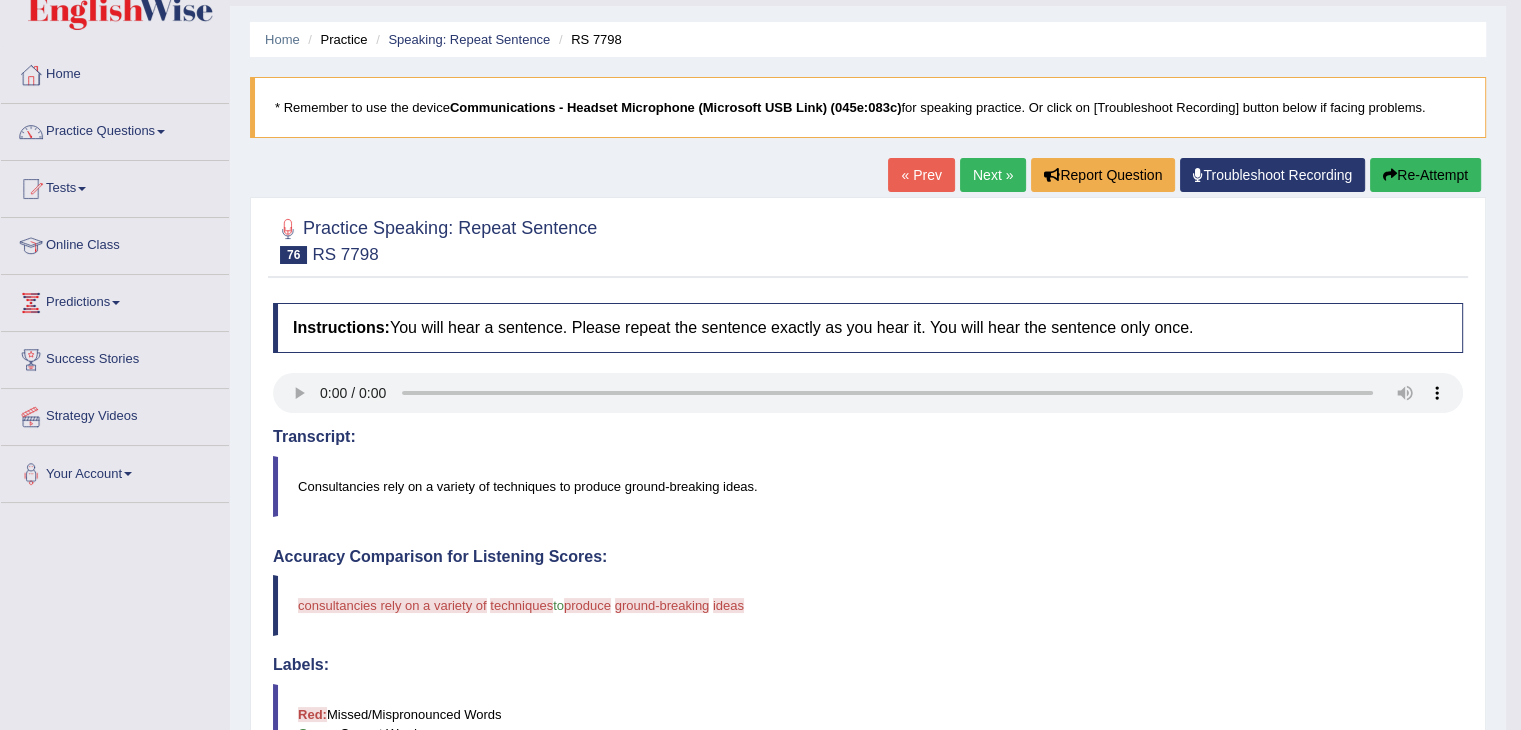 click on "Re-Attempt" at bounding box center (1425, 175) 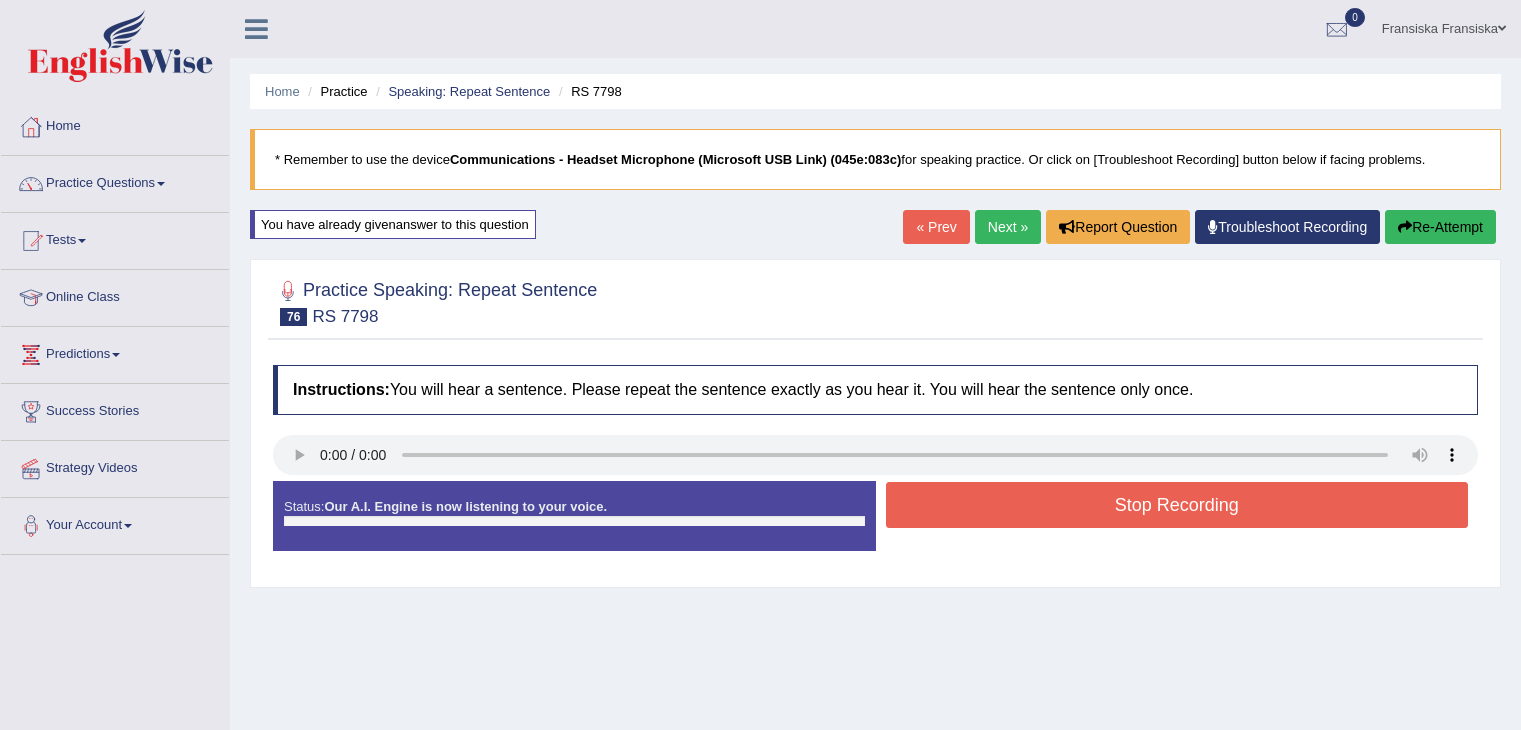 scroll, scrollTop: 52, scrollLeft: 0, axis: vertical 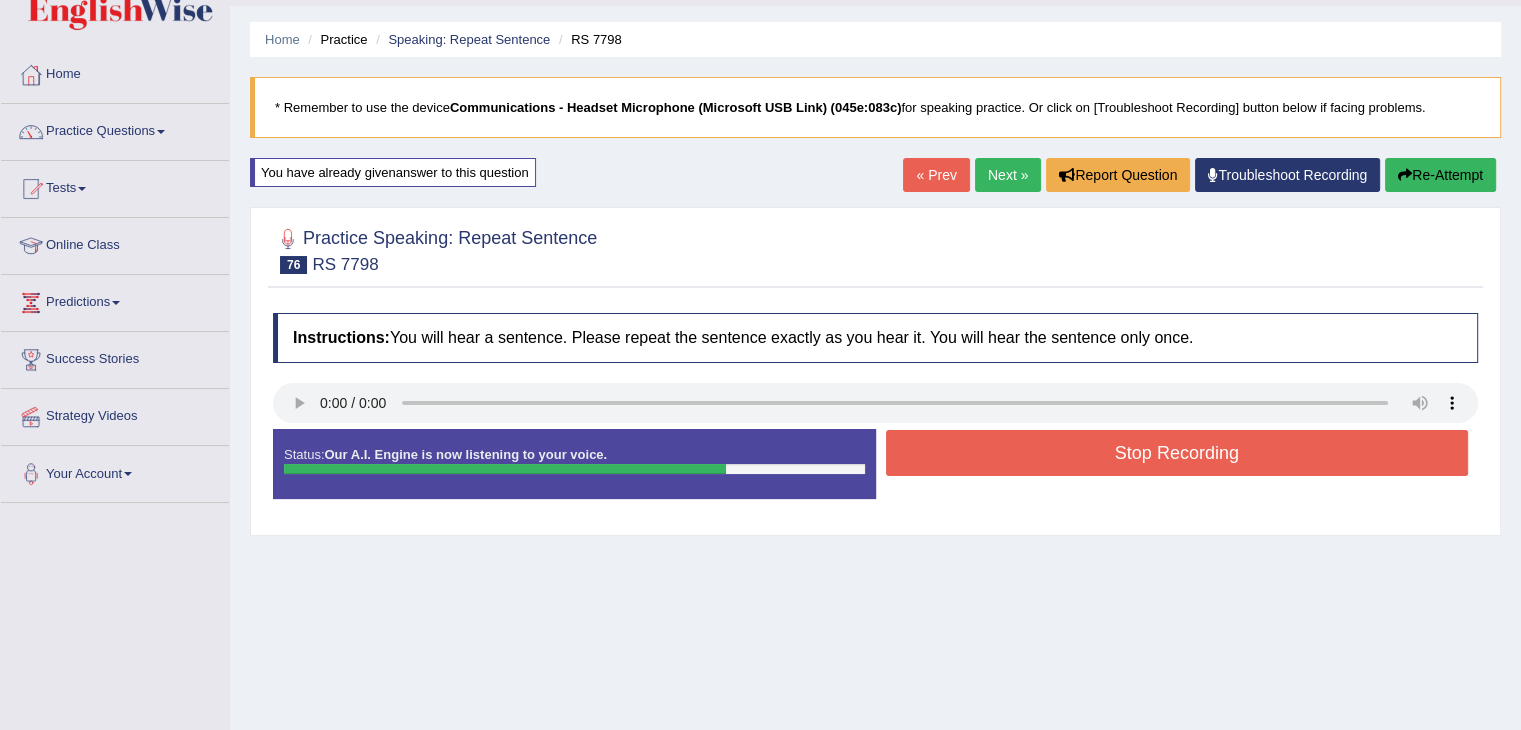click on "Stop Recording" at bounding box center [1177, 453] 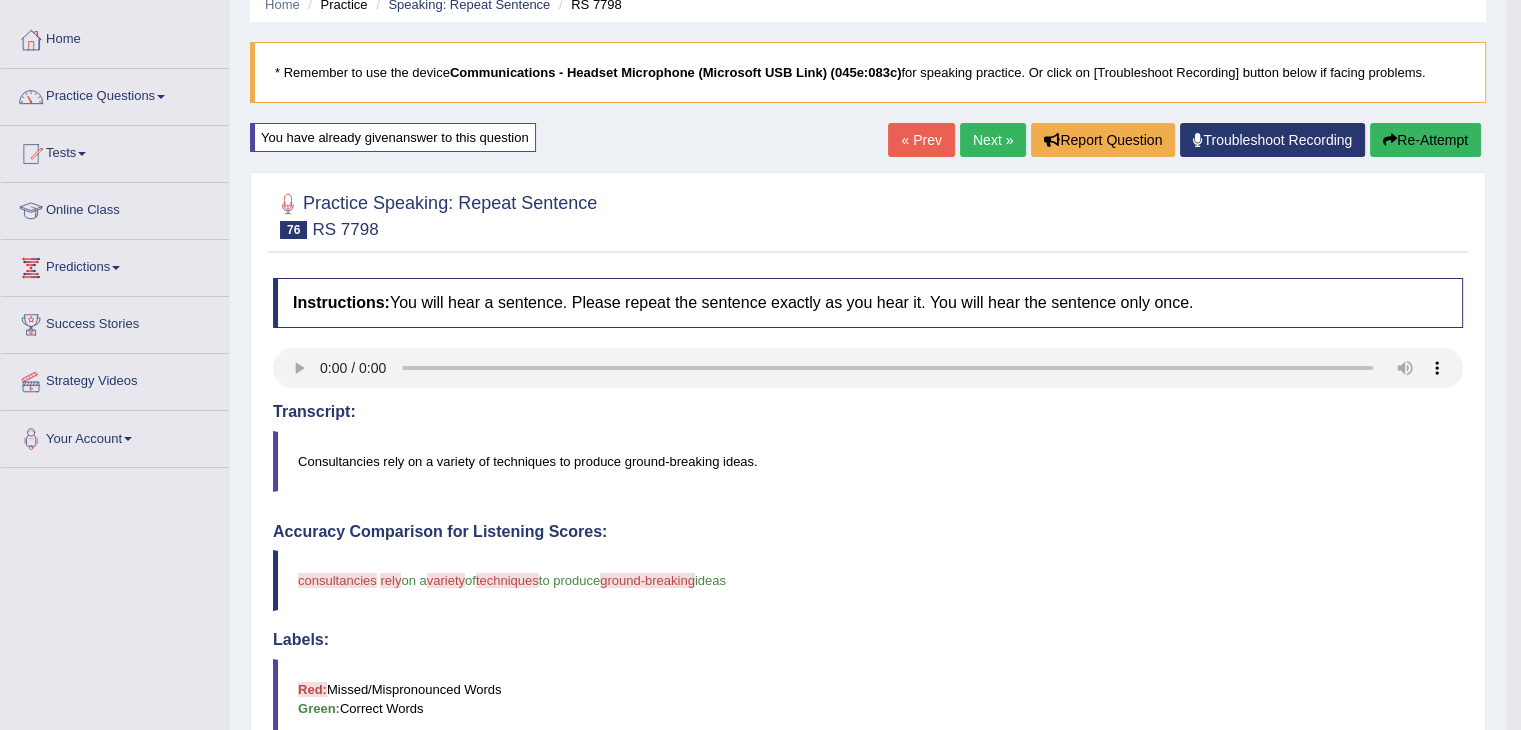 scroll, scrollTop: 90, scrollLeft: 0, axis: vertical 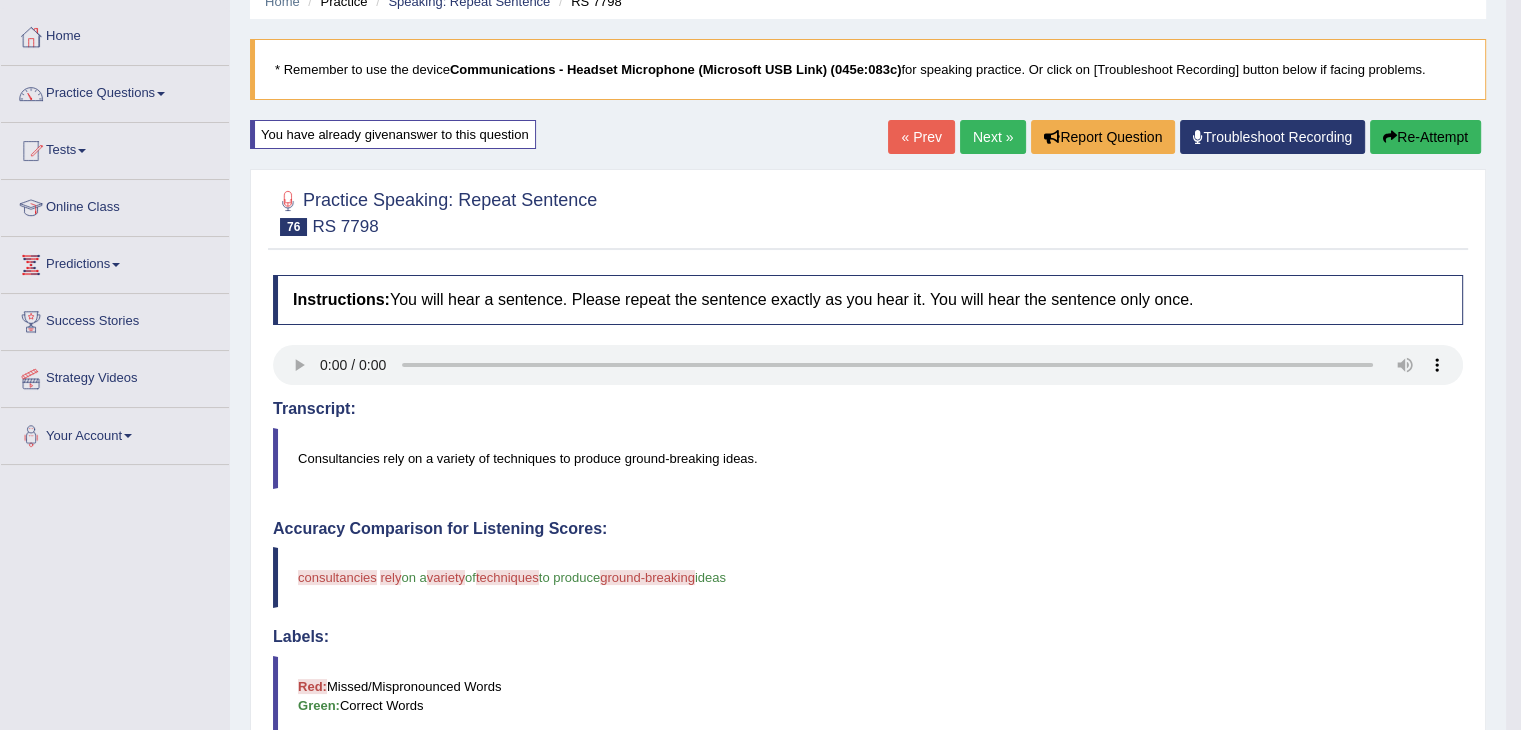 click on "Re-Attempt" at bounding box center (1425, 137) 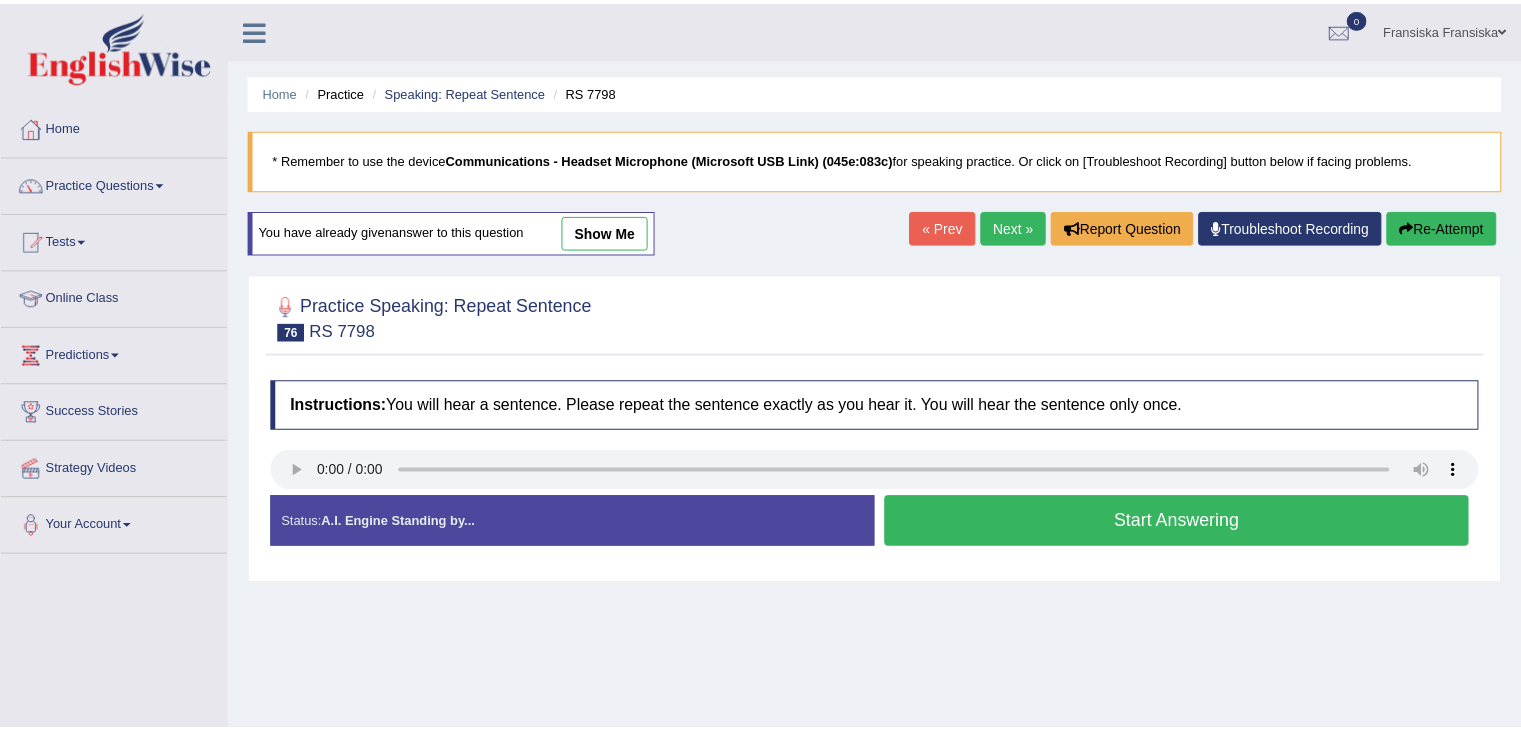 scroll, scrollTop: 90, scrollLeft: 0, axis: vertical 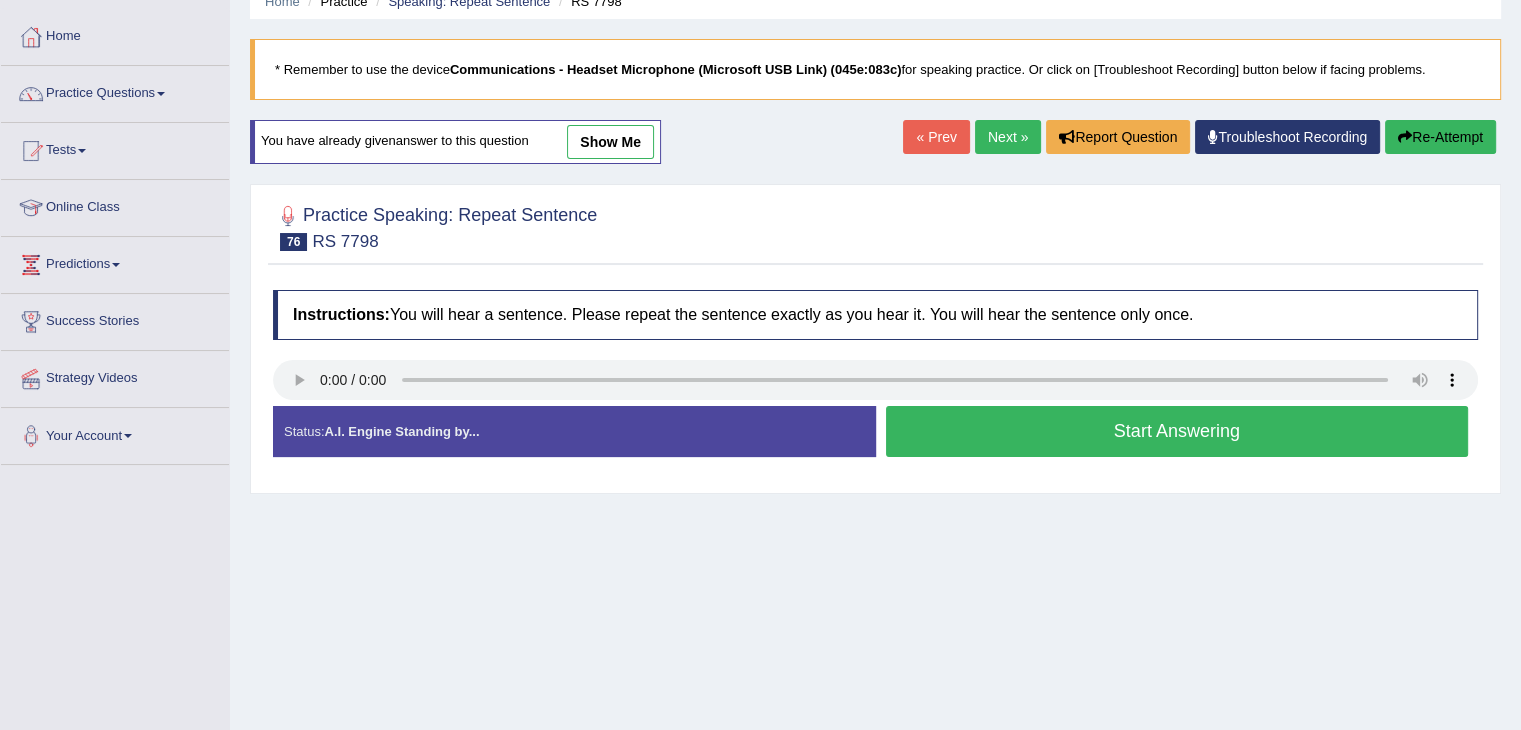 click on "Start Answering" at bounding box center (1177, 431) 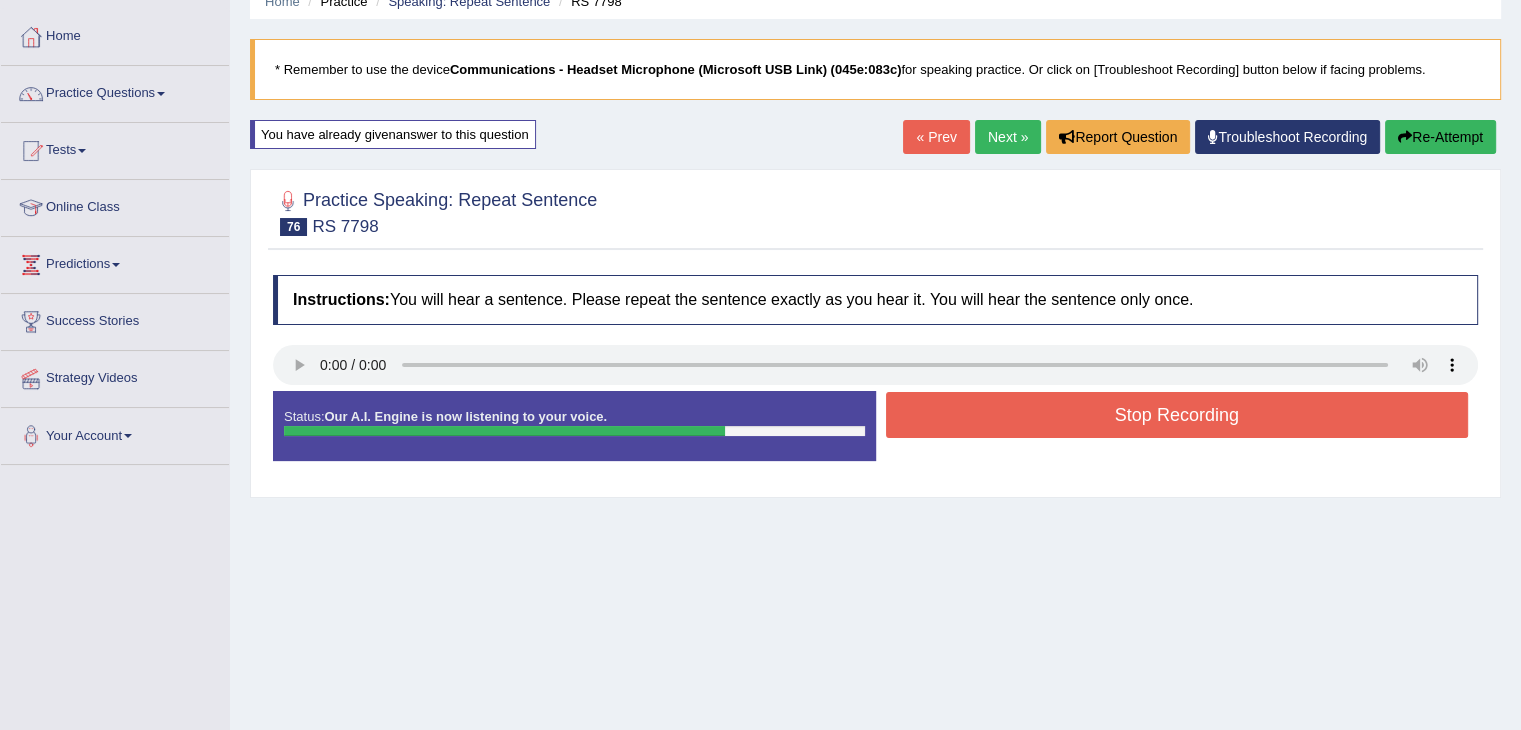 click on "Stop Recording" at bounding box center [1177, 415] 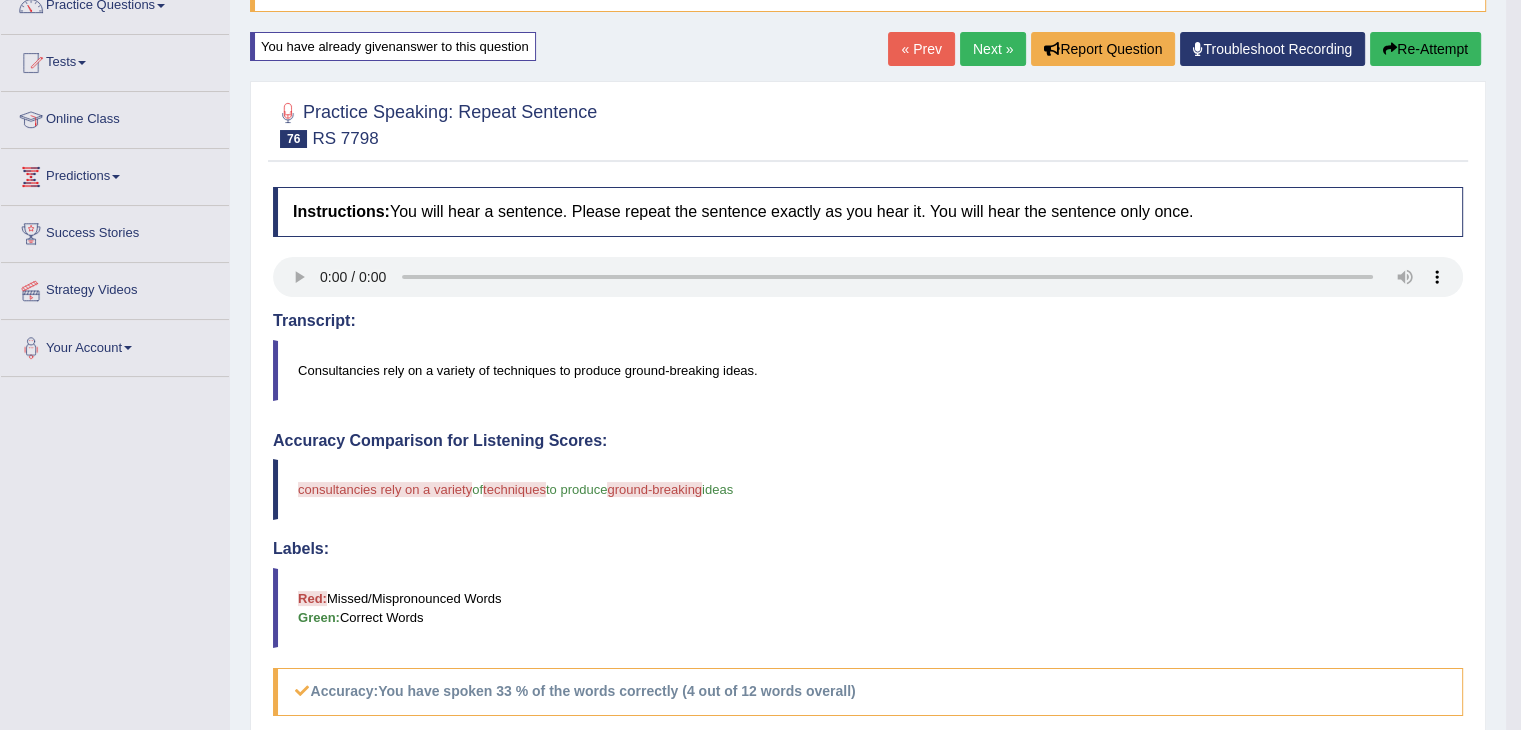 scroll, scrollTop: 177, scrollLeft: 0, axis: vertical 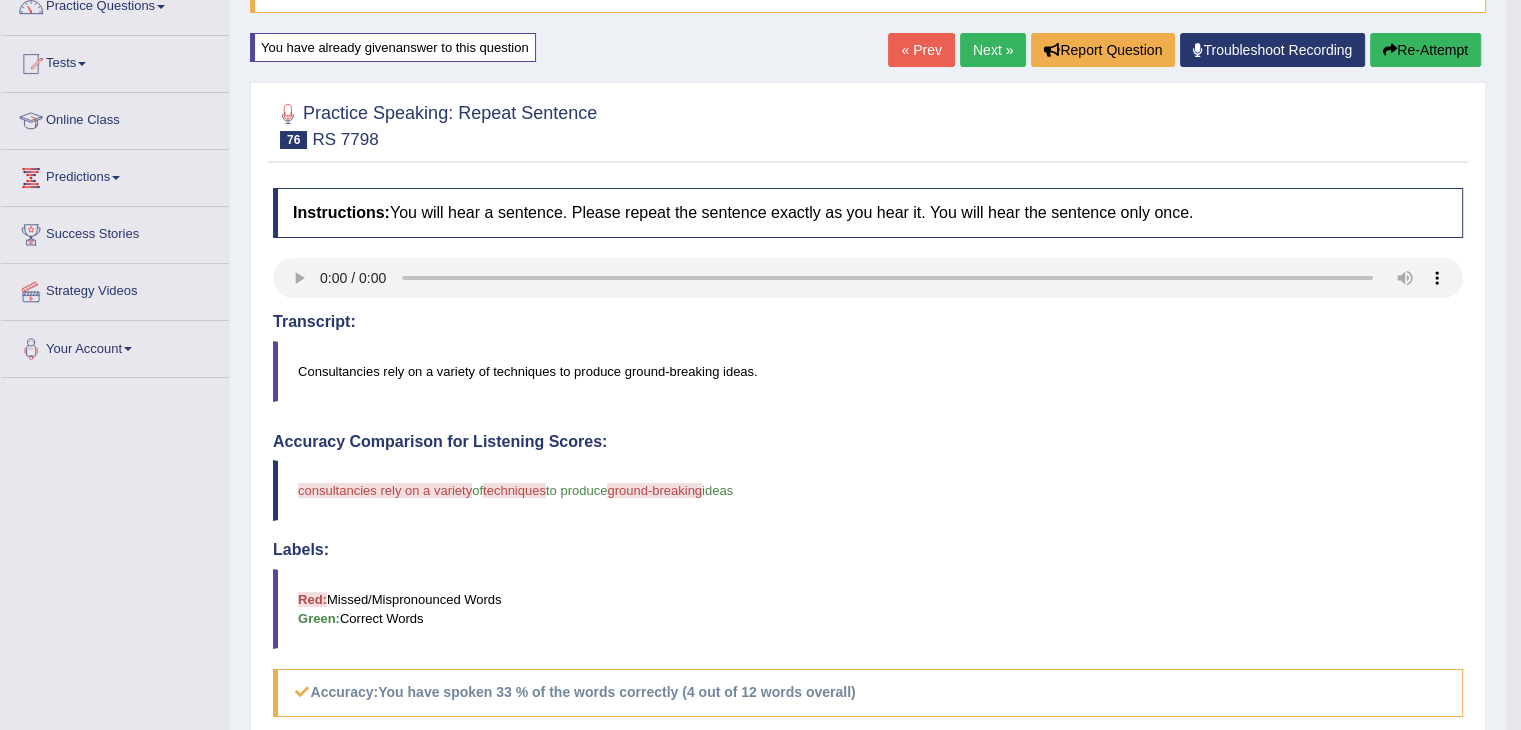 click on "Next »" at bounding box center [993, 50] 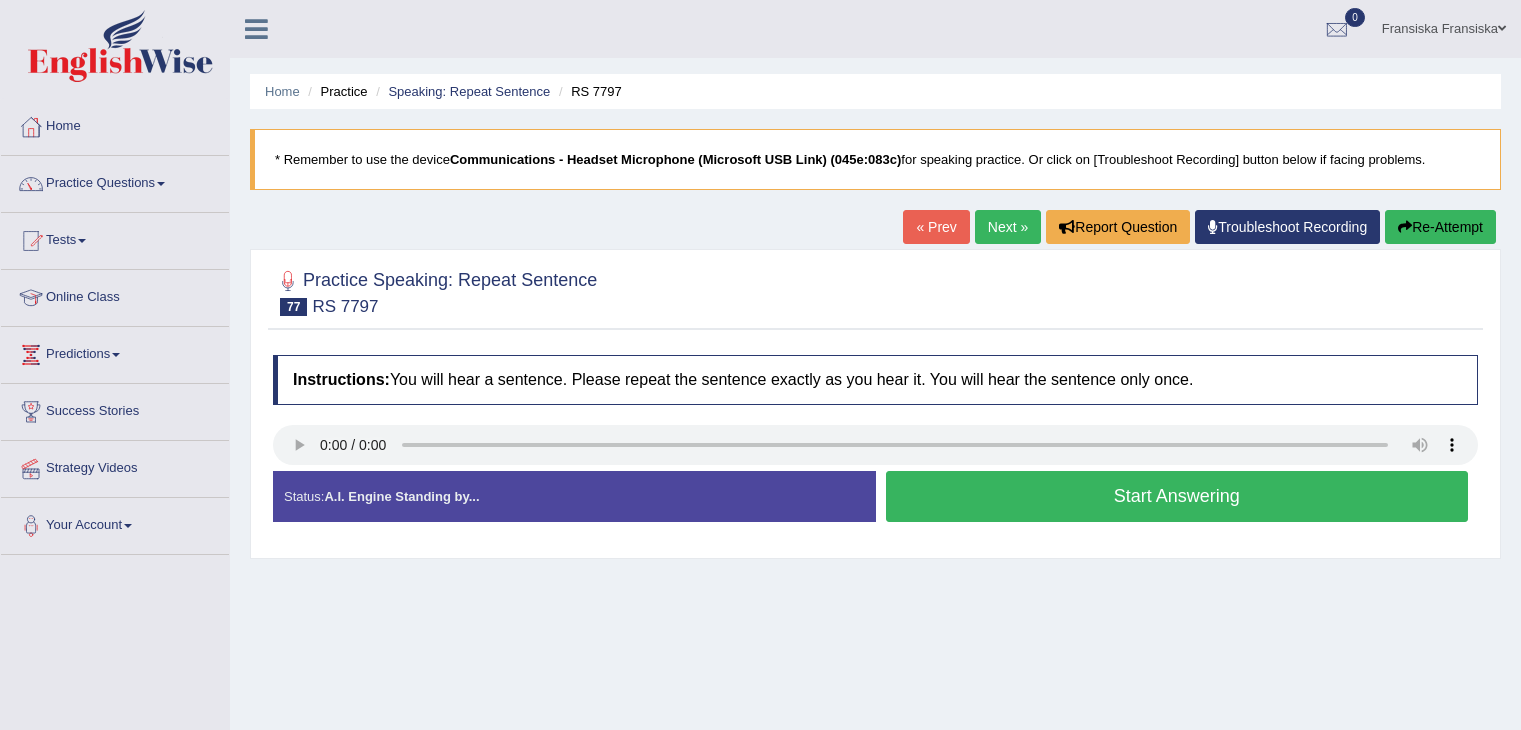 scroll, scrollTop: 0, scrollLeft: 0, axis: both 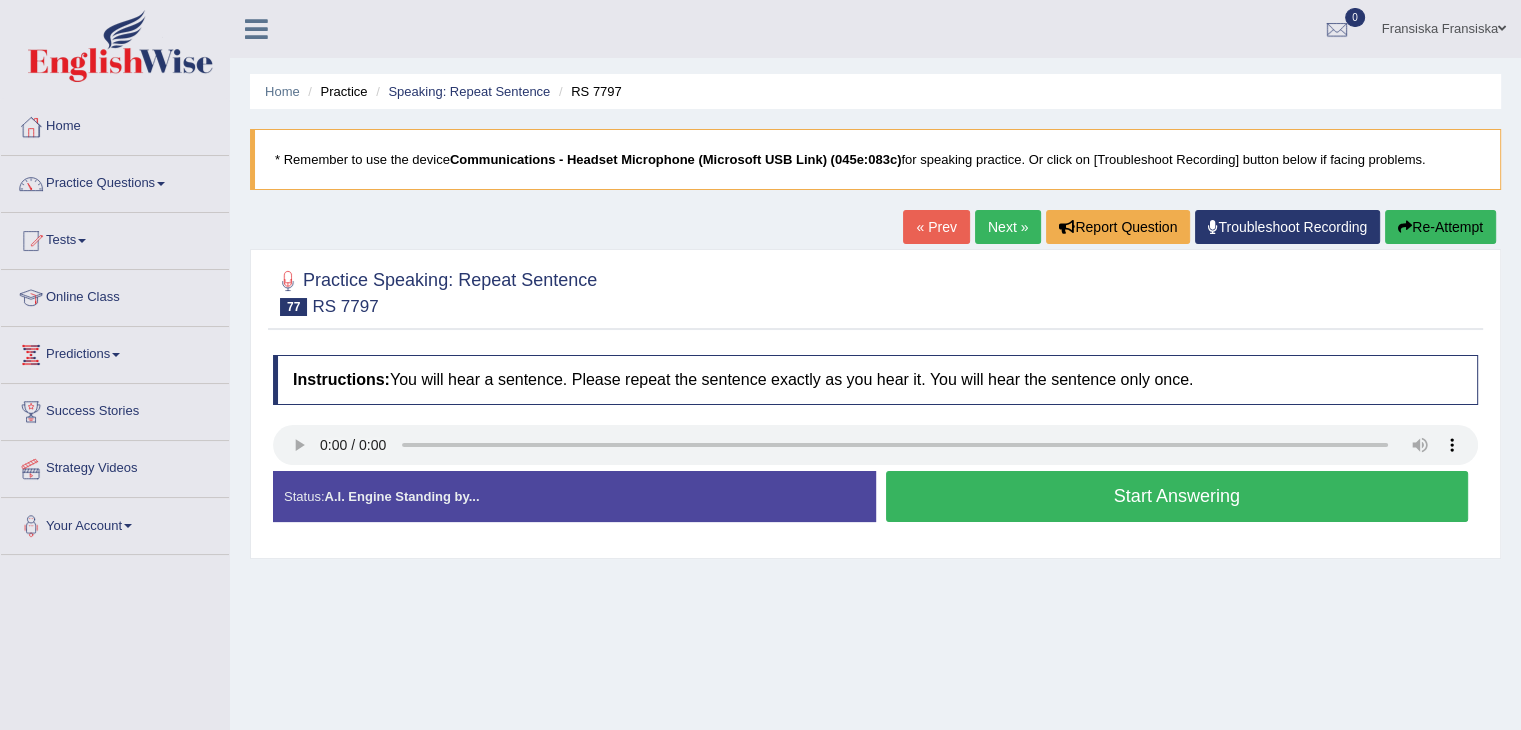 click on "Start Answering" at bounding box center (1177, 496) 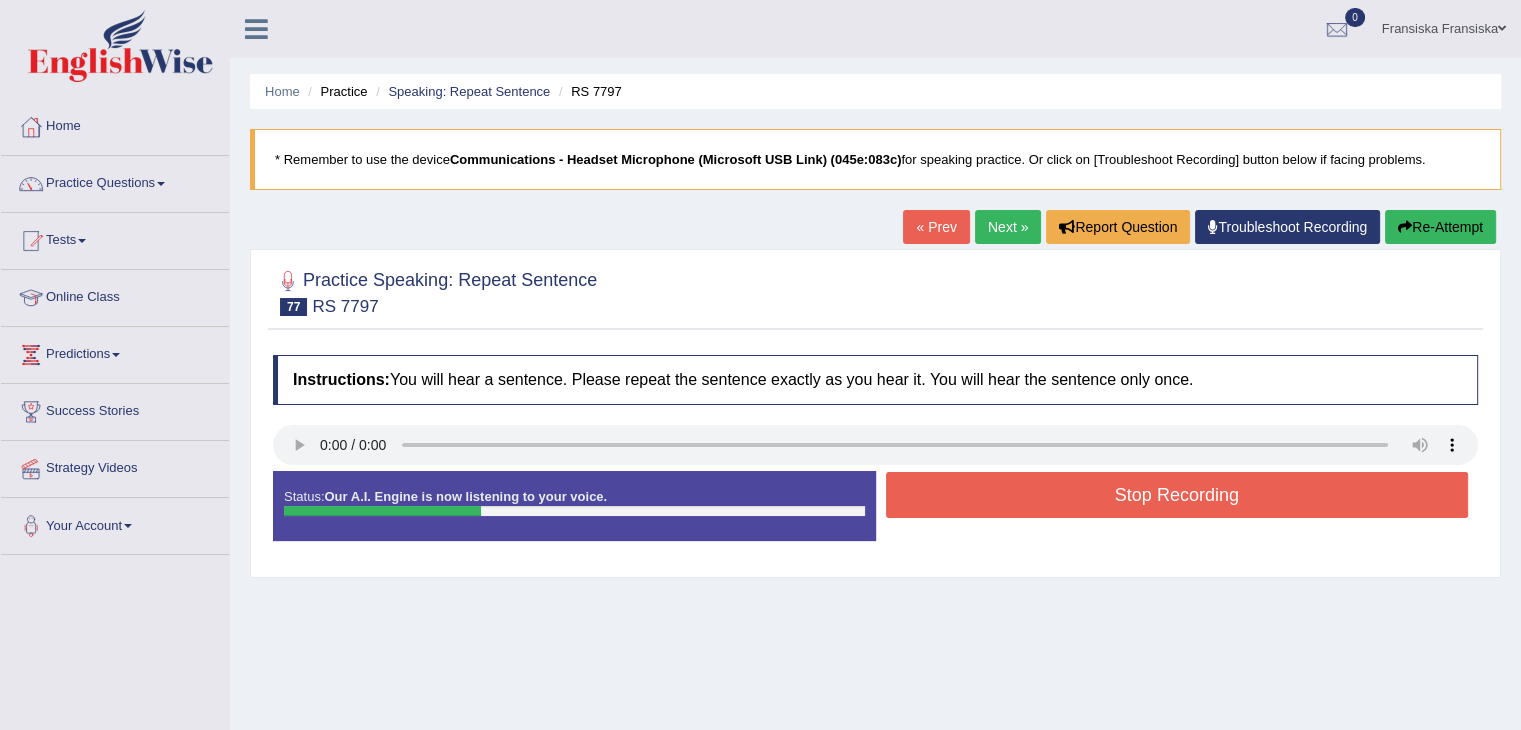 click on "Stop Recording" at bounding box center [1177, 495] 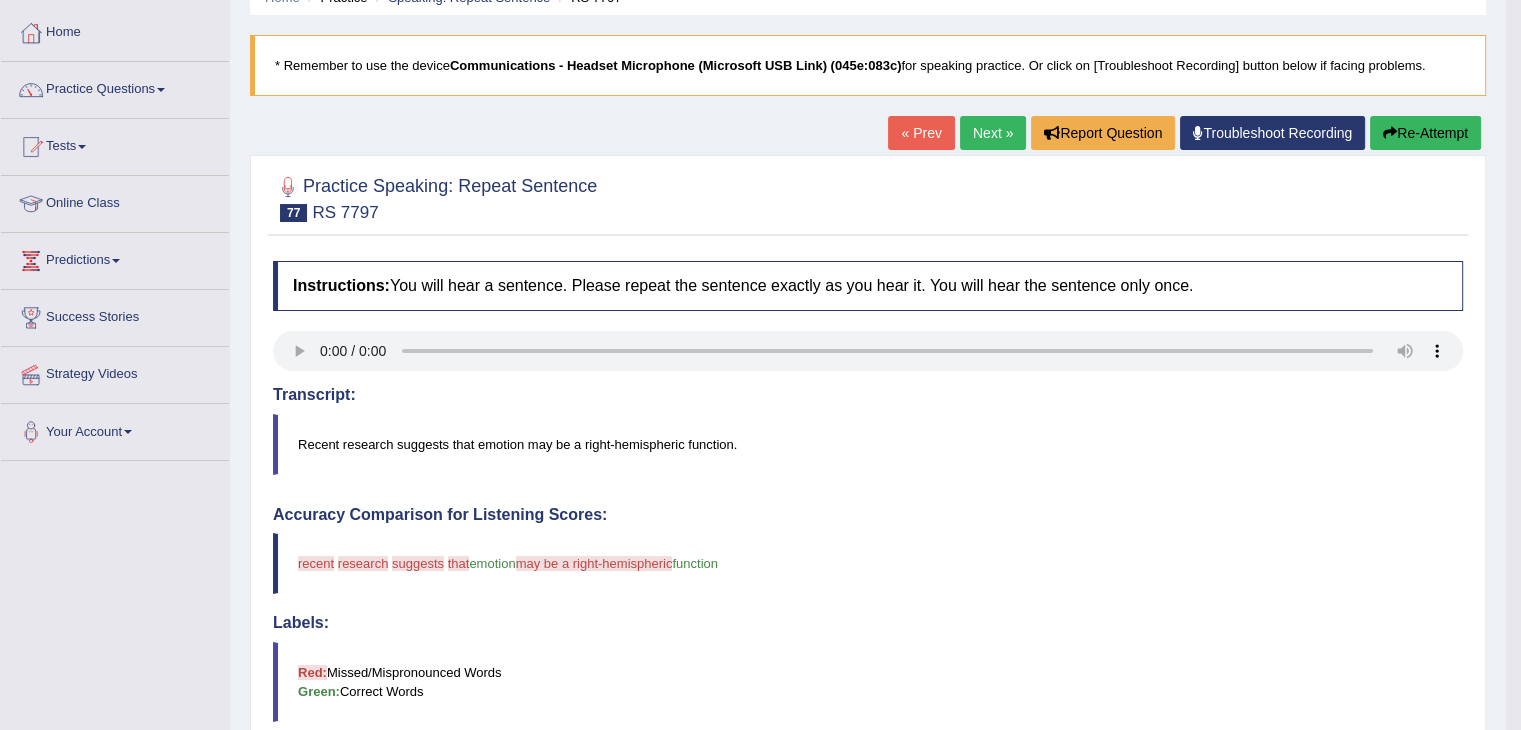 scroll, scrollTop: 75, scrollLeft: 0, axis: vertical 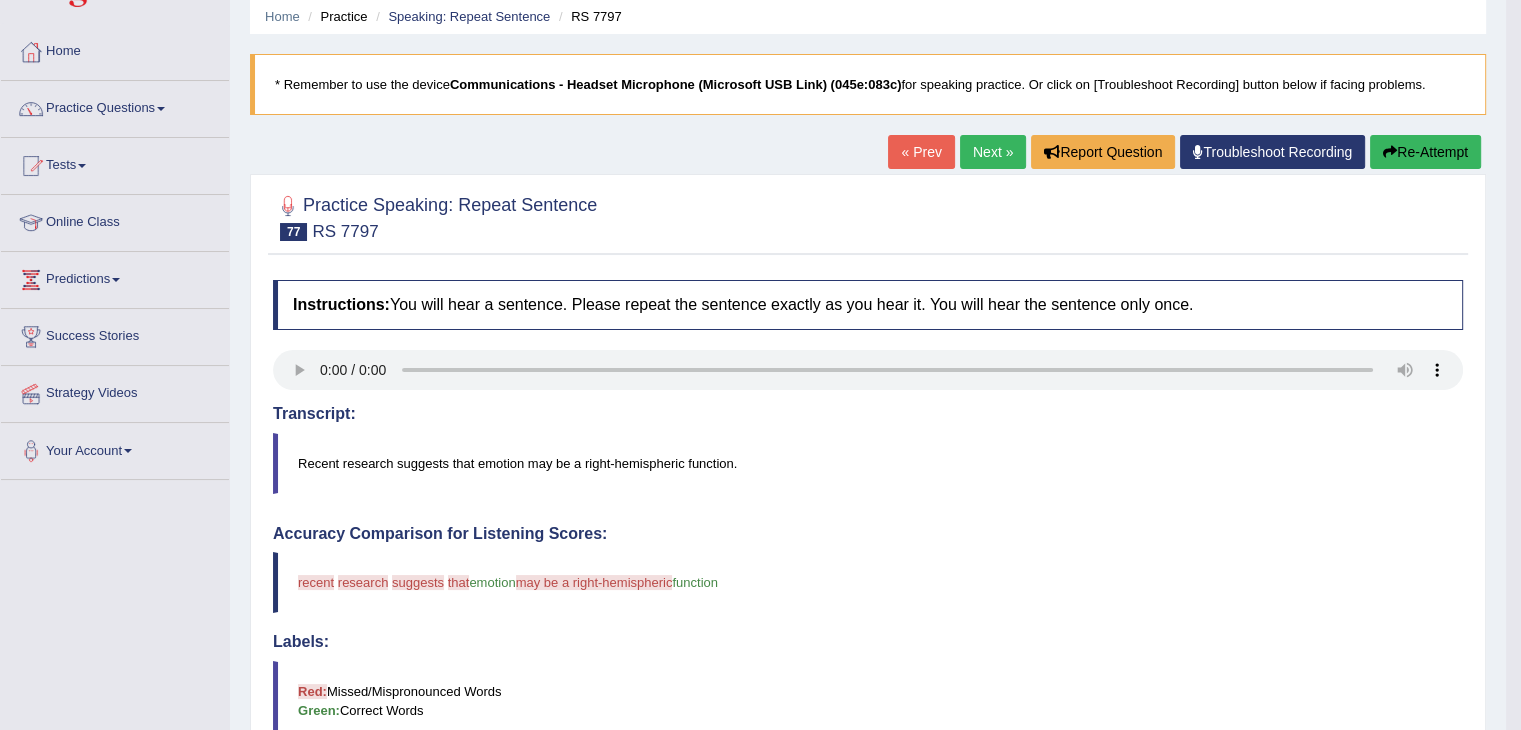 click on "Re-Attempt" at bounding box center (1425, 152) 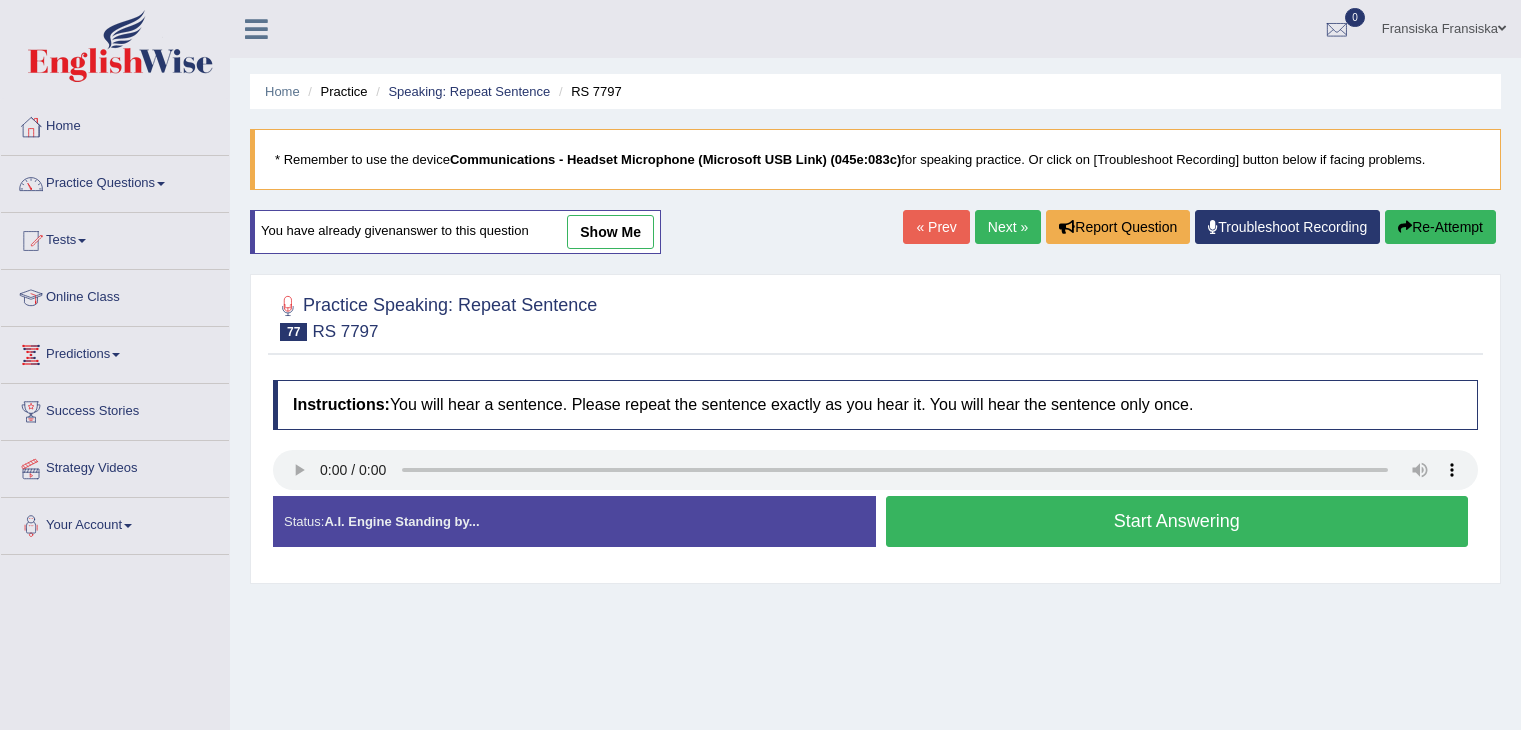 scroll, scrollTop: 75, scrollLeft: 0, axis: vertical 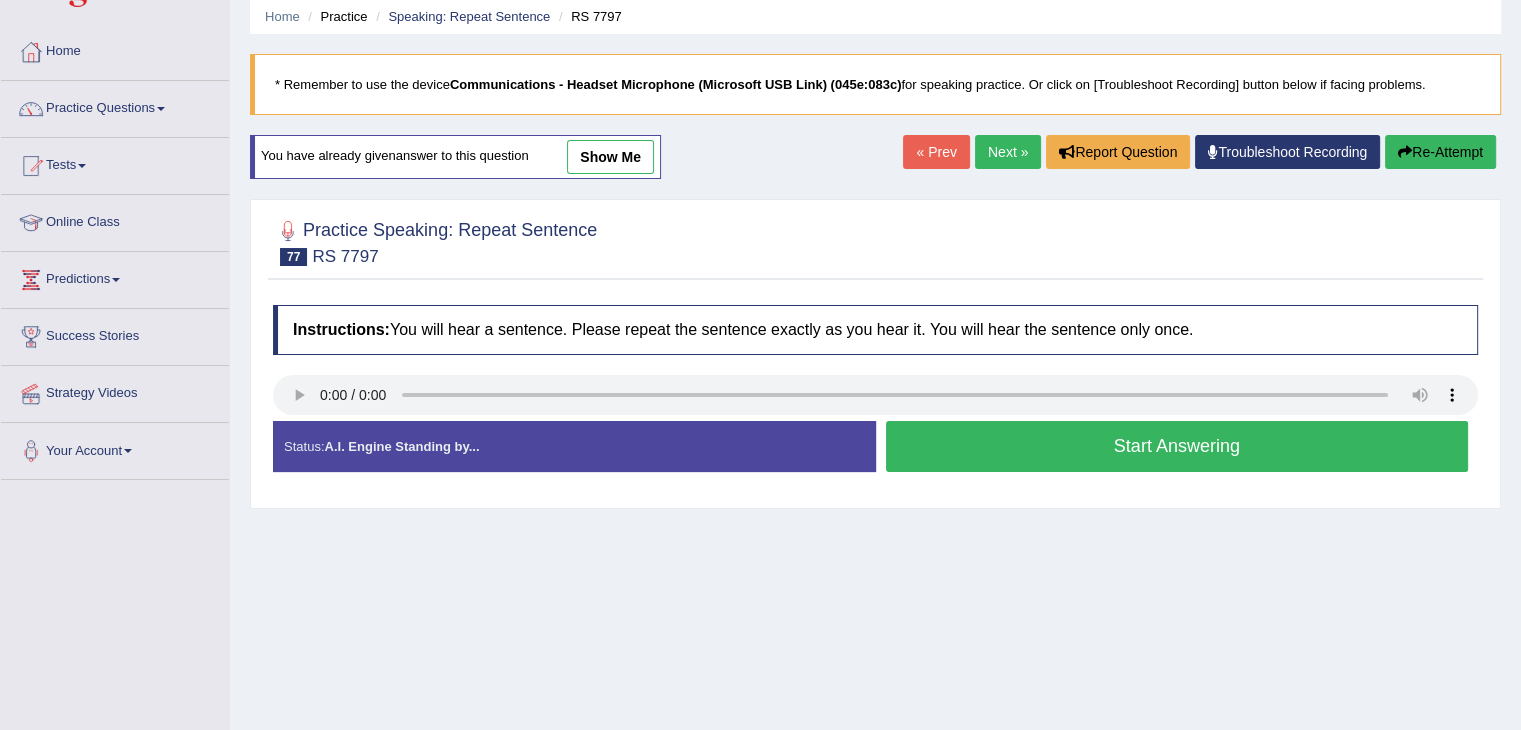 click on "Start Answering" at bounding box center (1177, 446) 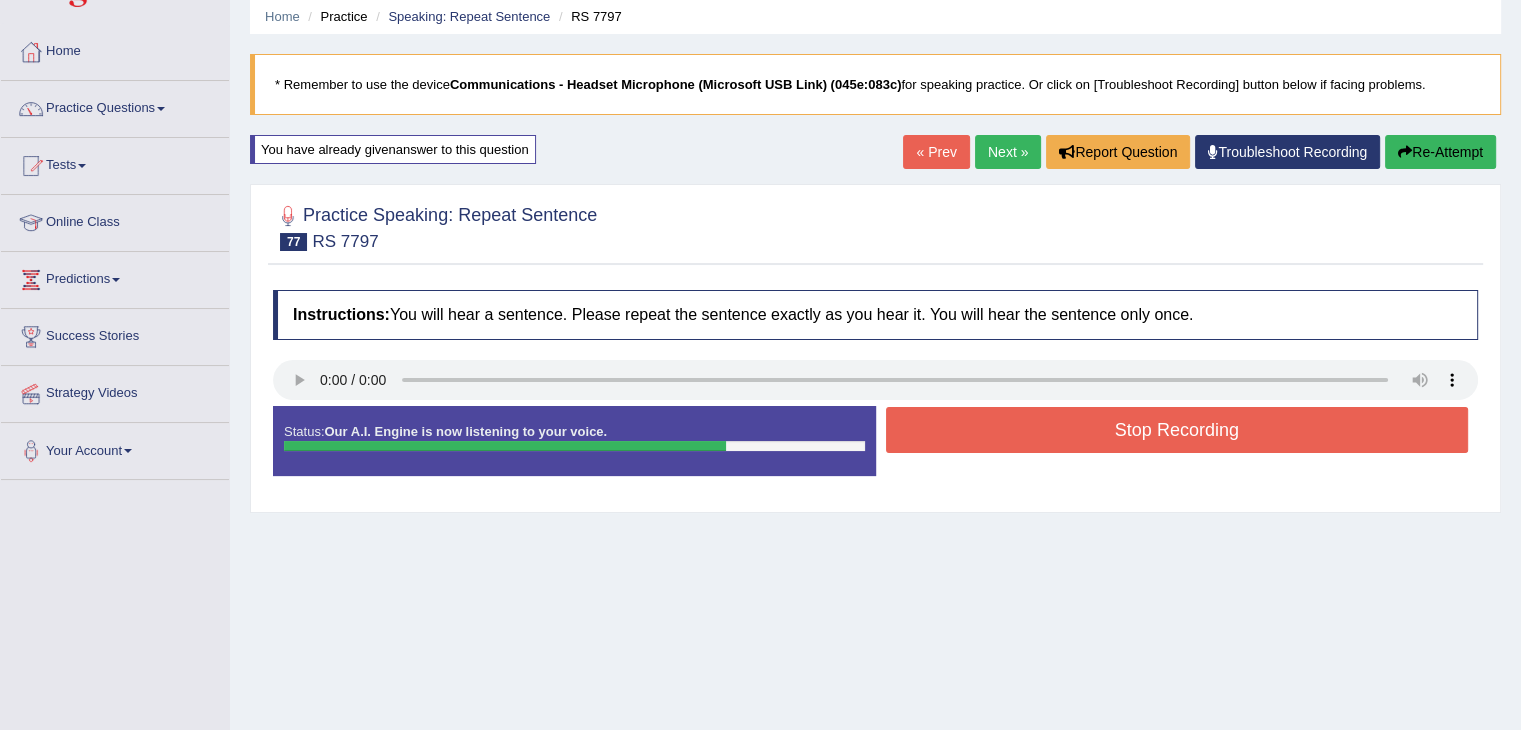 click on "Stop Recording" at bounding box center (1177, 430) 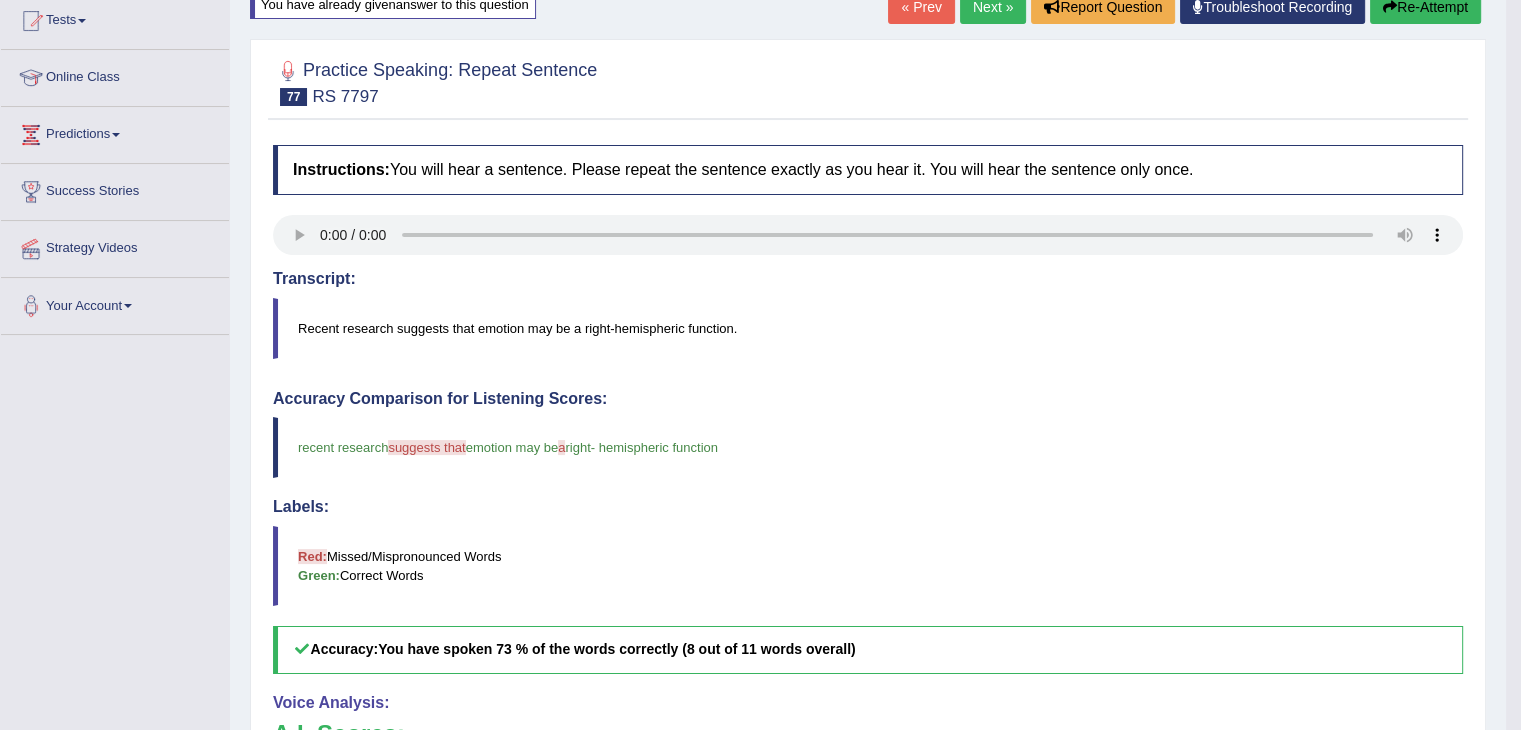 scroll, scrollTop: 207, scrollLeft: 0, axis: vertical 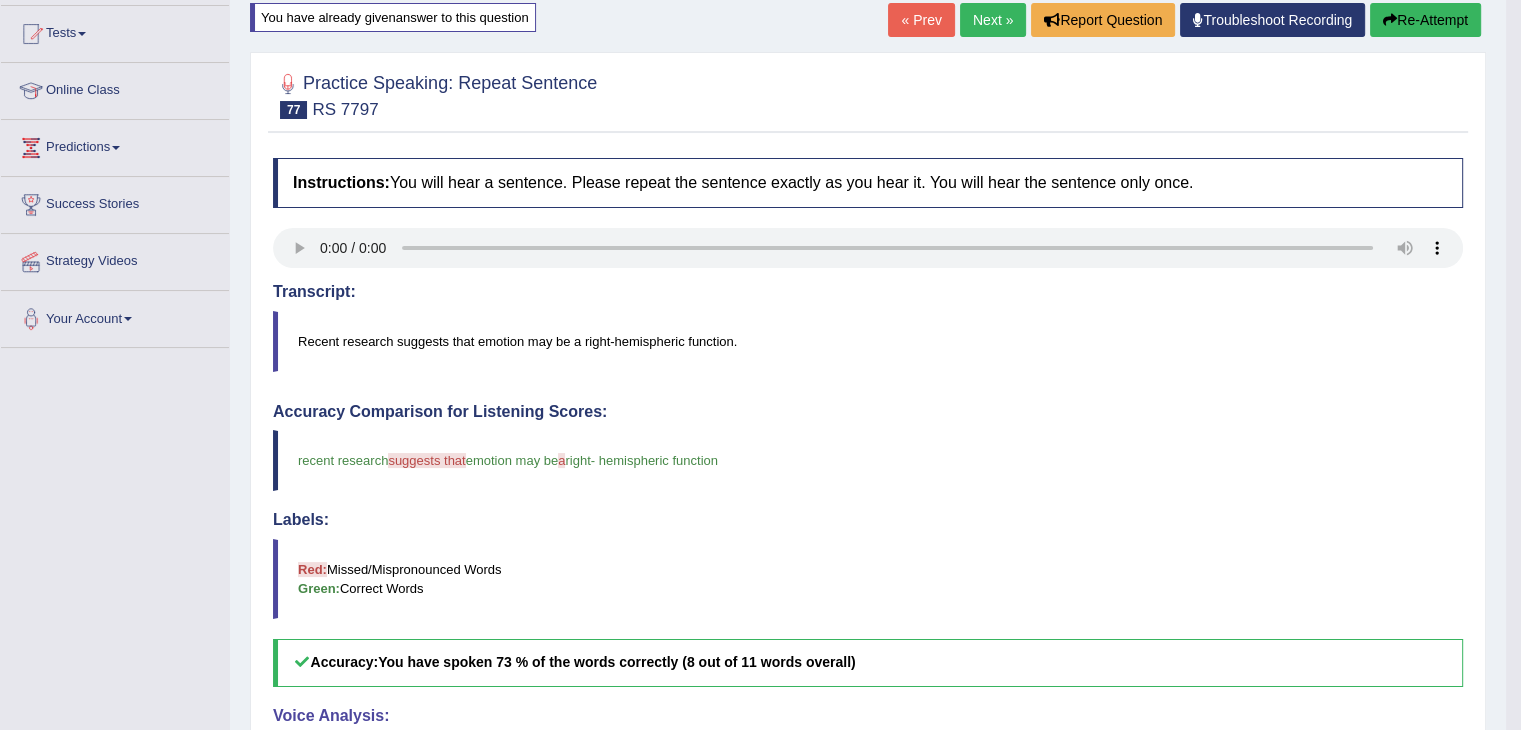 click on "Re-Attempt" at bounding box center [1425, 20] 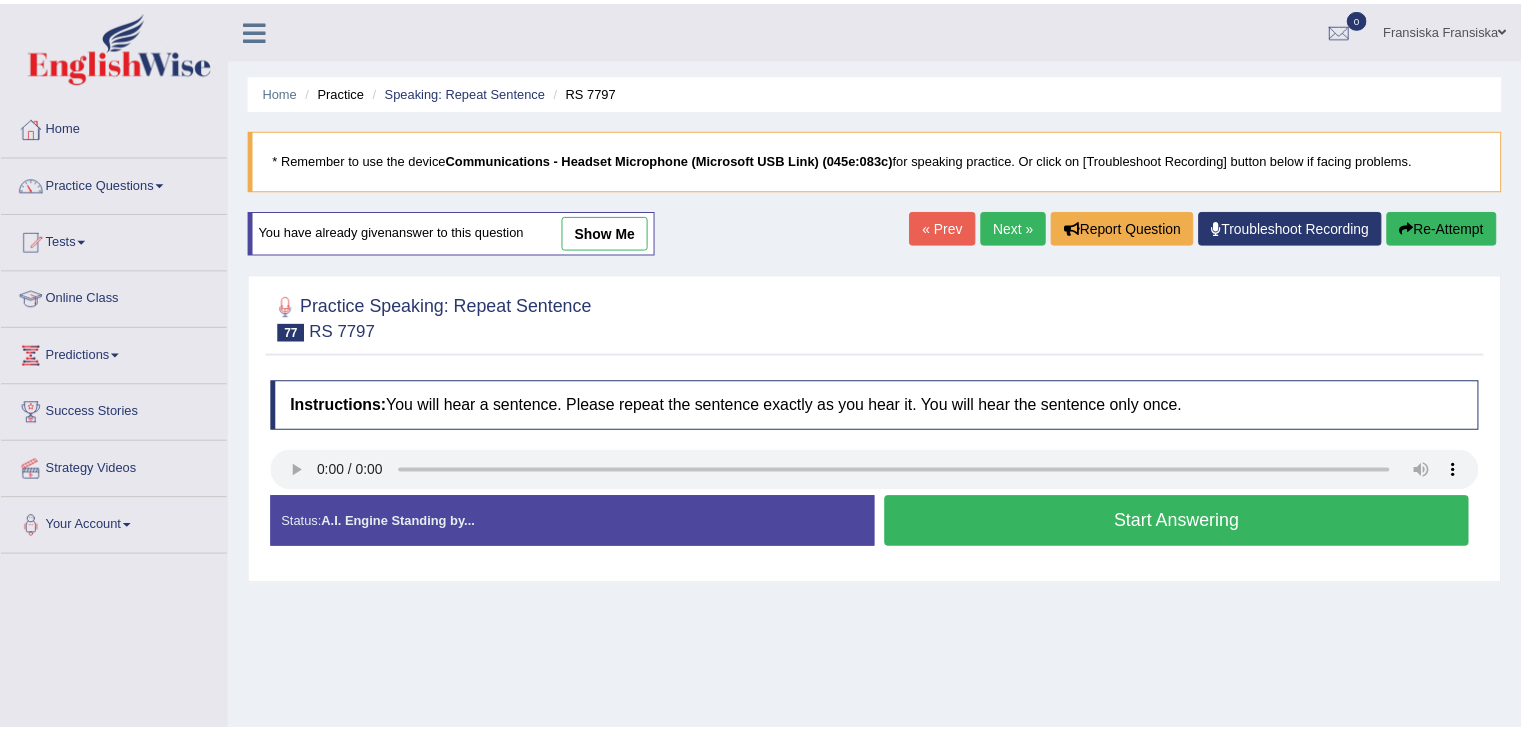 scroll, scrollTop: 222, scrollLeft: 0, axis: vertical 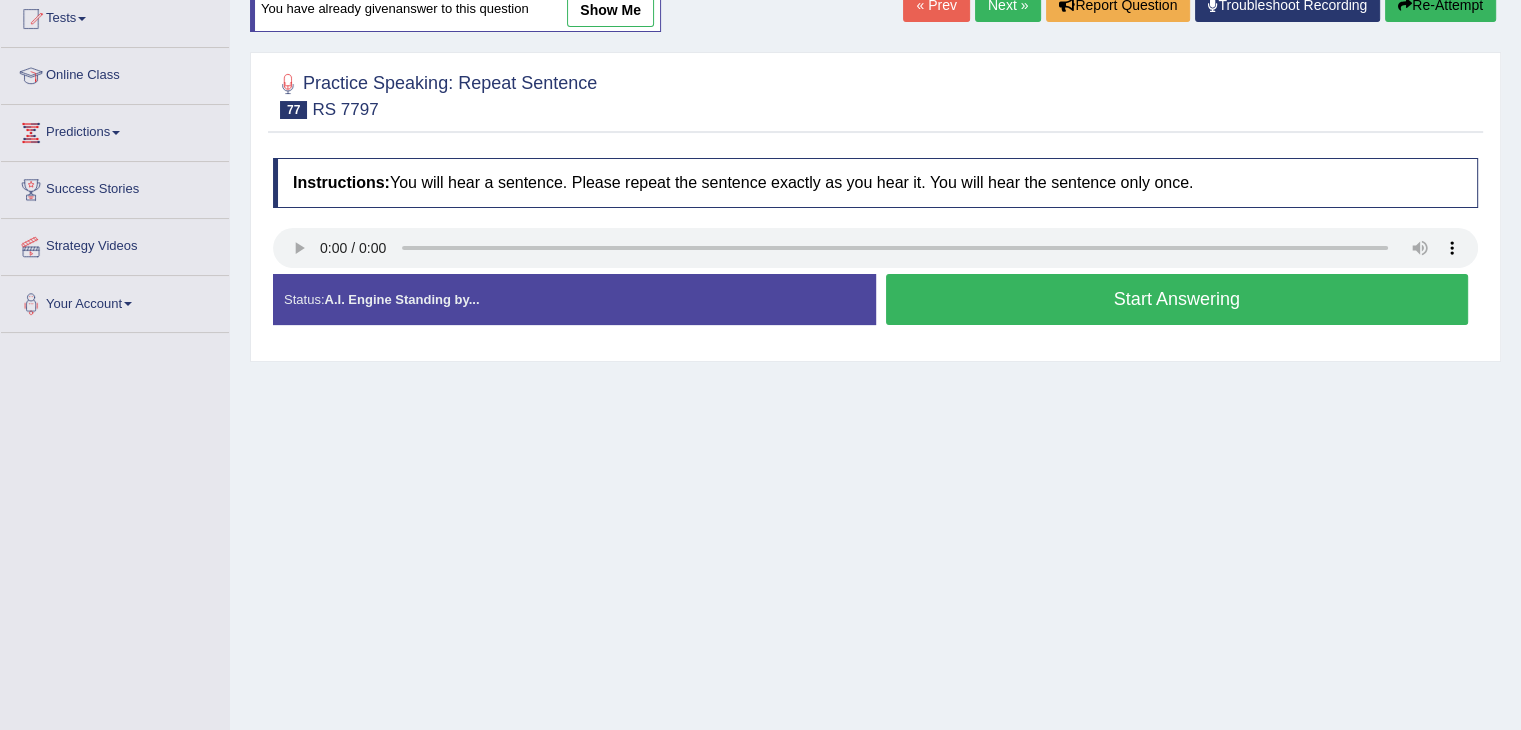 click on "Start Answering" at bounding box center (1177, 299) 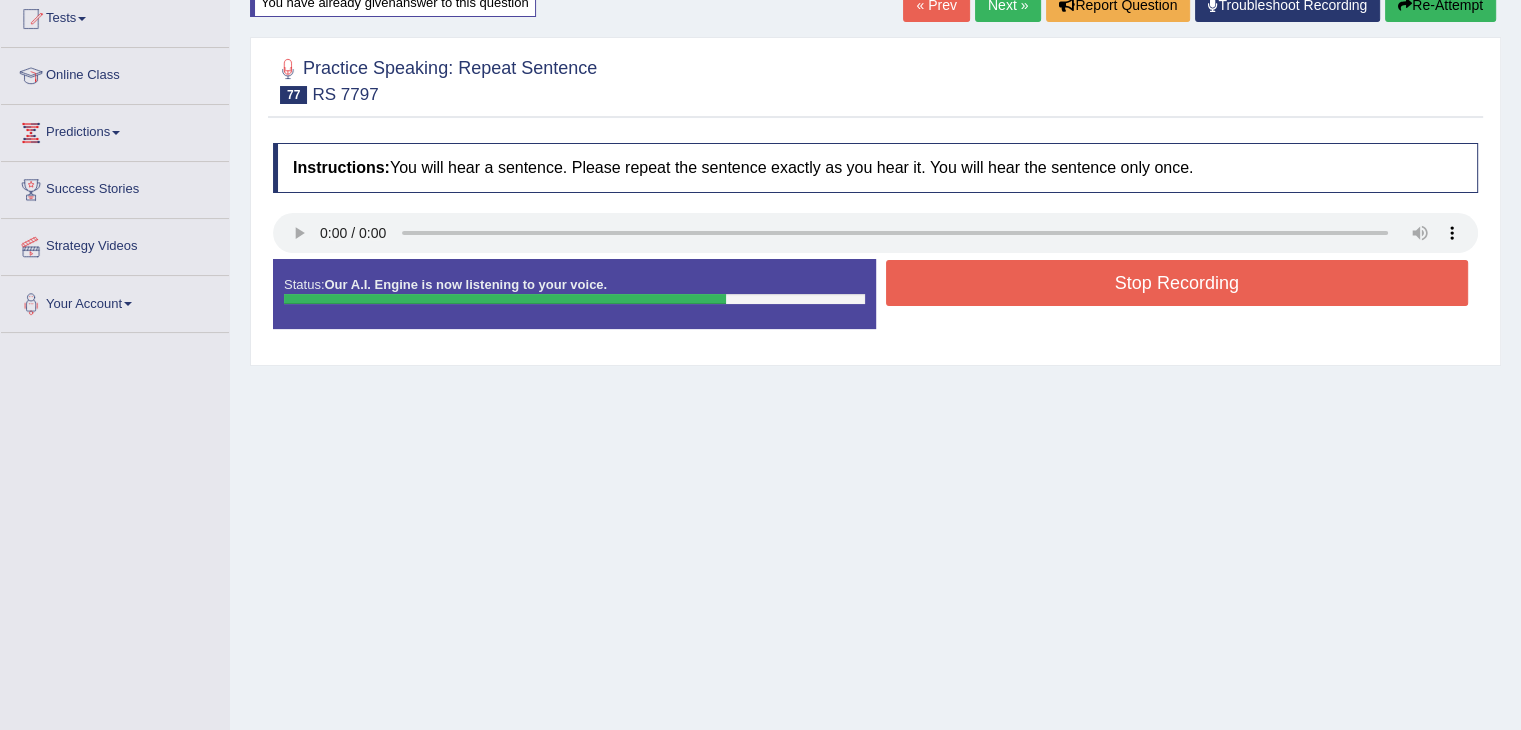 click on "Stop Recording" at bounding box center (1177, 283) 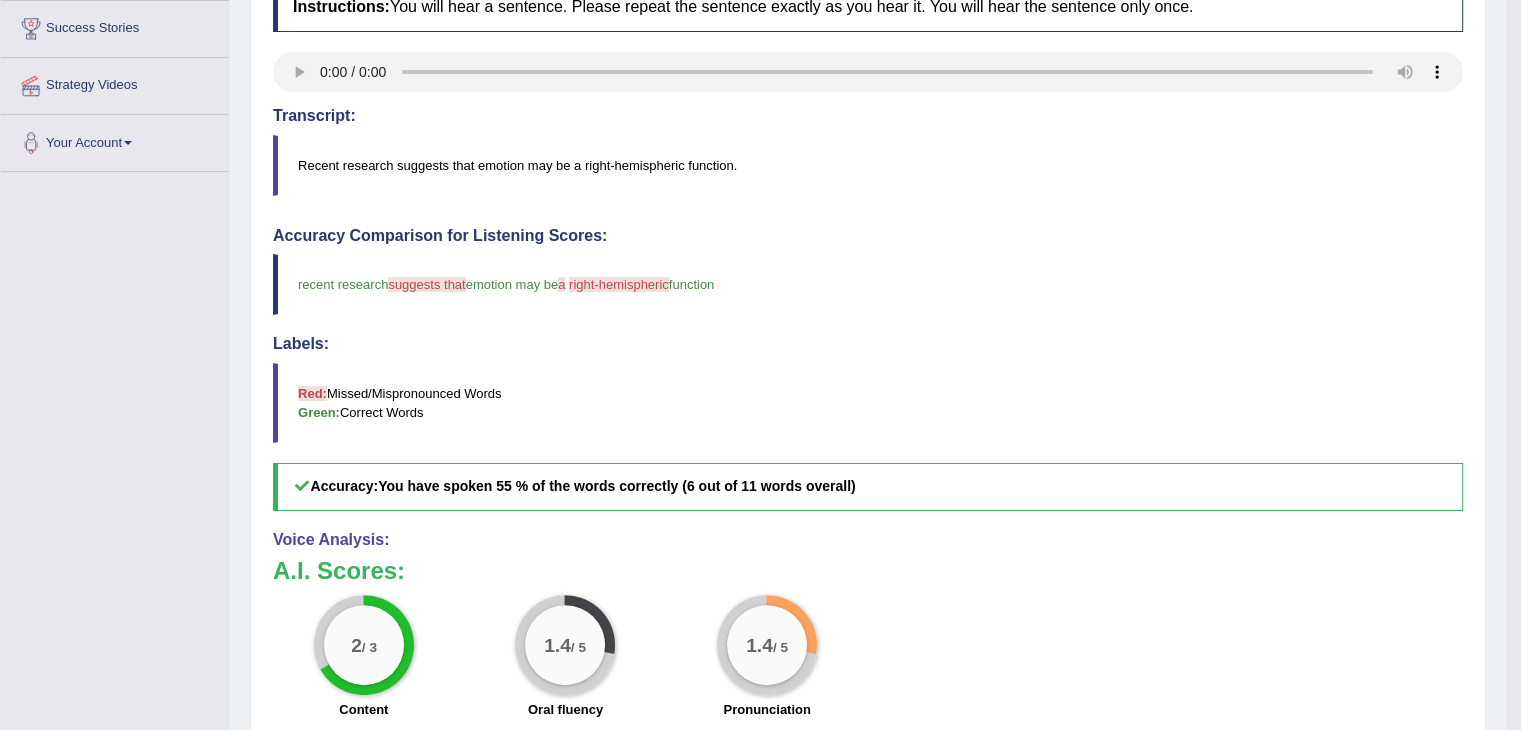 scroll, scrollTop: 0, scrollLeft: 0, axis: both 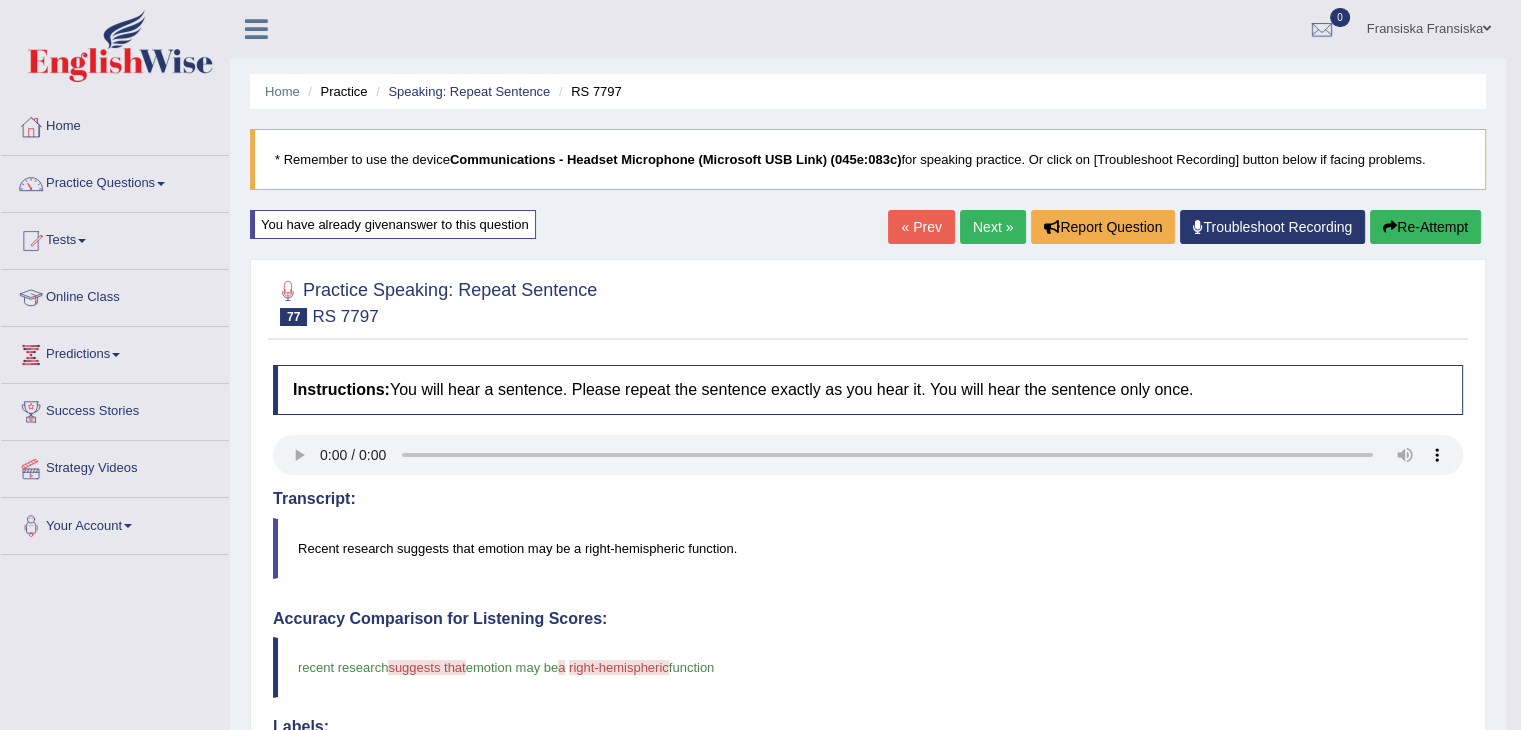 click on "Next »" at bounding box center (993, 227) 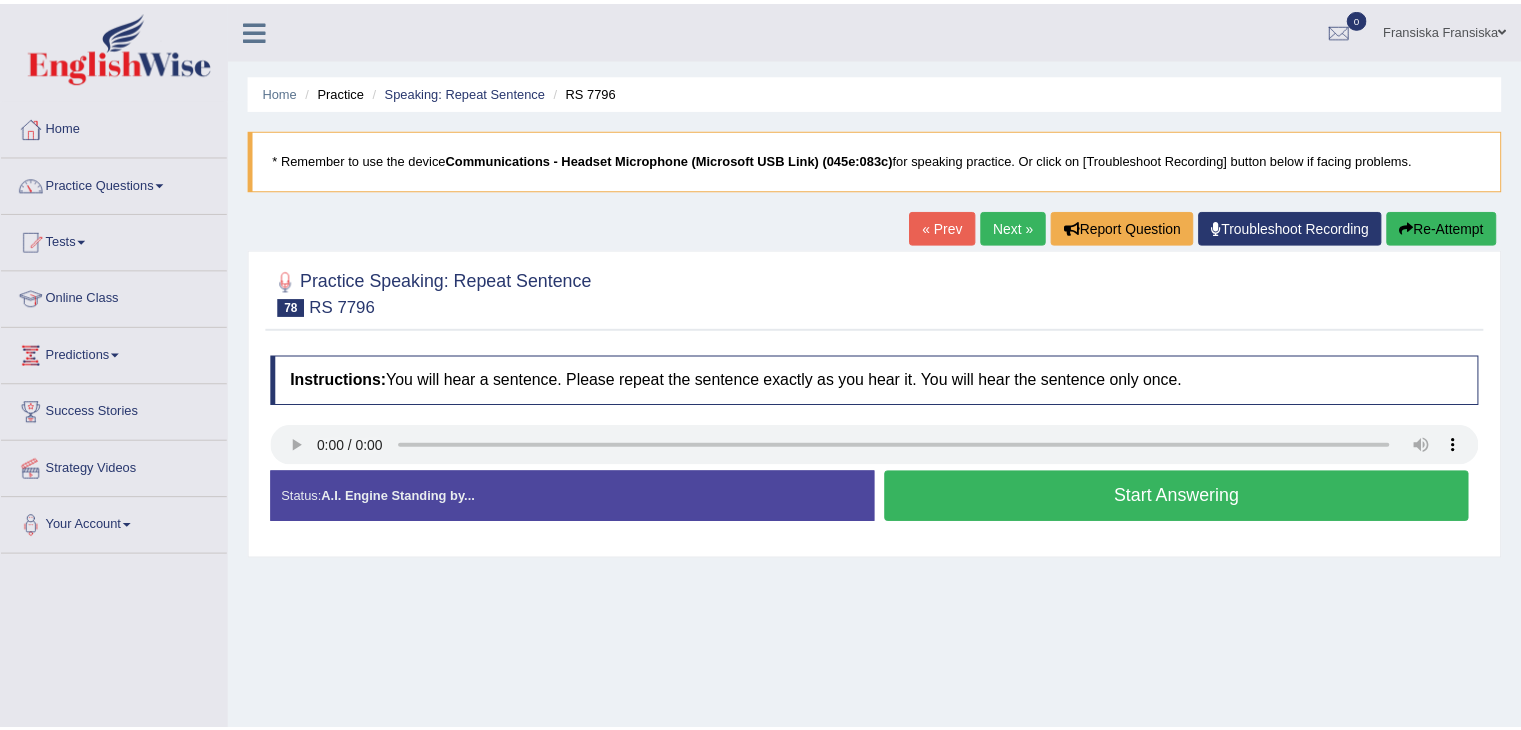 scroll, scrollTop: 0, scrollLeft: 0, axis: both 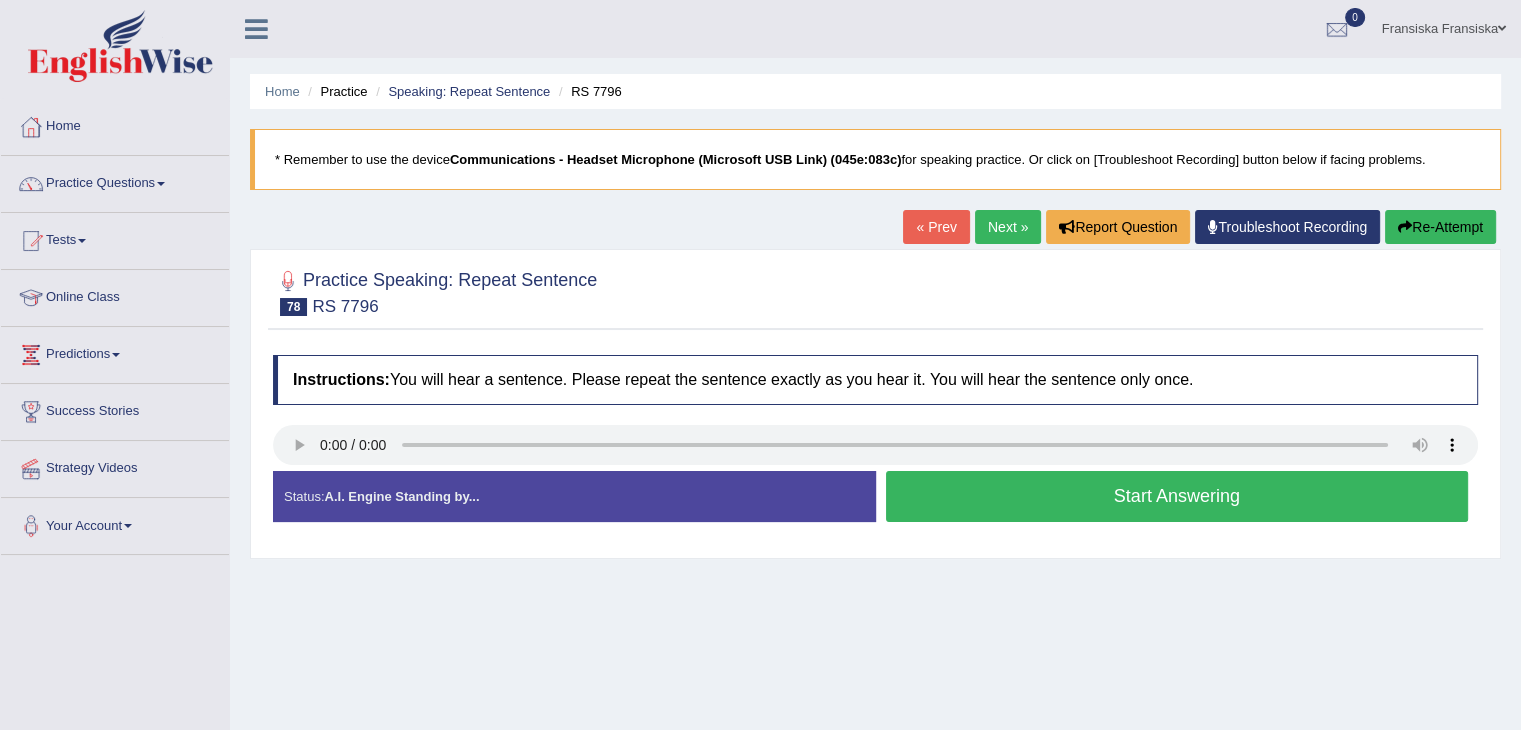 click on "Start Answering" at bounding box center (1177, 496) 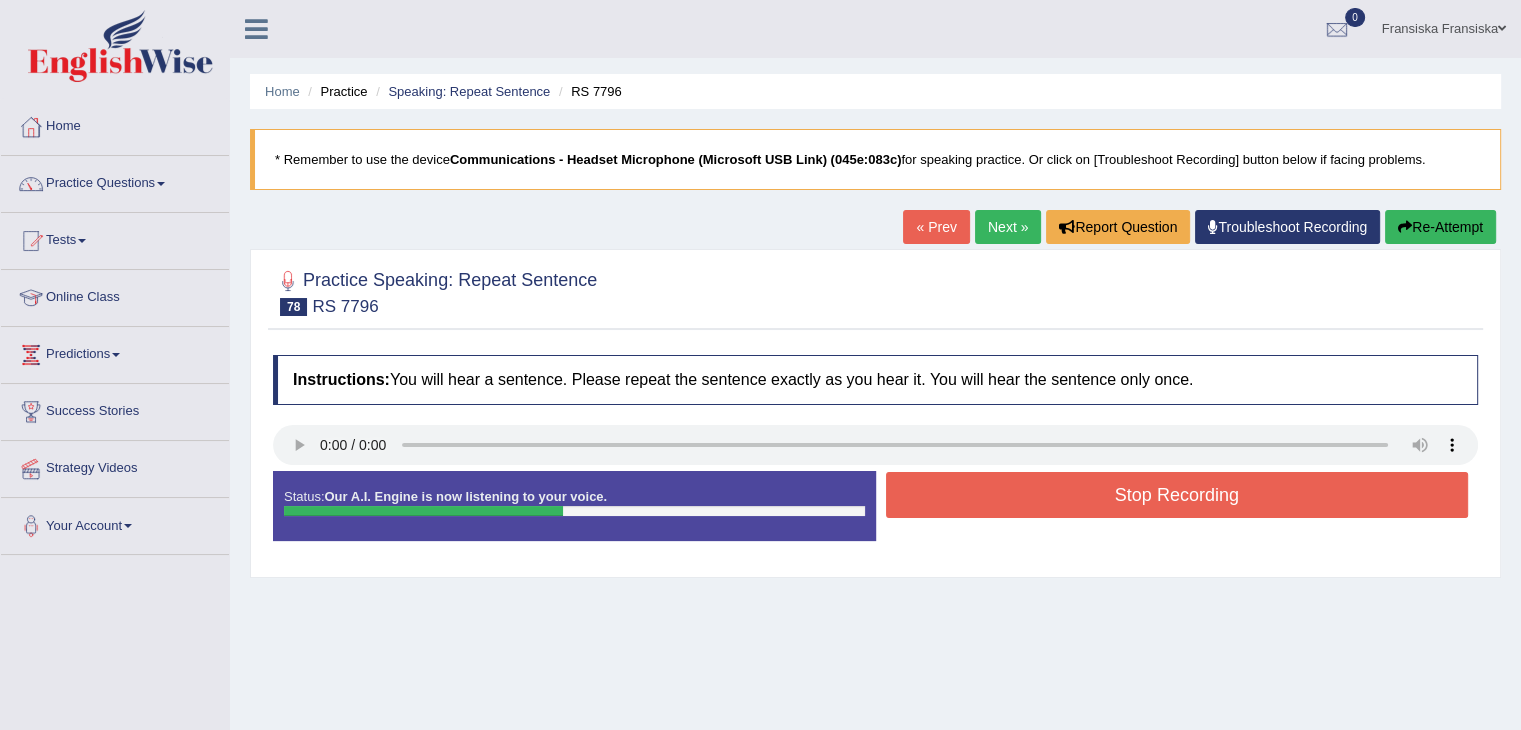 click on "Stop Recording" at bounding box center (1177, 495) 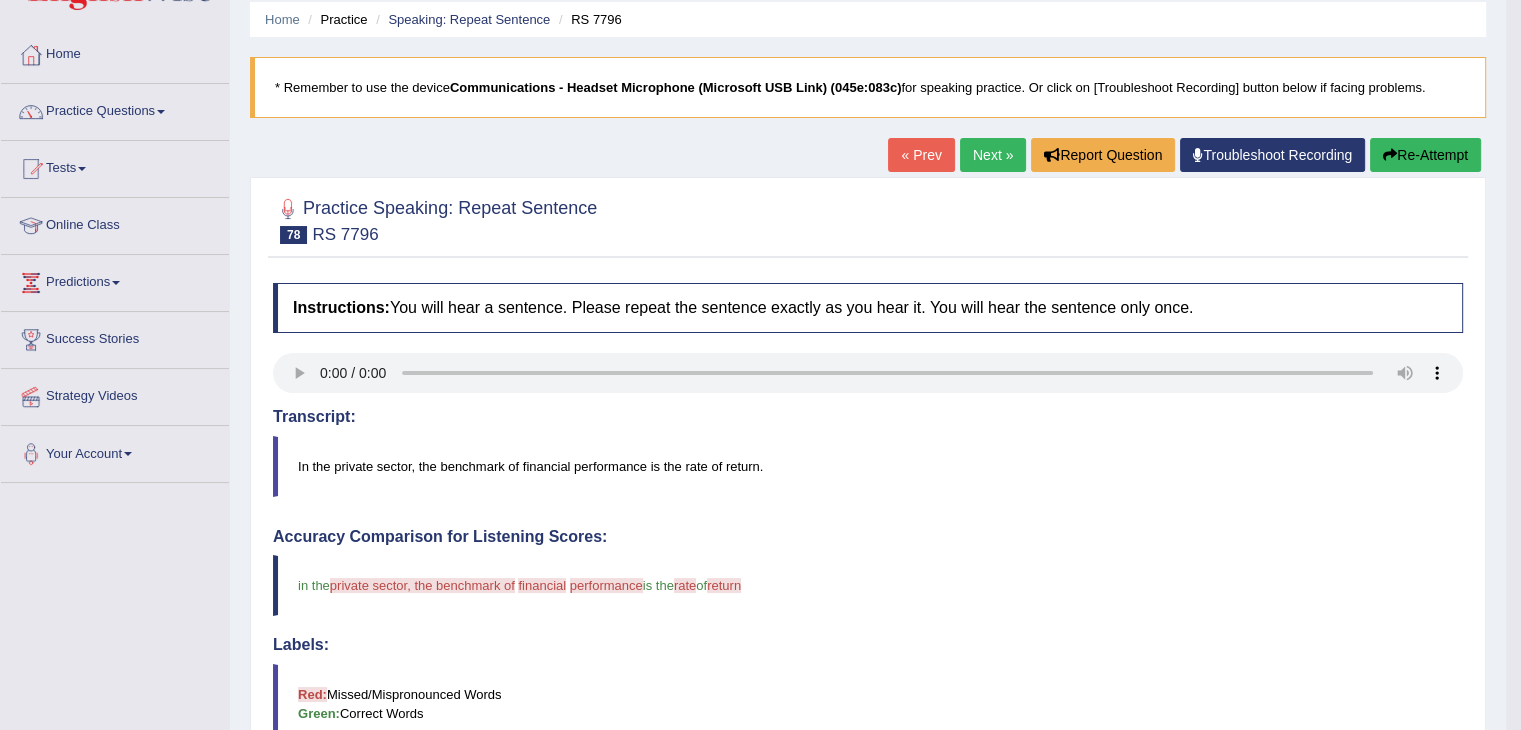 scroll, scrollTop: 76, scrollLeft: 0, axis: vertical 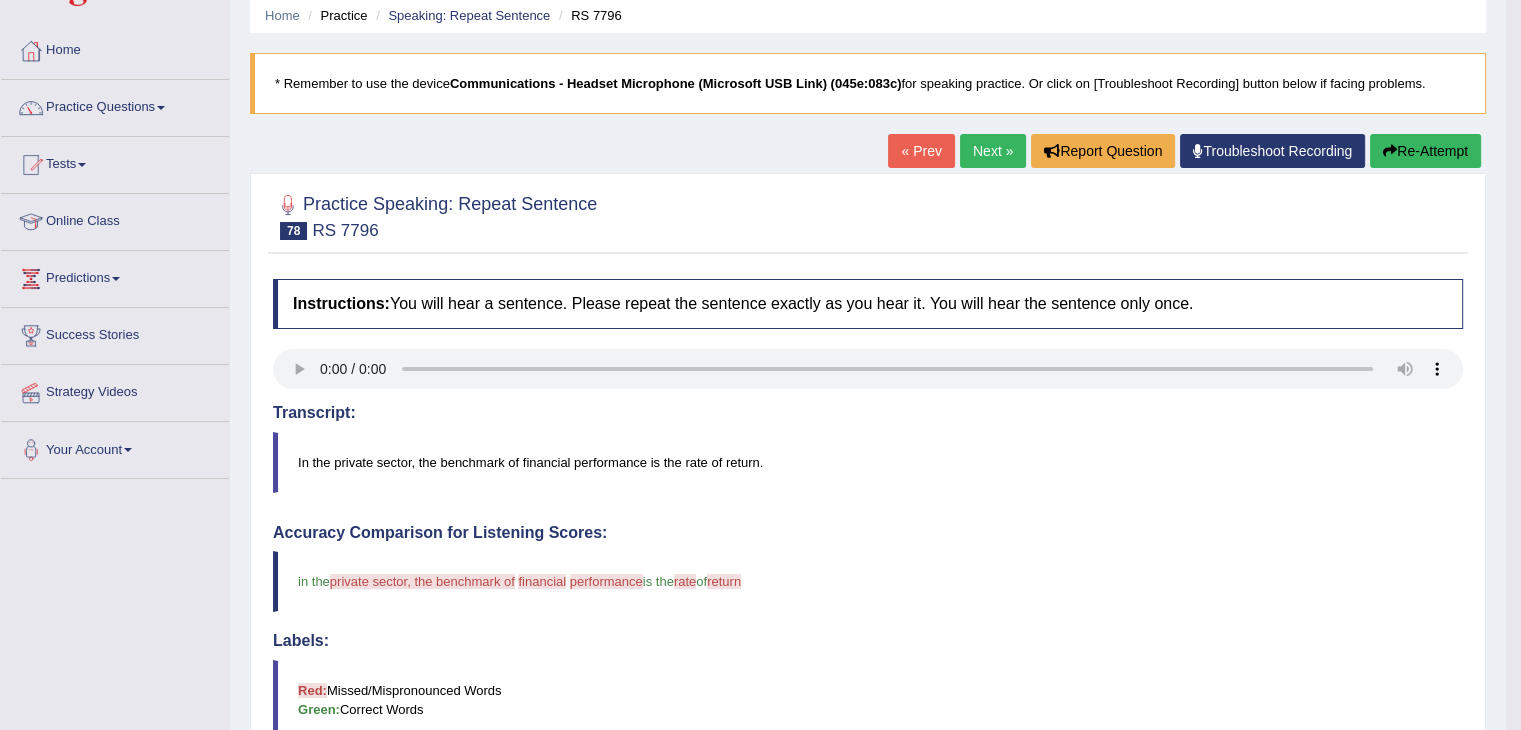 click on "Next »" at bounding box center (993, 151) 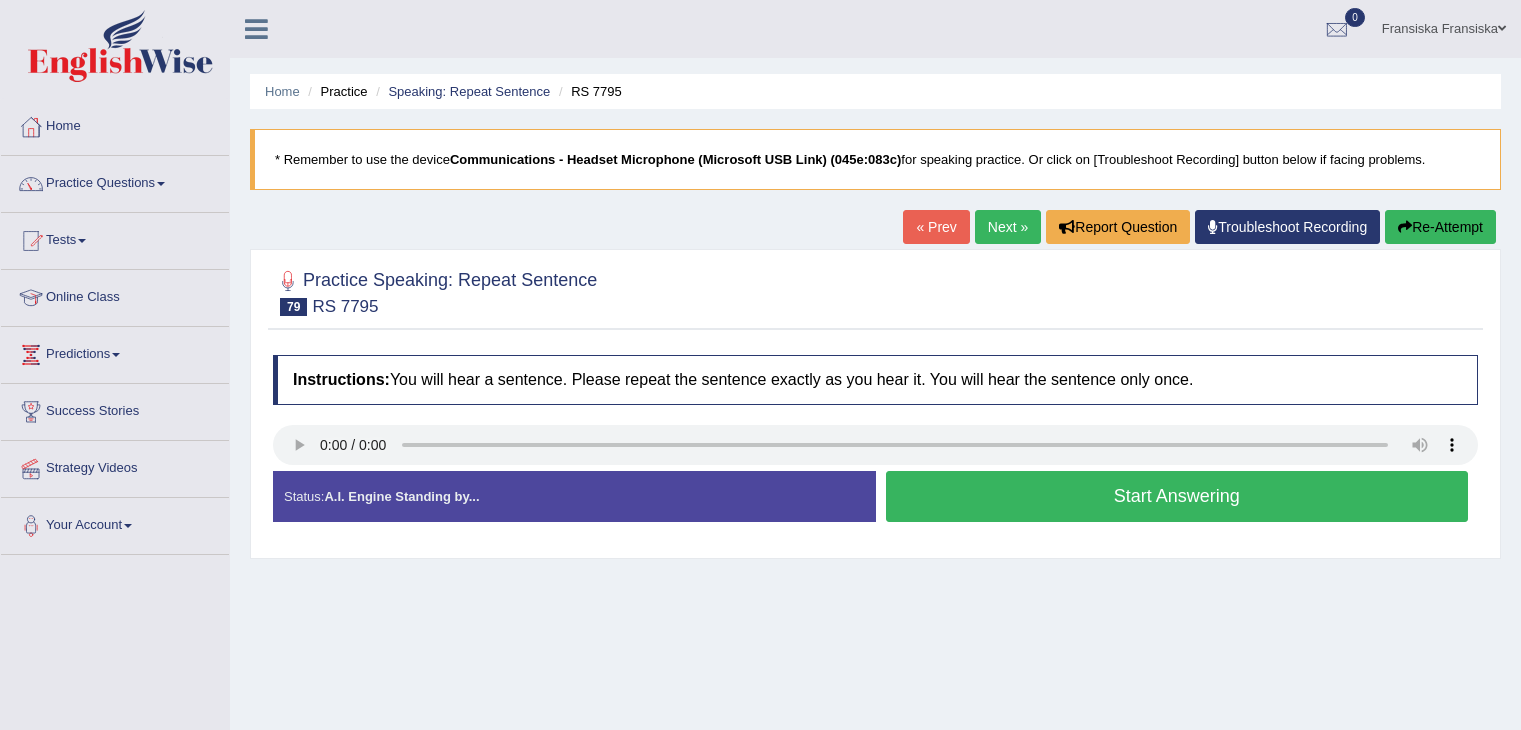 scroll, scrollTop: 0, scrollLeft: 0, axis: both 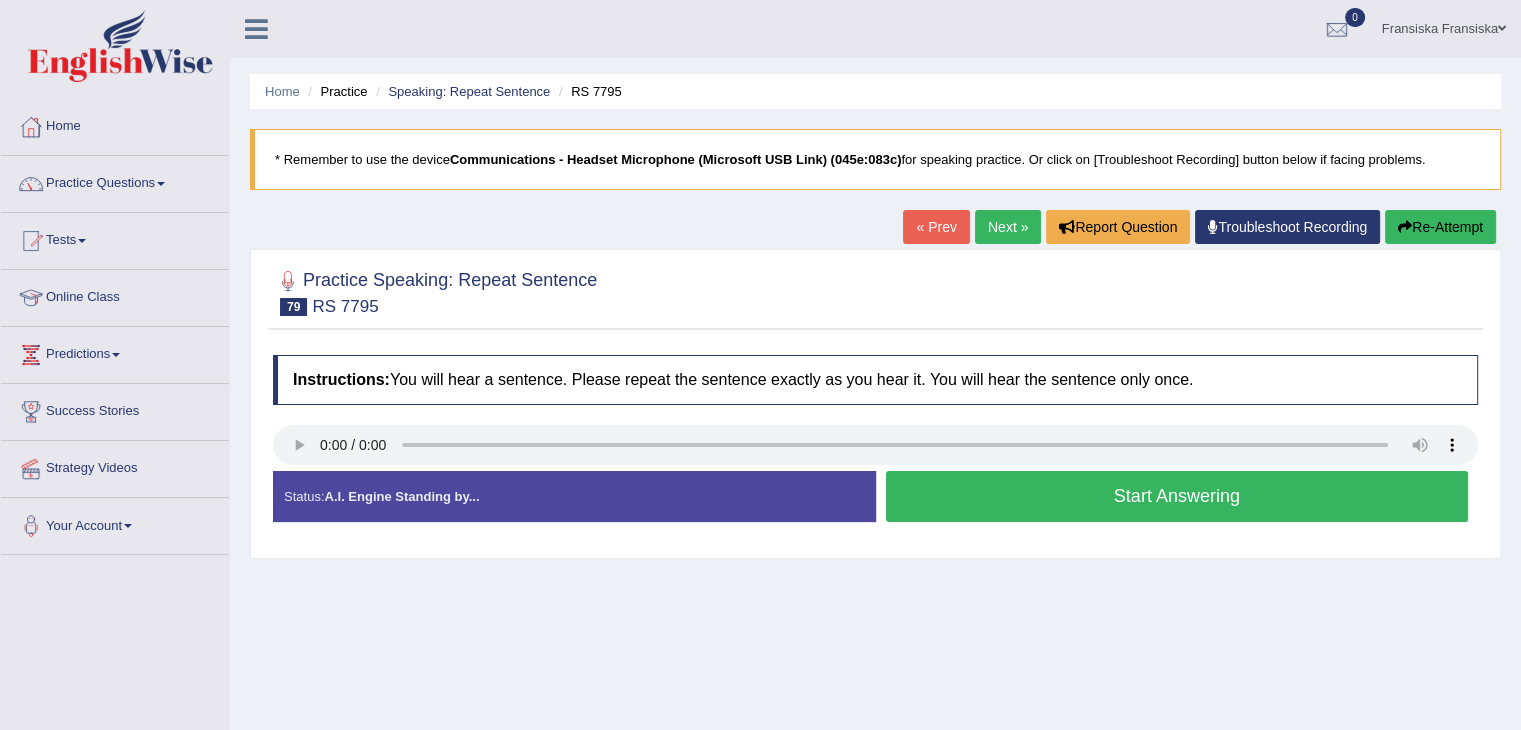 click on "Start Answering" at bounding box center (1177, 496) 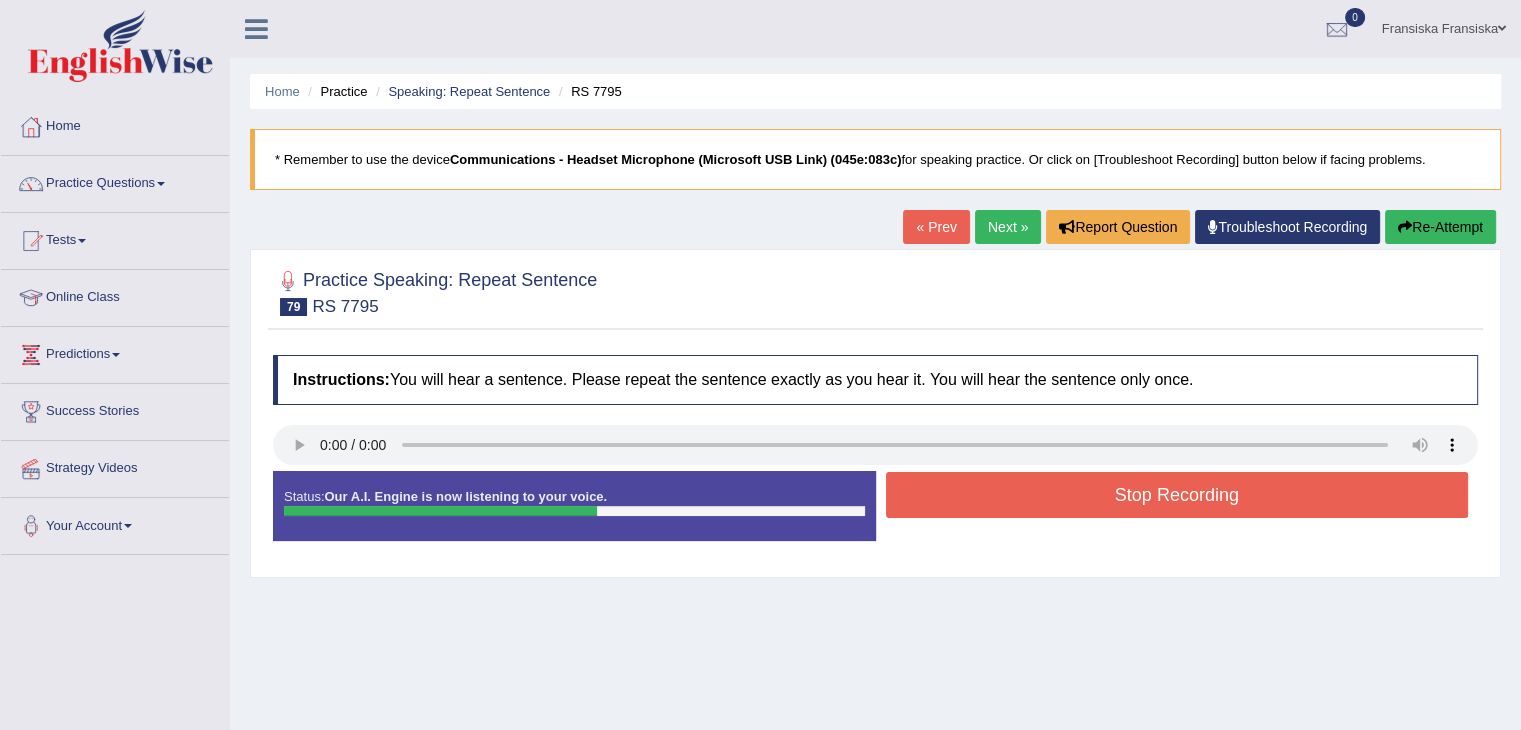 click on "Stop Recording" at bounding box center [1177, 495] 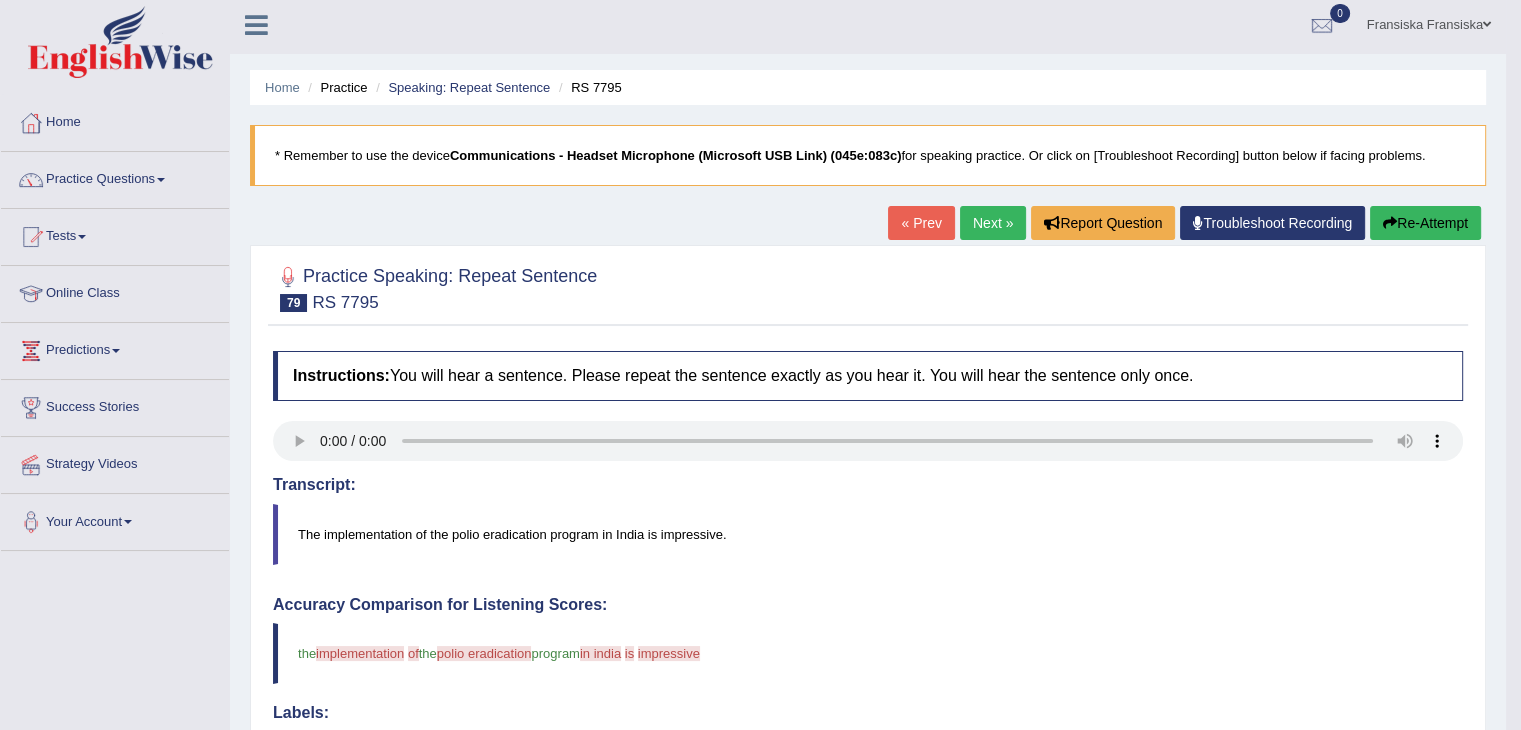 scroll, scrollTop: 0, scrollLeft: 0, axis: both 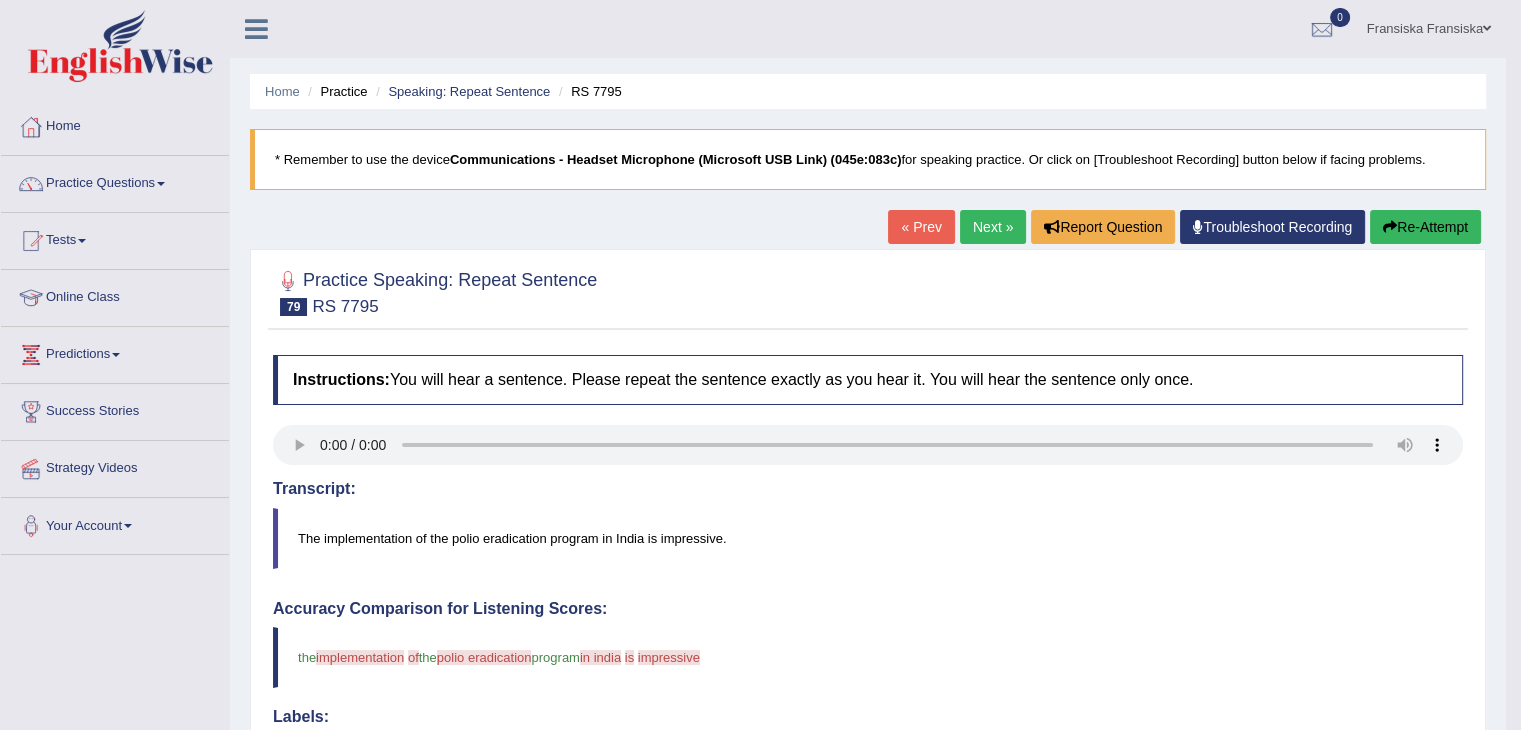 click on "Next »" at bounding box center (993, 227) 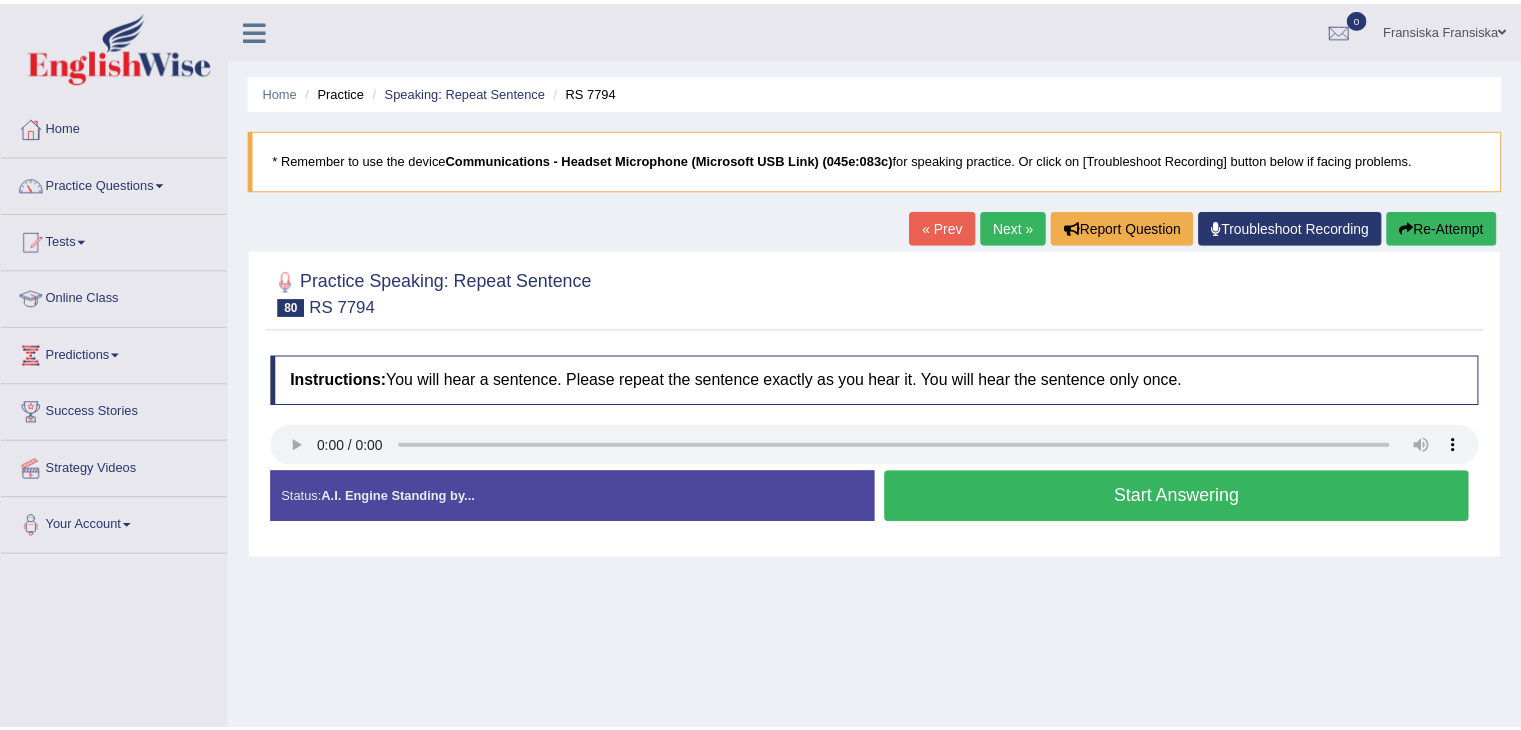 scroll, scrollTop: 0, scrollLeft: 0, axis: both 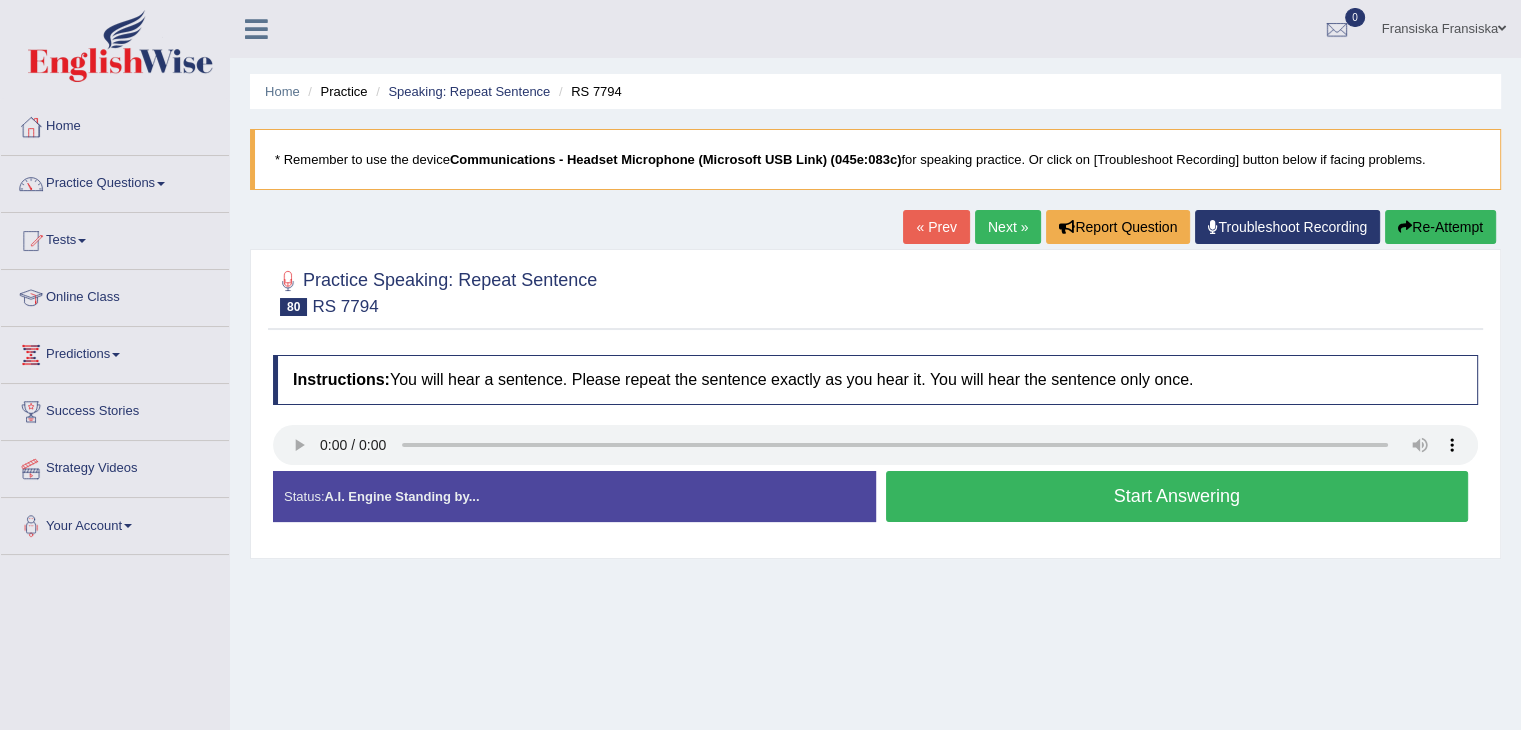click on "Start Answering" at bounding box center [1177, 496] 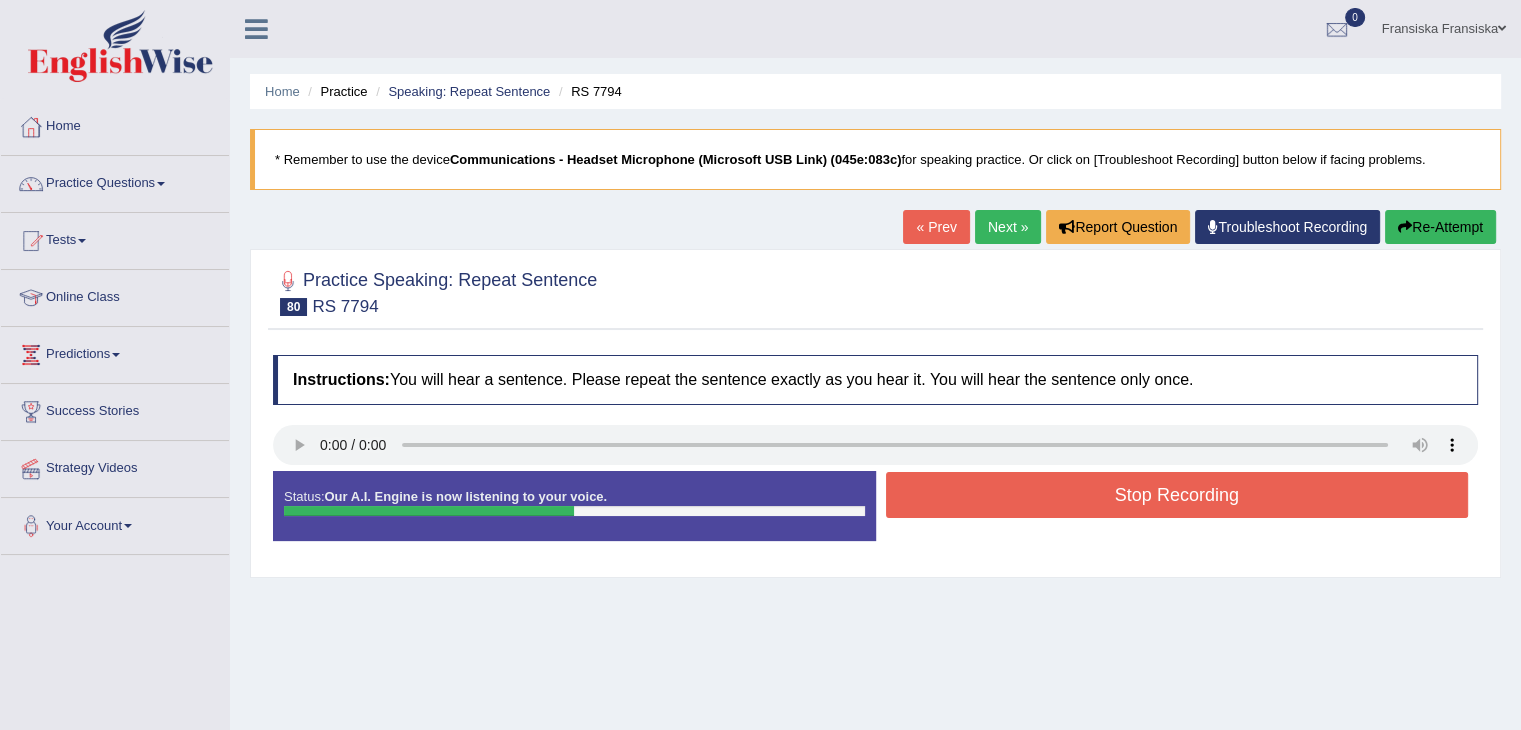 click on "Stop Recording" at bounding box center [1177, 495] 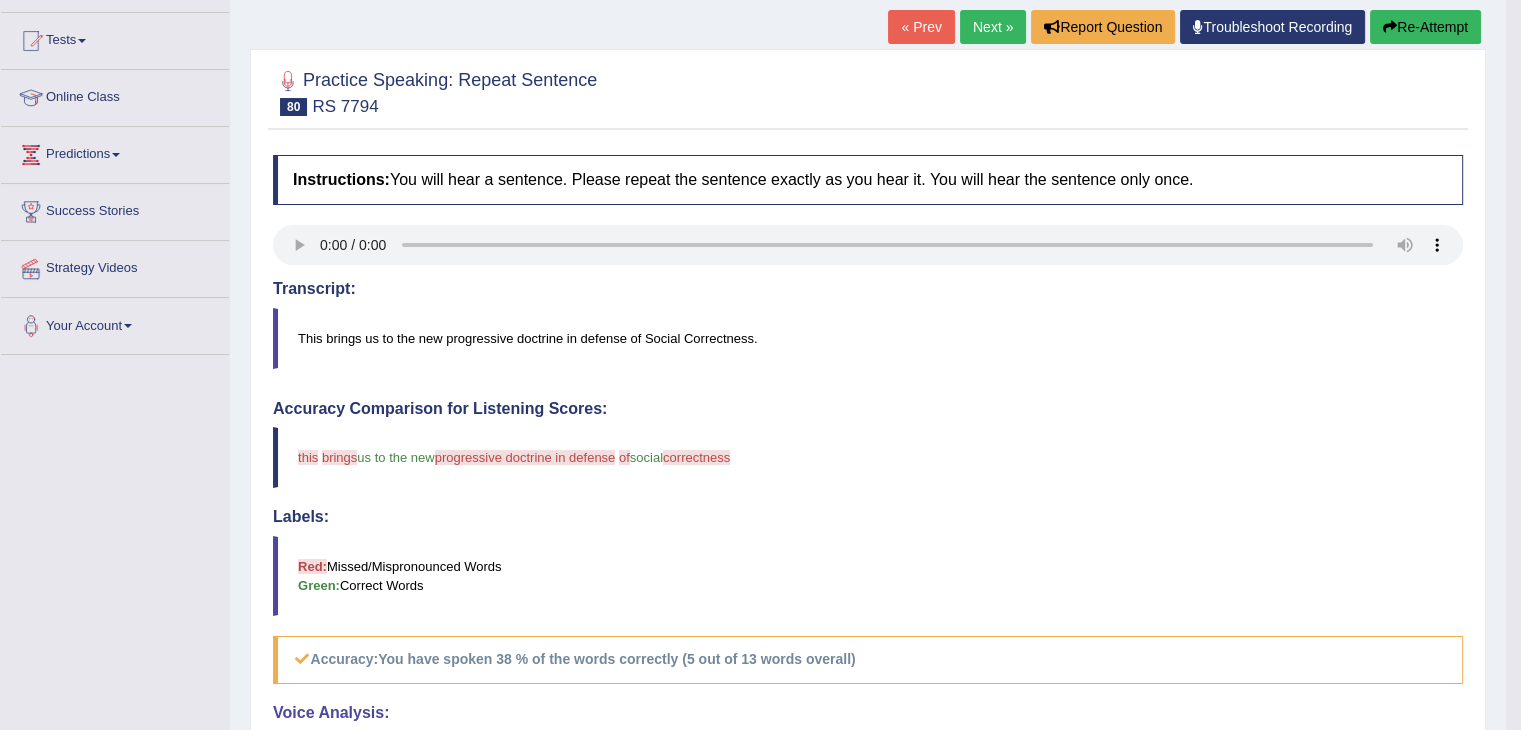 scroll, scrollTop: 0, scrollLeft: 0, axis: both 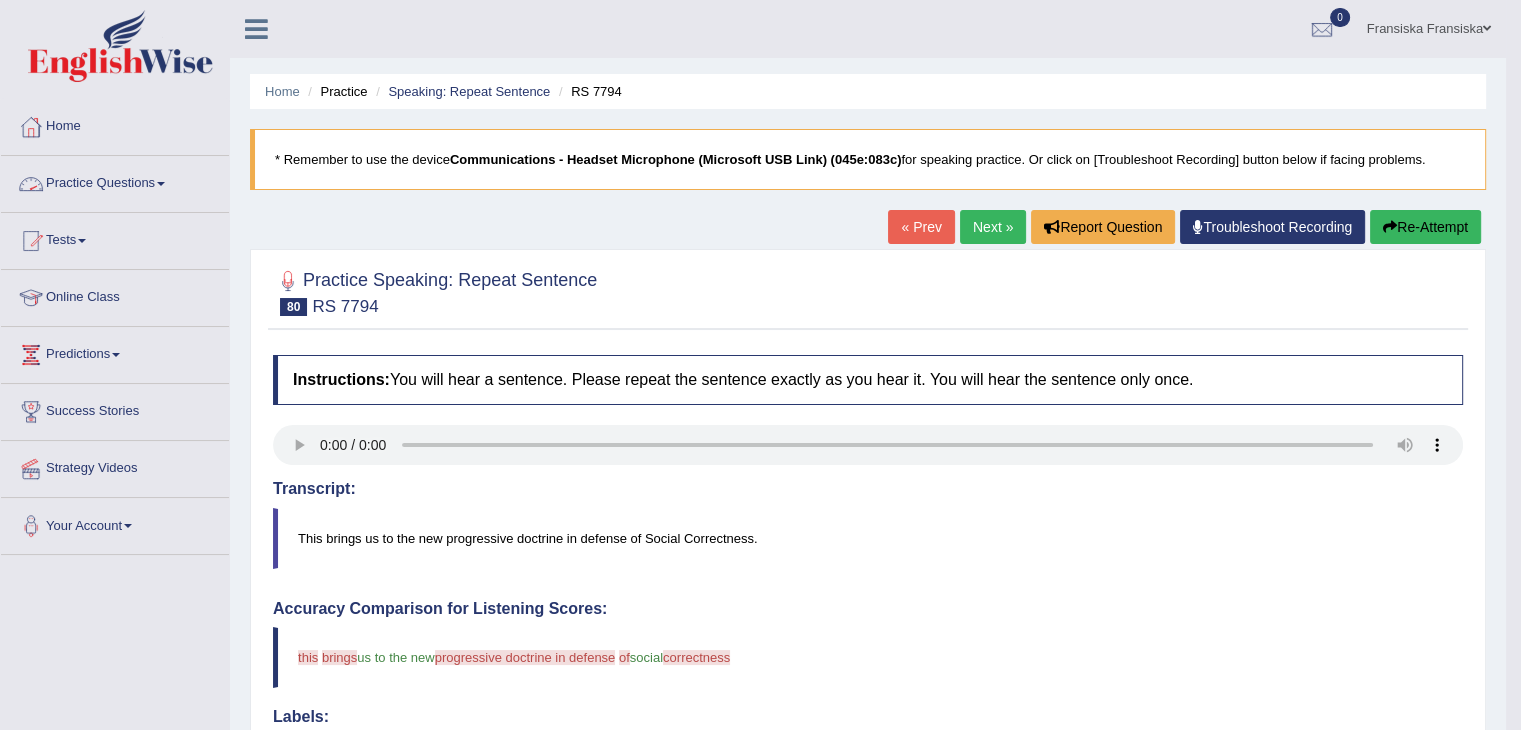 click on "Practice Questions" at bounding box center [115, 181] 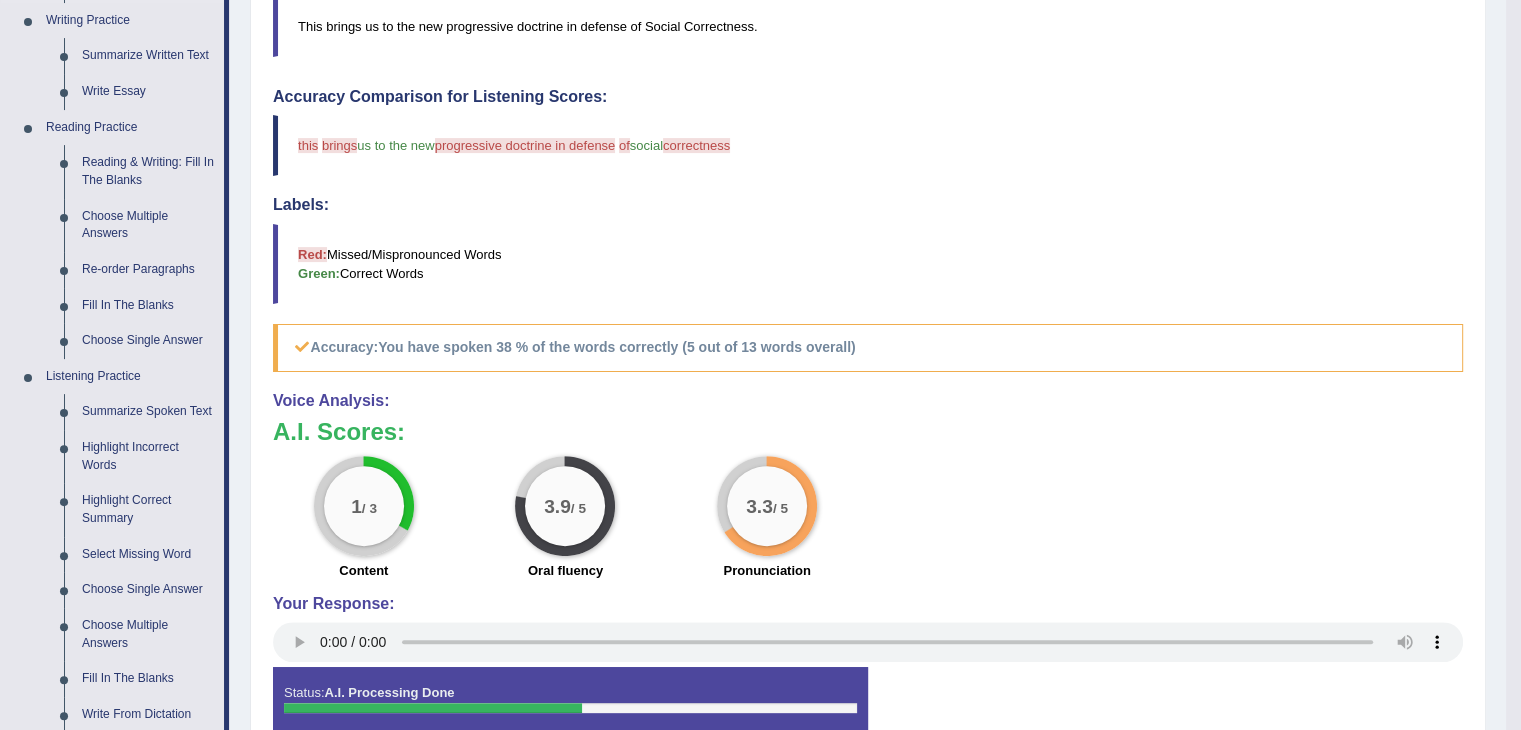 scroll, scrollTop: 511, scrollLeft: 0, axis: vertical 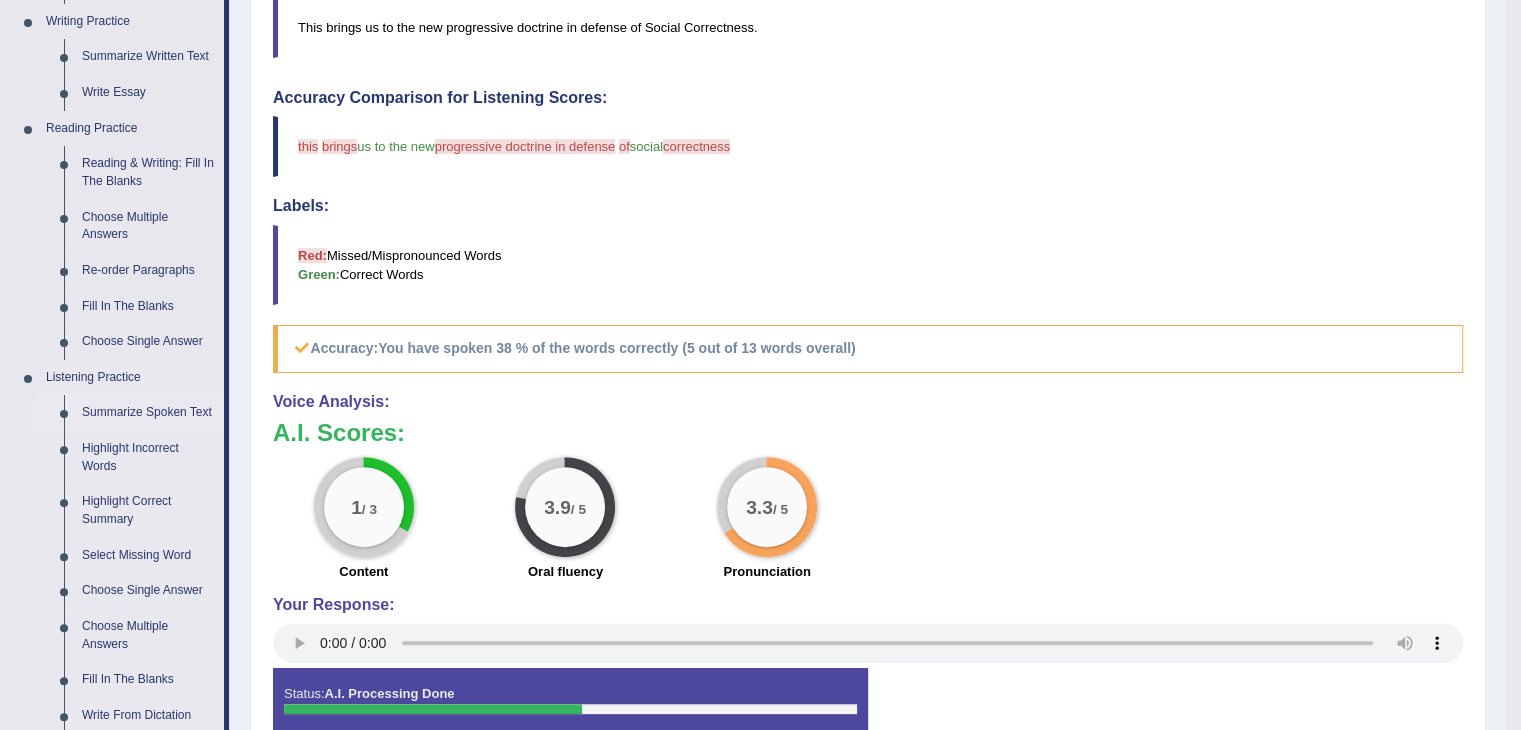 click on "Summarize Spoken Text" at bounding box center [148, 413] 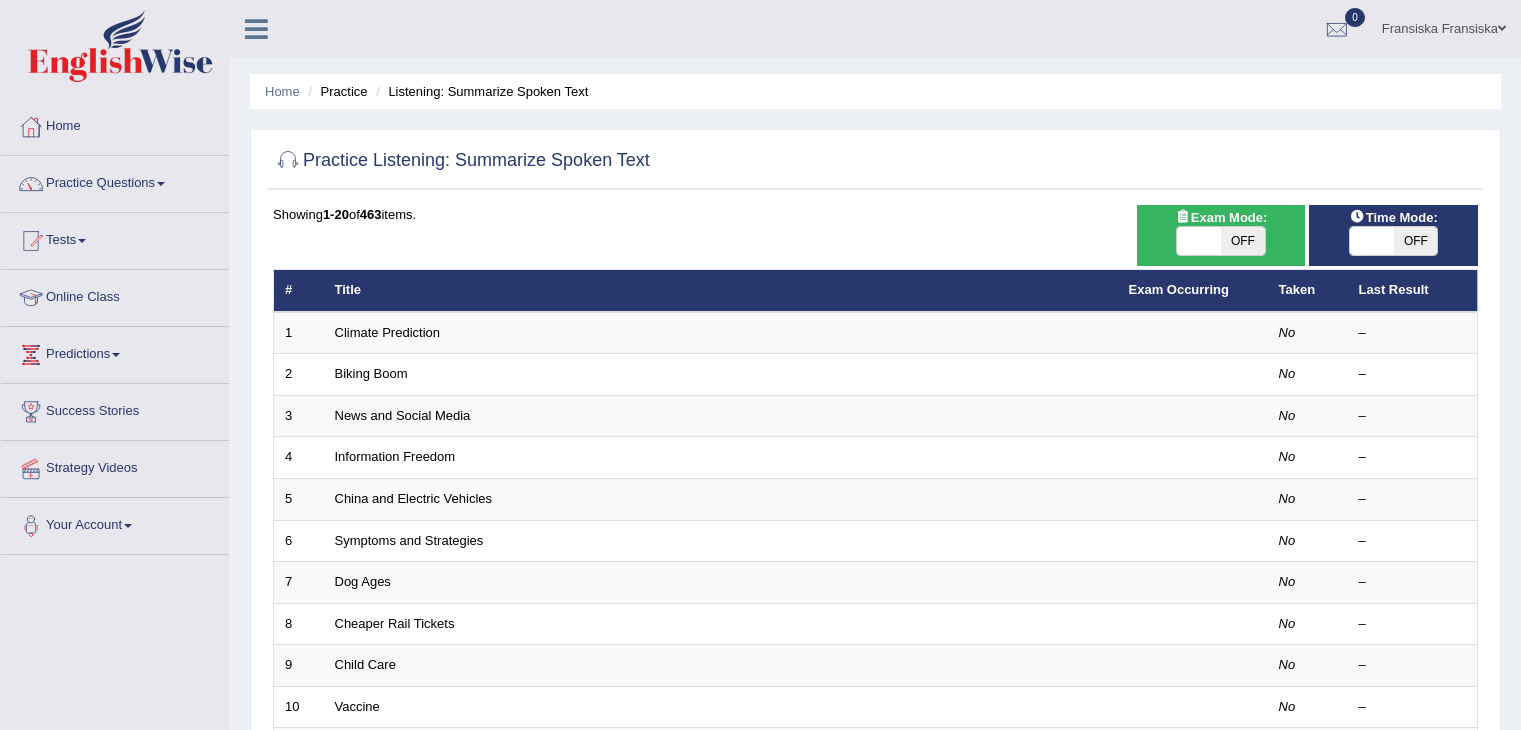 scroll, scrollTop: 83, scrollLeft: 0, axis: vertical 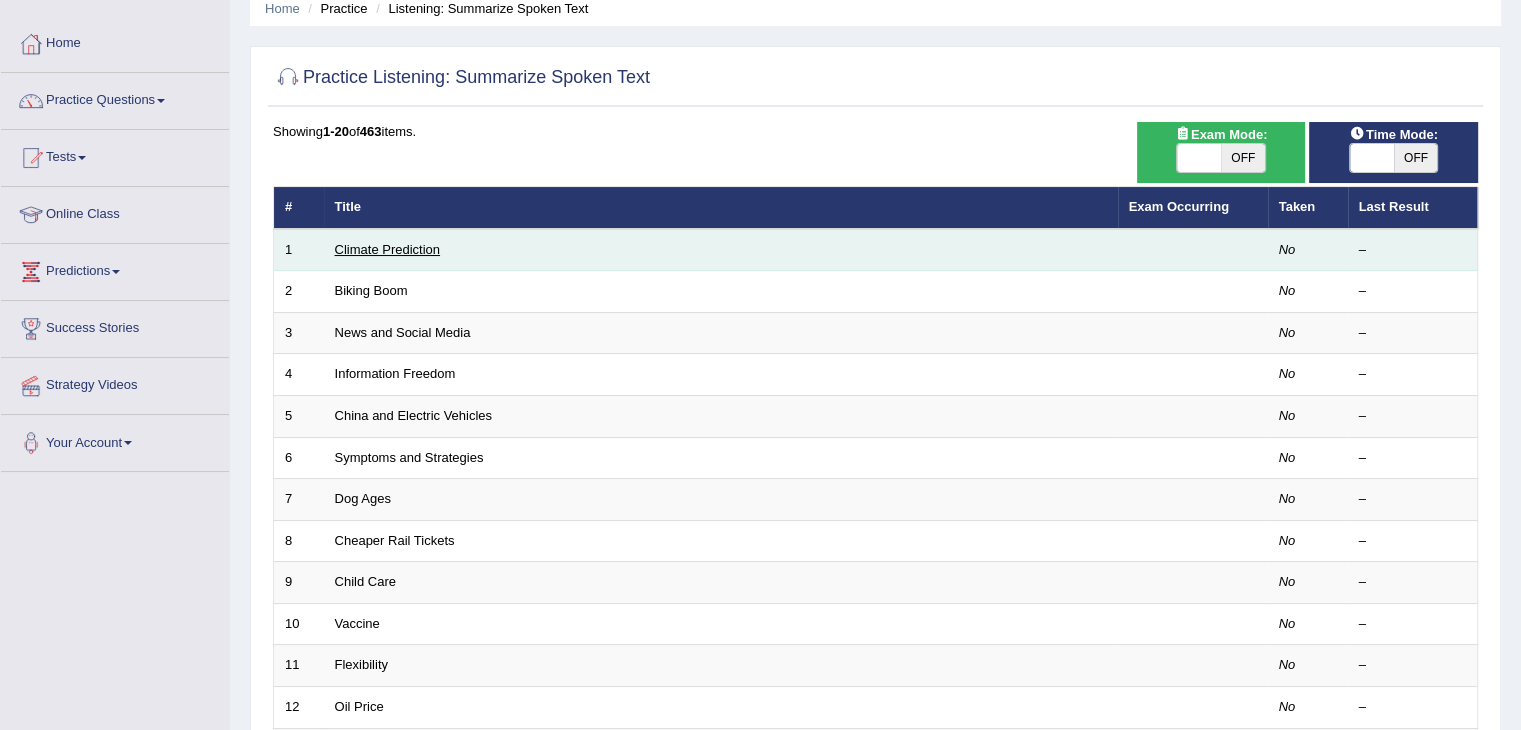 click on "Climate Prediction" at bounding box center [388, 249] 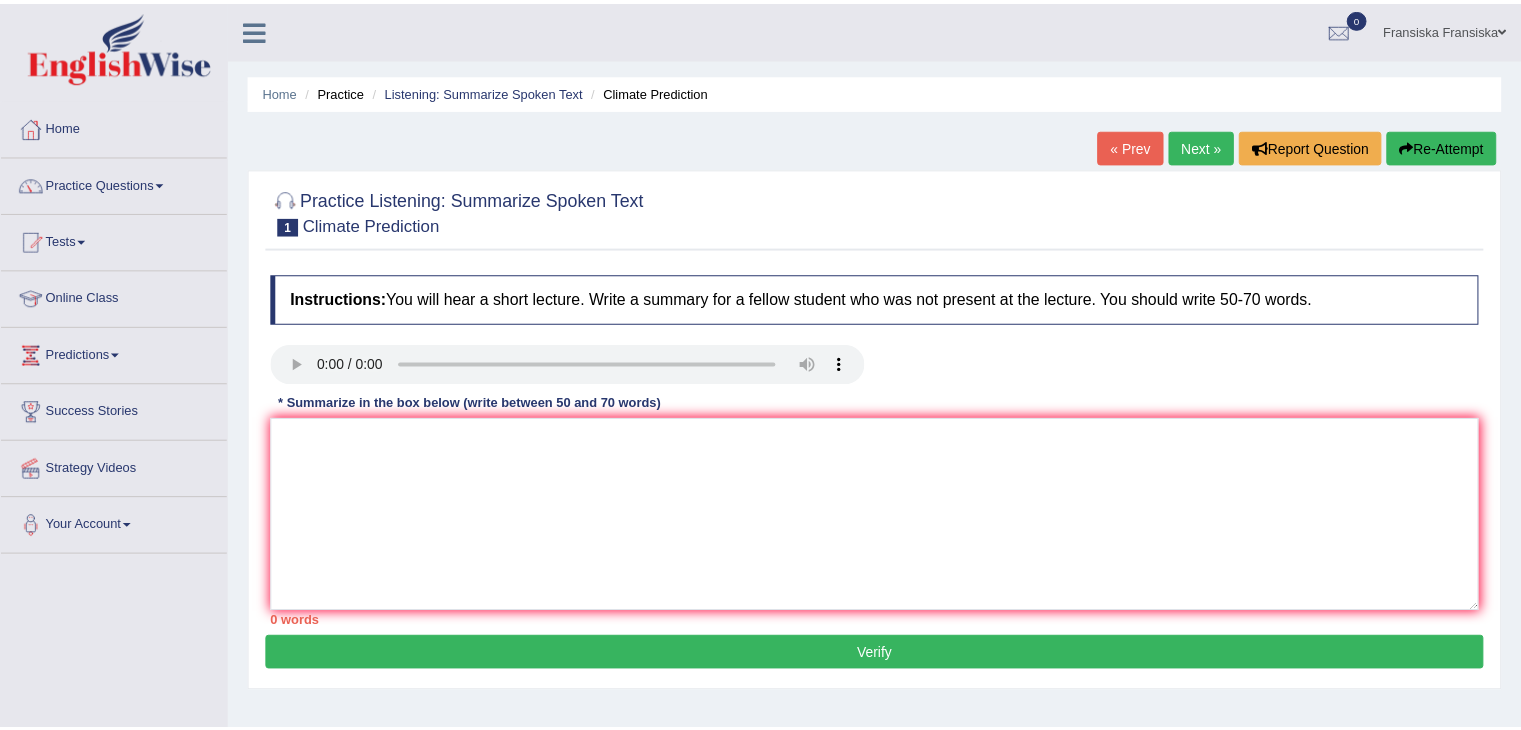 scroll, scrollTop: 0, scrollLeft: 0, axis: both 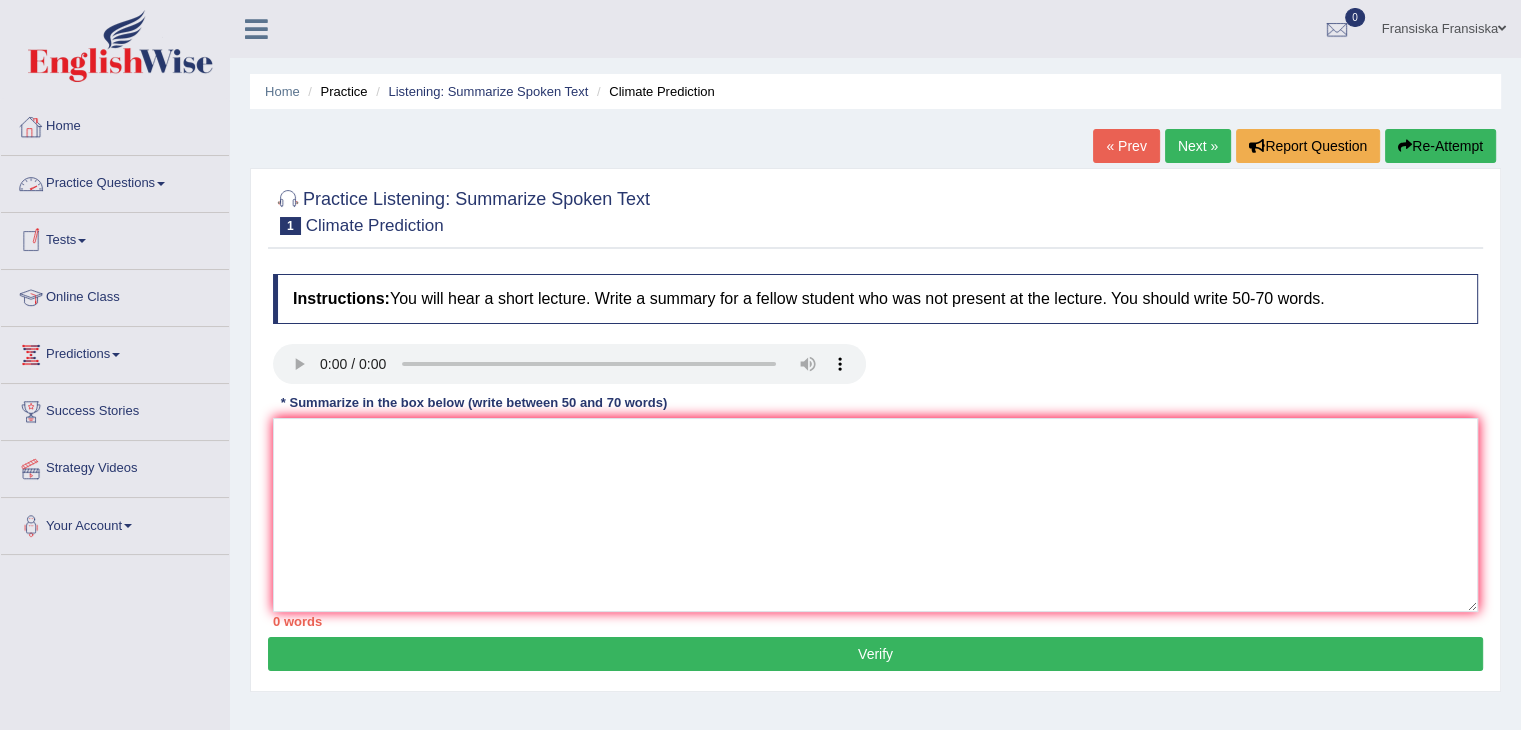 click on "Practice Questions" at bounding box center (115, 181) 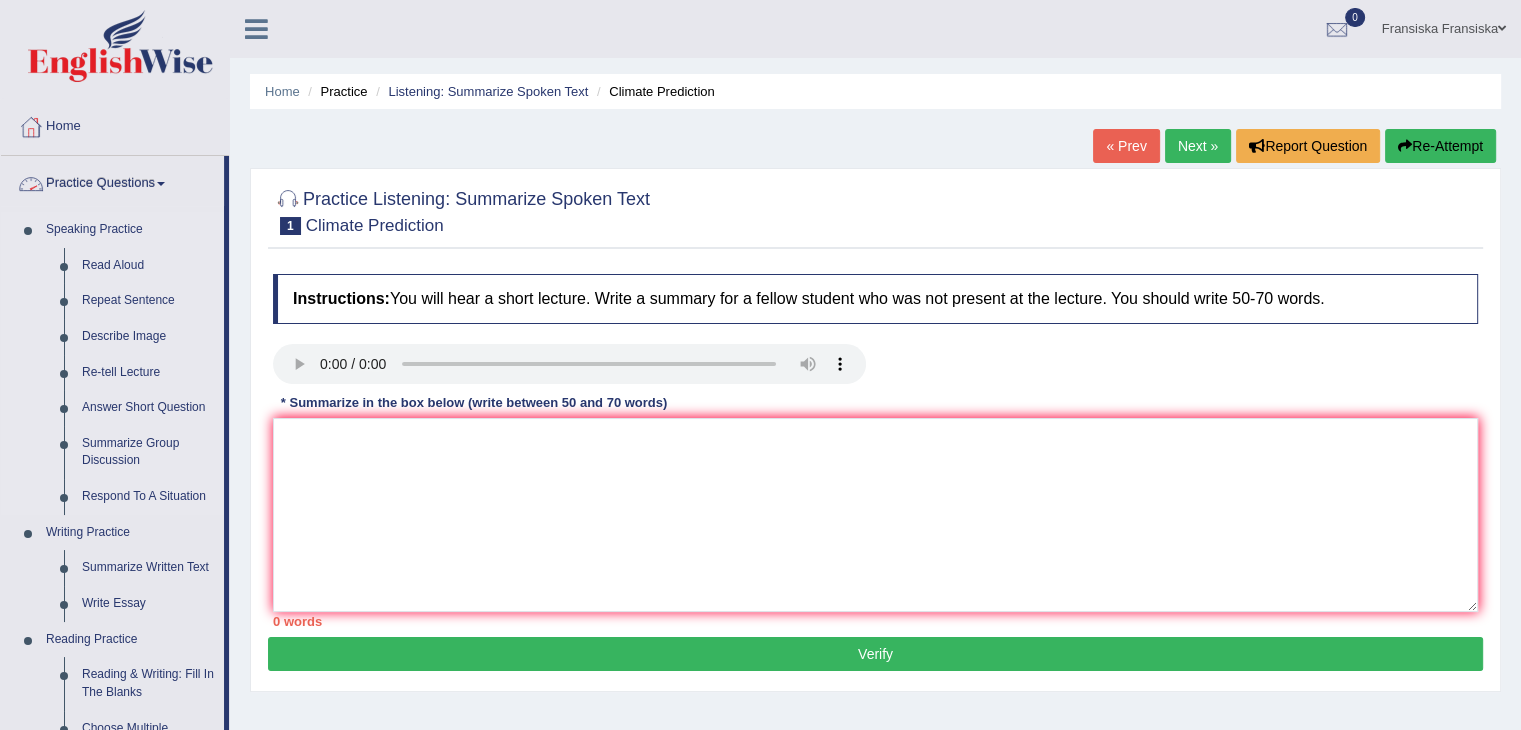 click on "Speaking Practice" at bounding box center [130, 230] 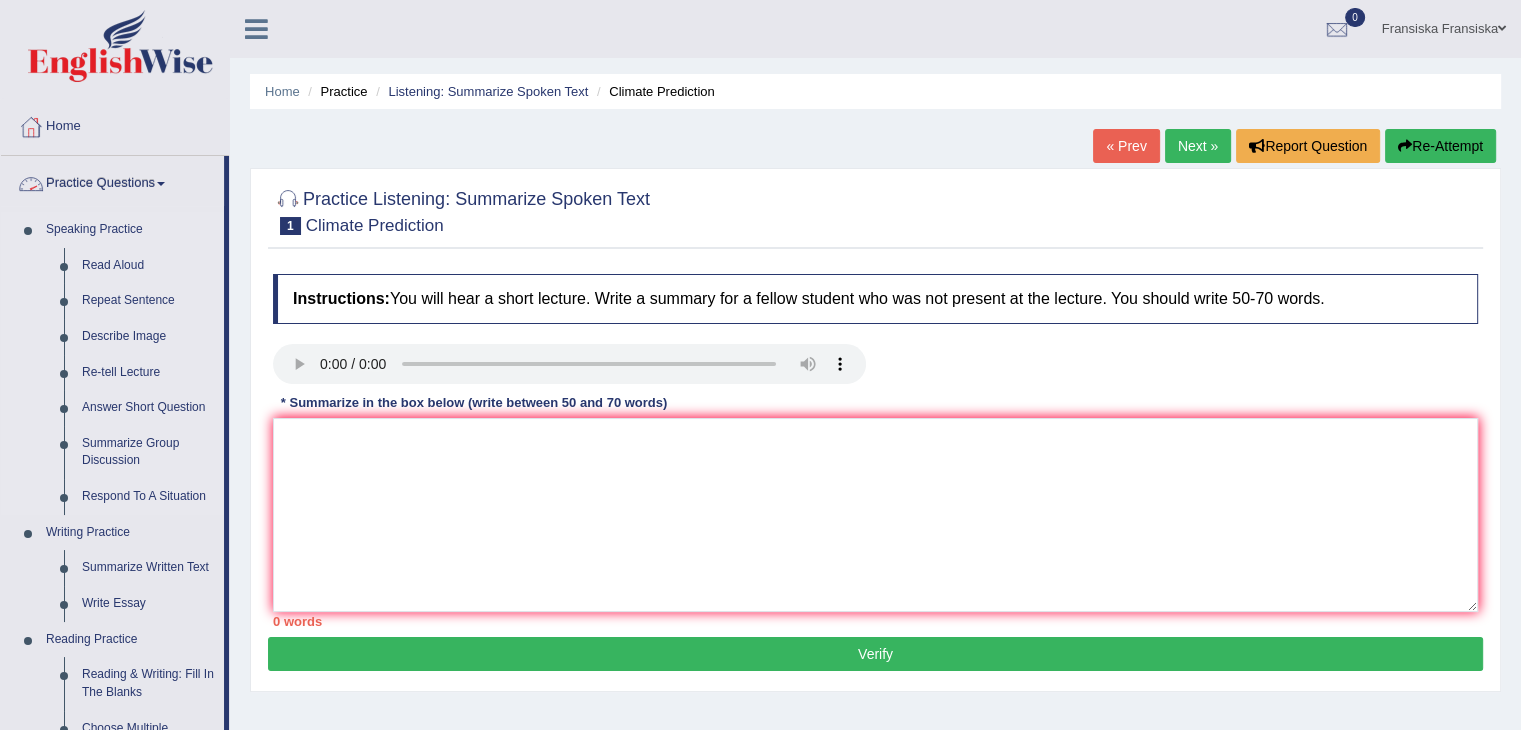 click on "Speaking Practice" at bounding box center [130, 230] 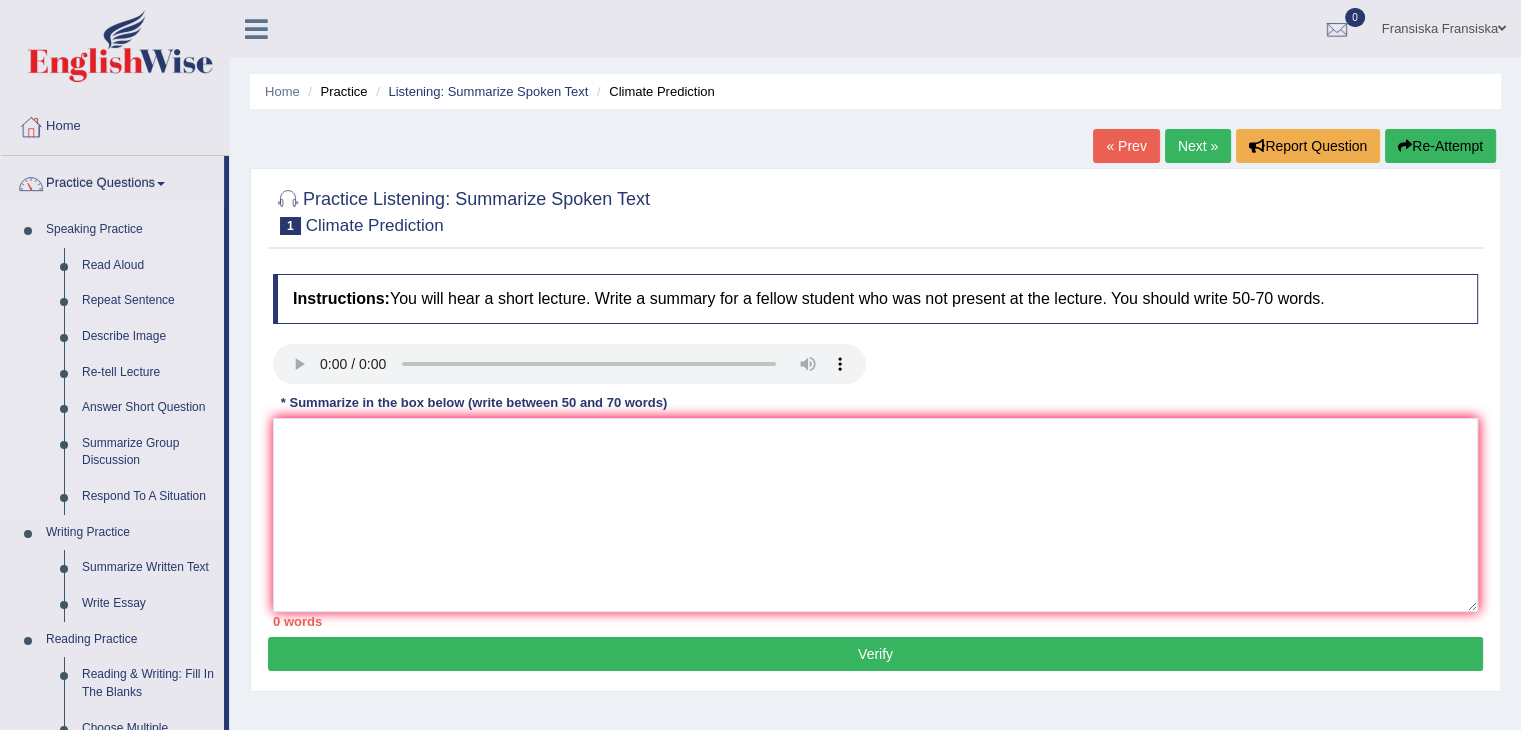 click on "Speaking Practice" at bounding box center [130, 230] 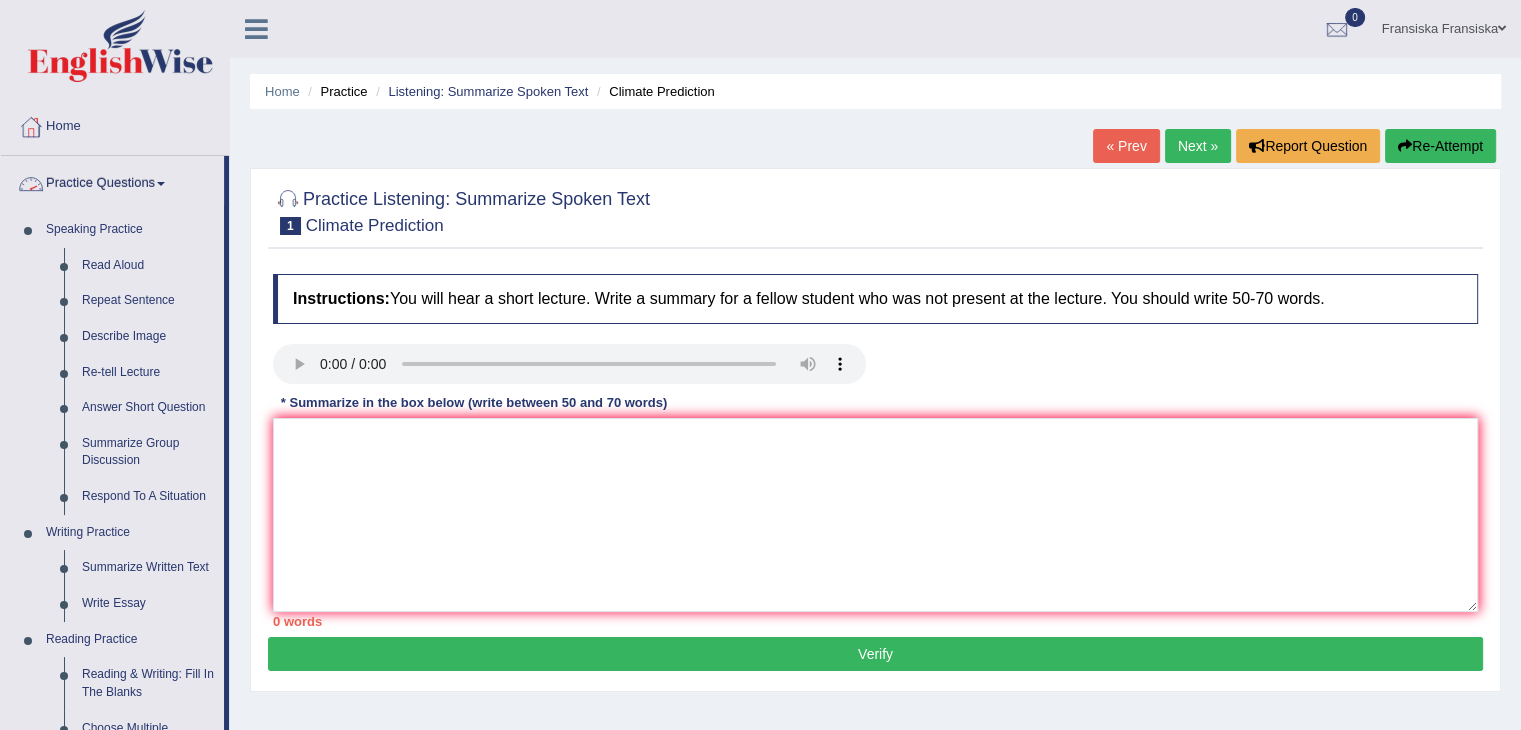 click on "Practice Questions" at bounding box center [112, 181] 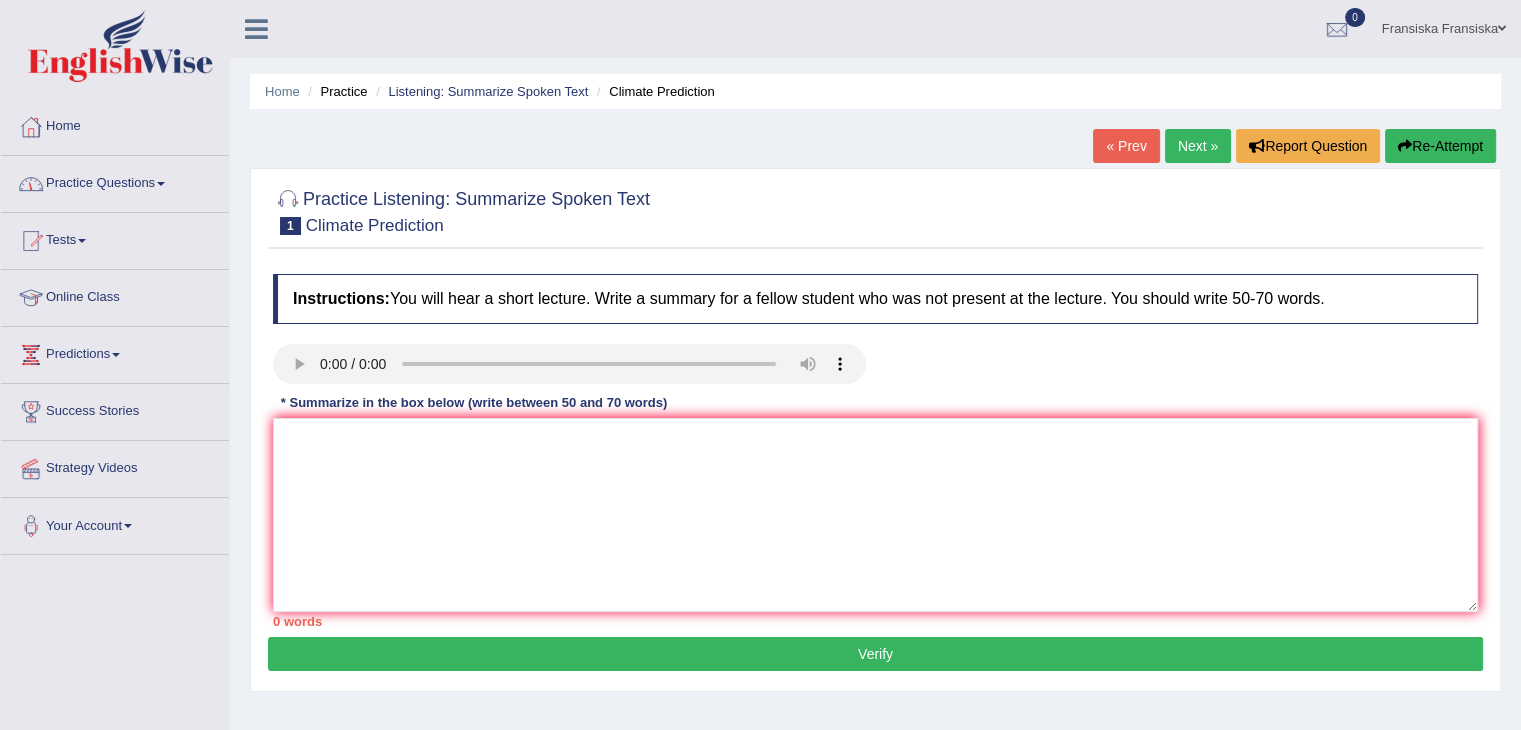 click on "Practice Questions" at bounding box center (115, 181) 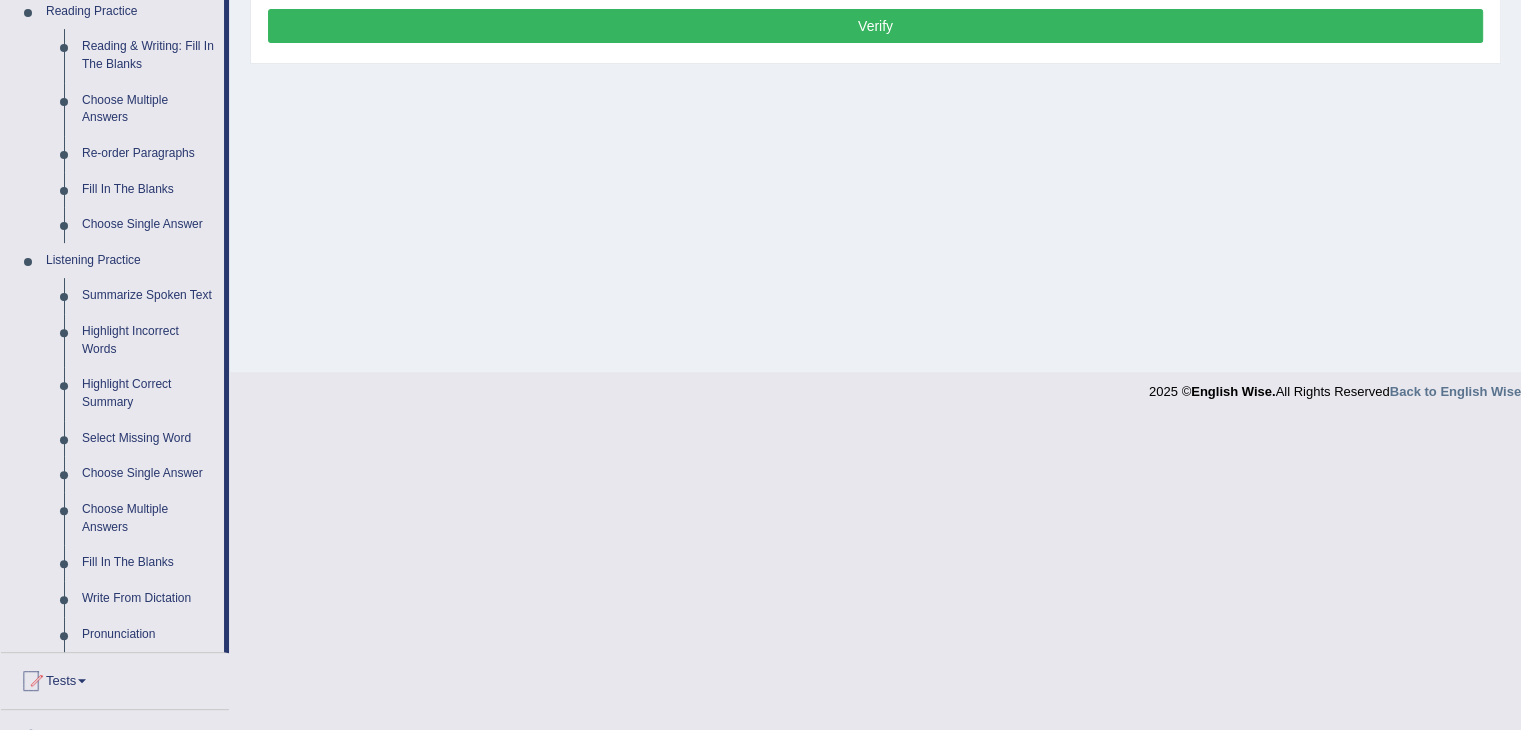 scroll, scrollTop: 626, scrollLeft: 0, axis: vertical 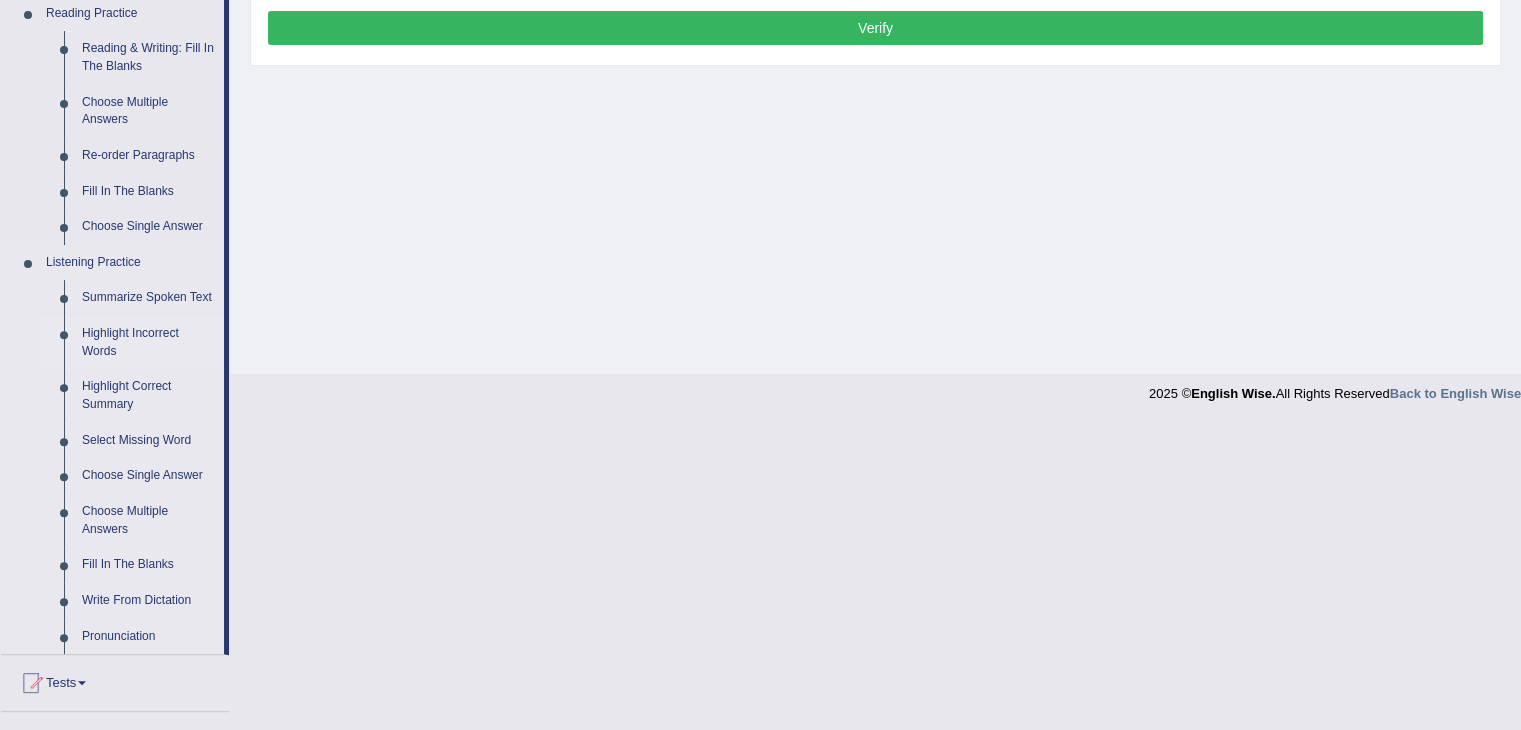 click on "Highlight Incorrect Words" at bounding box center [148, 342] 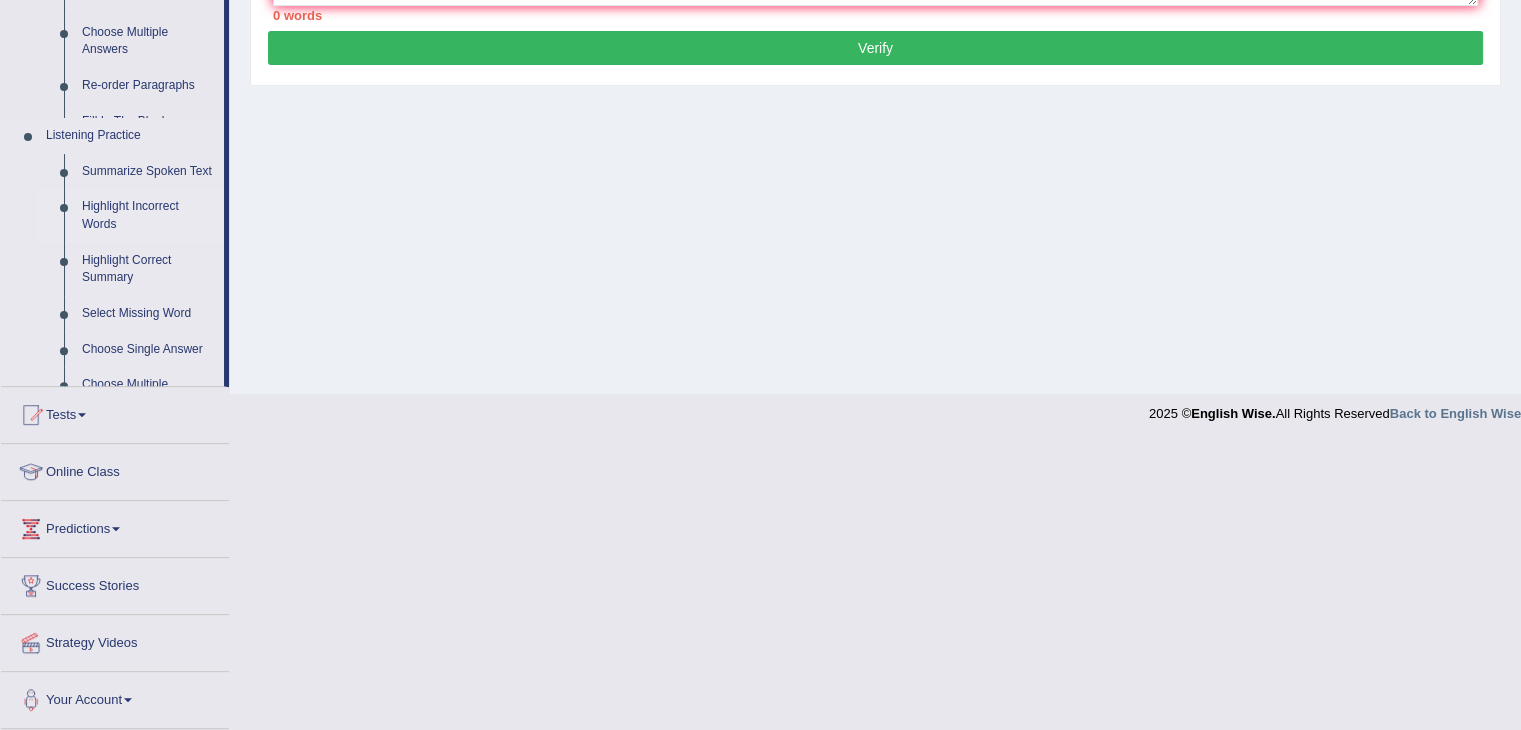 scroll, scrollTop: 320, scrollLeft: 0, axis: vertical 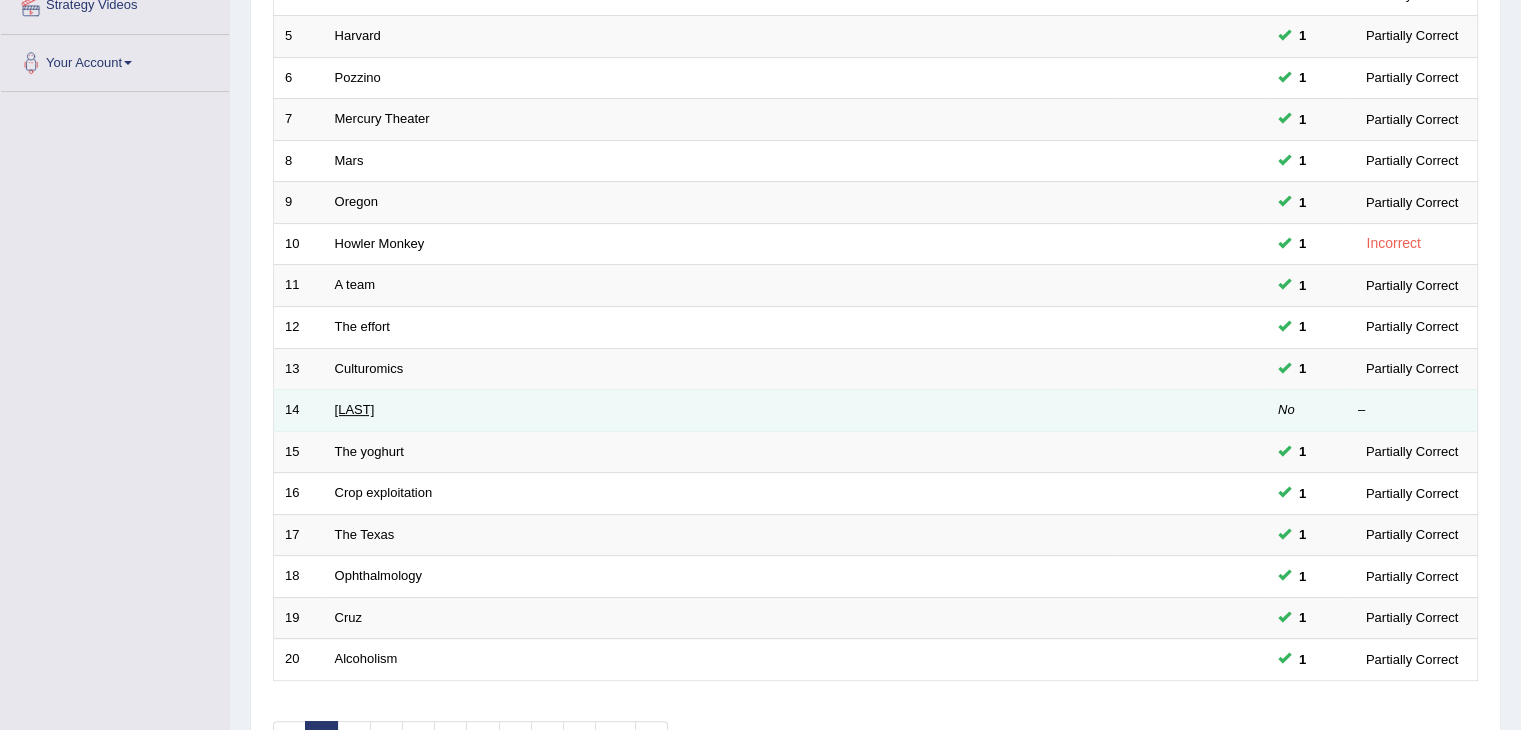click on "[LAST]" at bounding box center [355, 409] 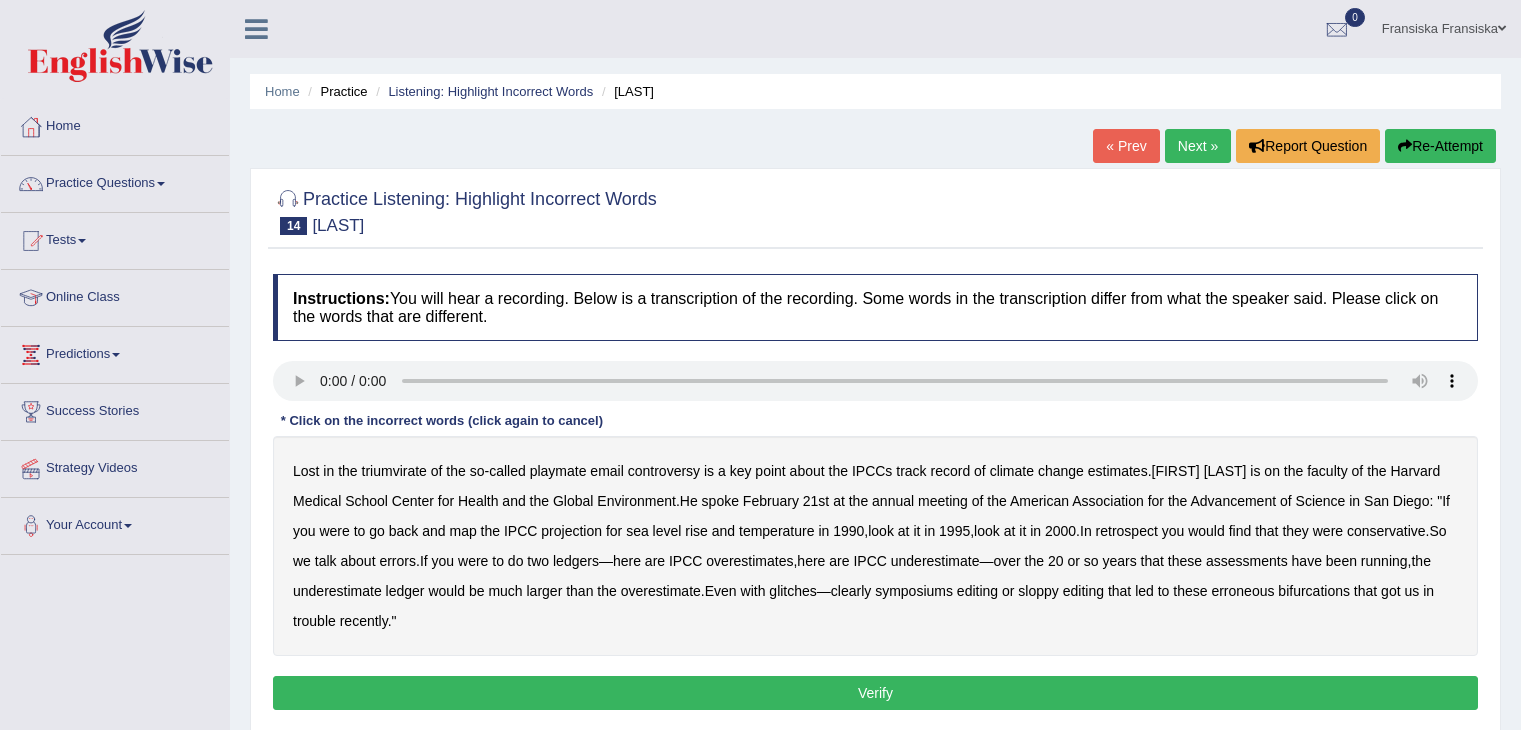scroll, scrollTop: 0, scrollLeft: 0, axis: both 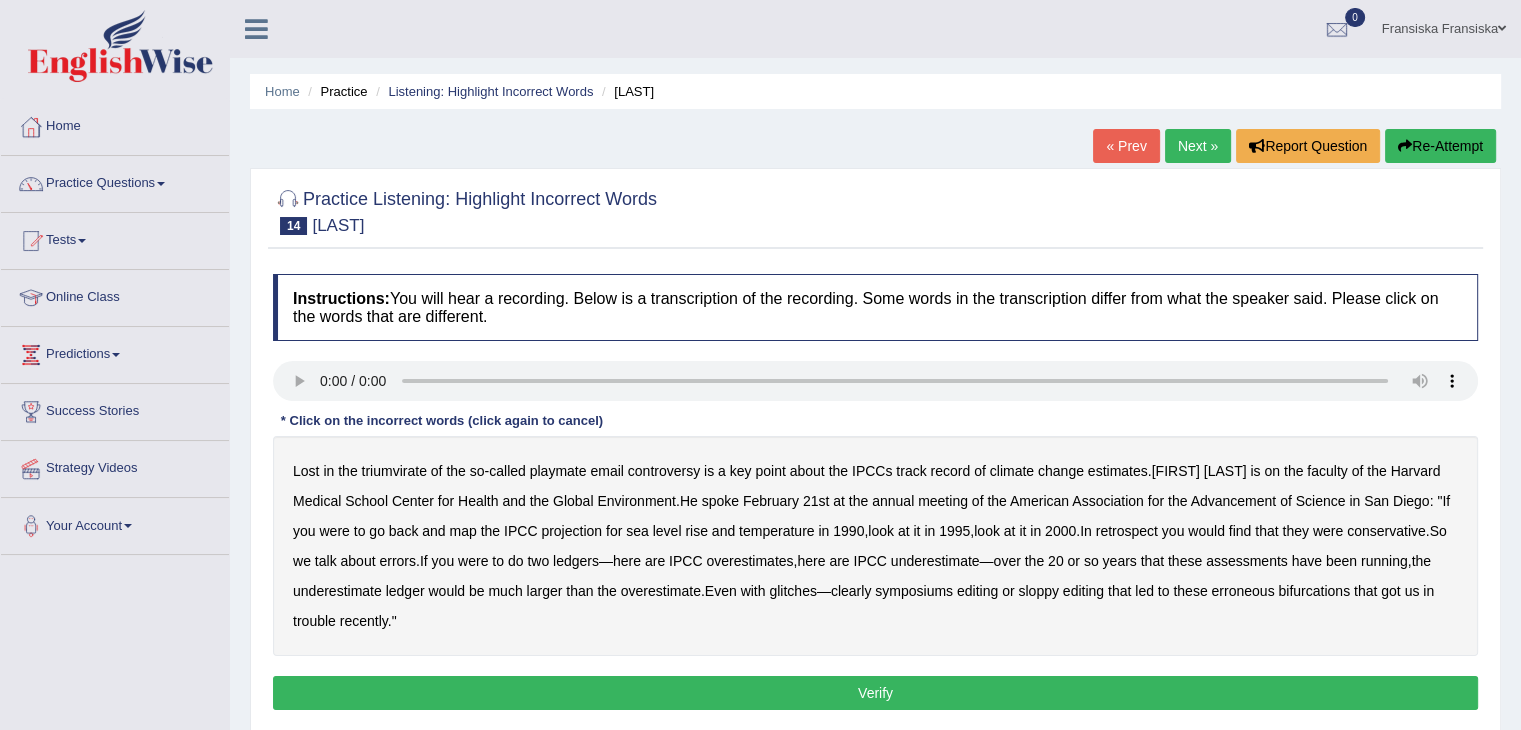 drag, startPoint x: 720, startPoint y: 593, endPoint x: 928, endPoint y: 589, distance: 208.03845 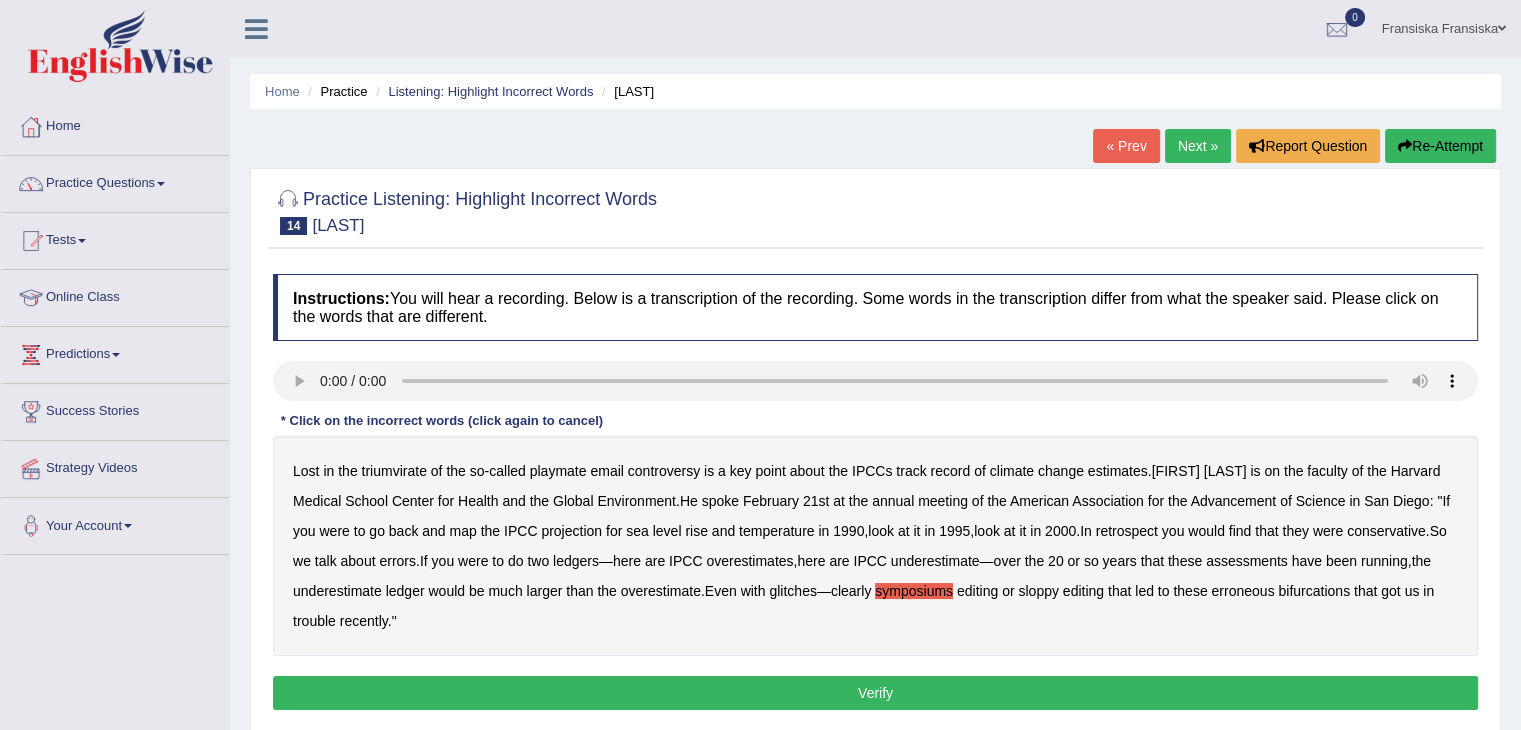 click on "Verify" at bounding box center [875, 693] 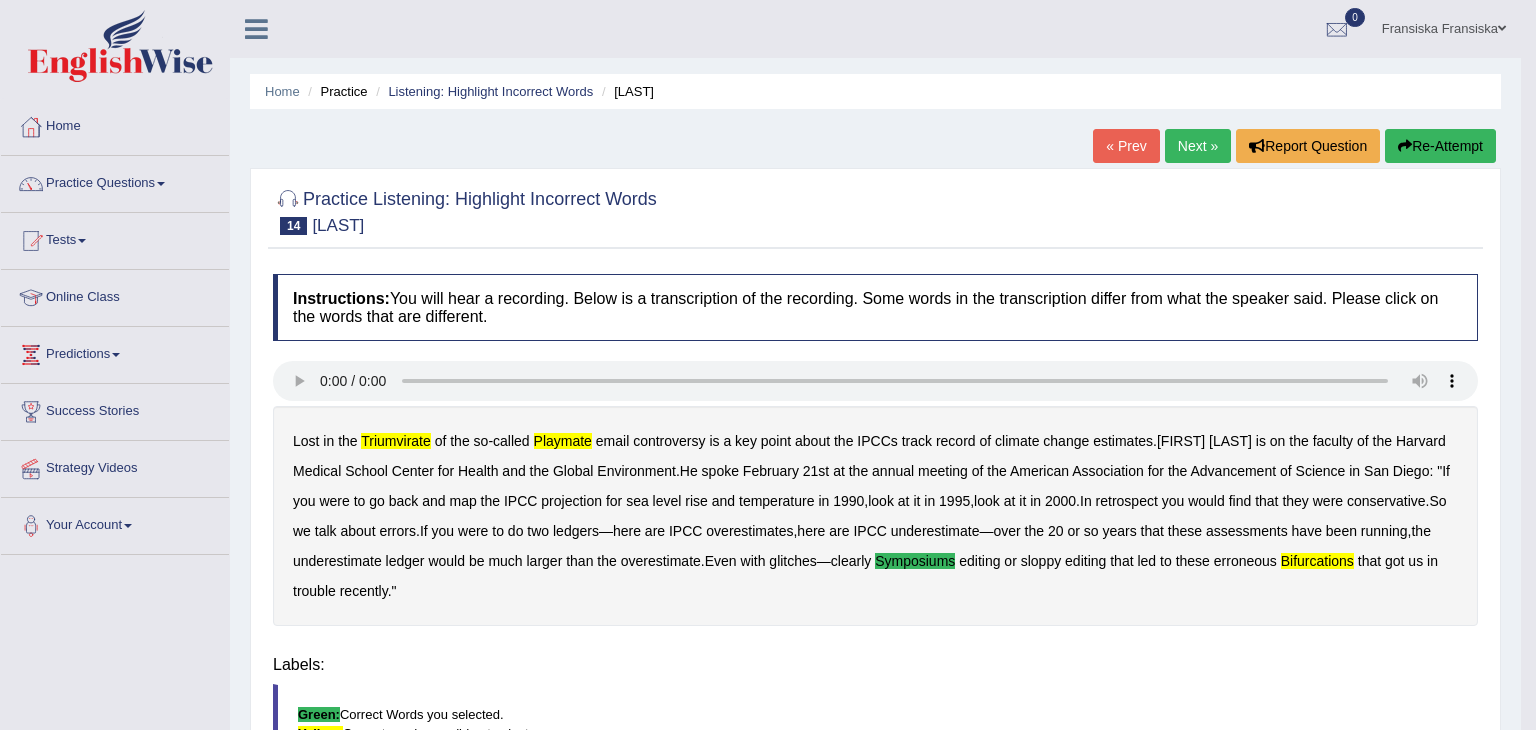 click on "Toggle navigation
Home
Practice Questions   Speaking Practice Read Aloud
Repeat Sentence
Describe Image
Re-tell Lecture
Answer Short Question
Summarize Group Discussion
Respond To A Situation
Writing Practice  Summarize Written Text
Write Essay
Reading Practice  Reading & Writing: Fill In The Blanks
Choose Multiple Answers
Re-order Paragraphs
Fill In The Blanks
Choose Single Answer
Listening Practice  Summarize Spoken Text
Highlight Incorrect Words
Highlight Correct Summary
Select Missing Word
Choose Single Answer
Choose Multiple Answers
Fill In The Blanks
Write From Dictation
Pronunciation
Tests  Take Practice Sectional Test" at bounding box center [768, 365] 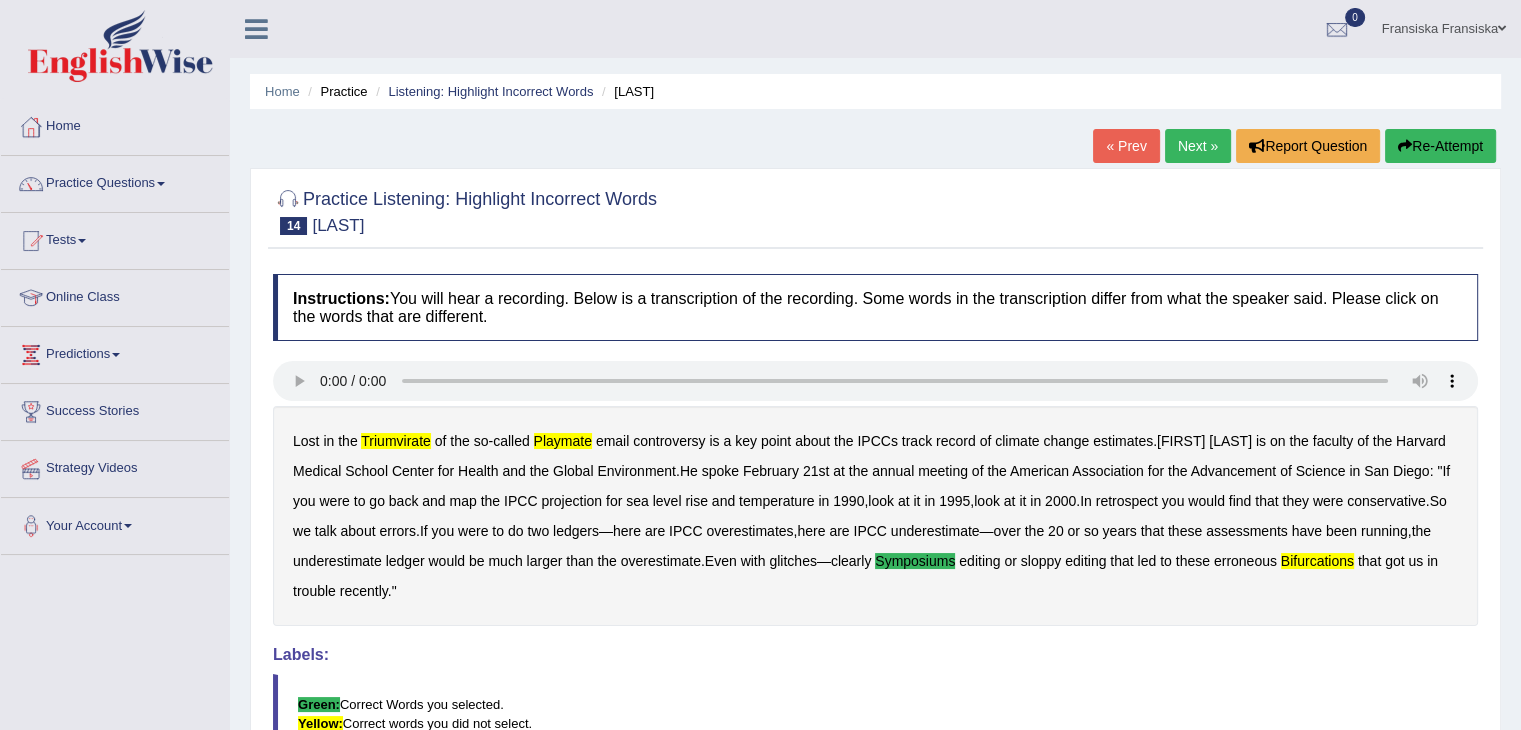 type 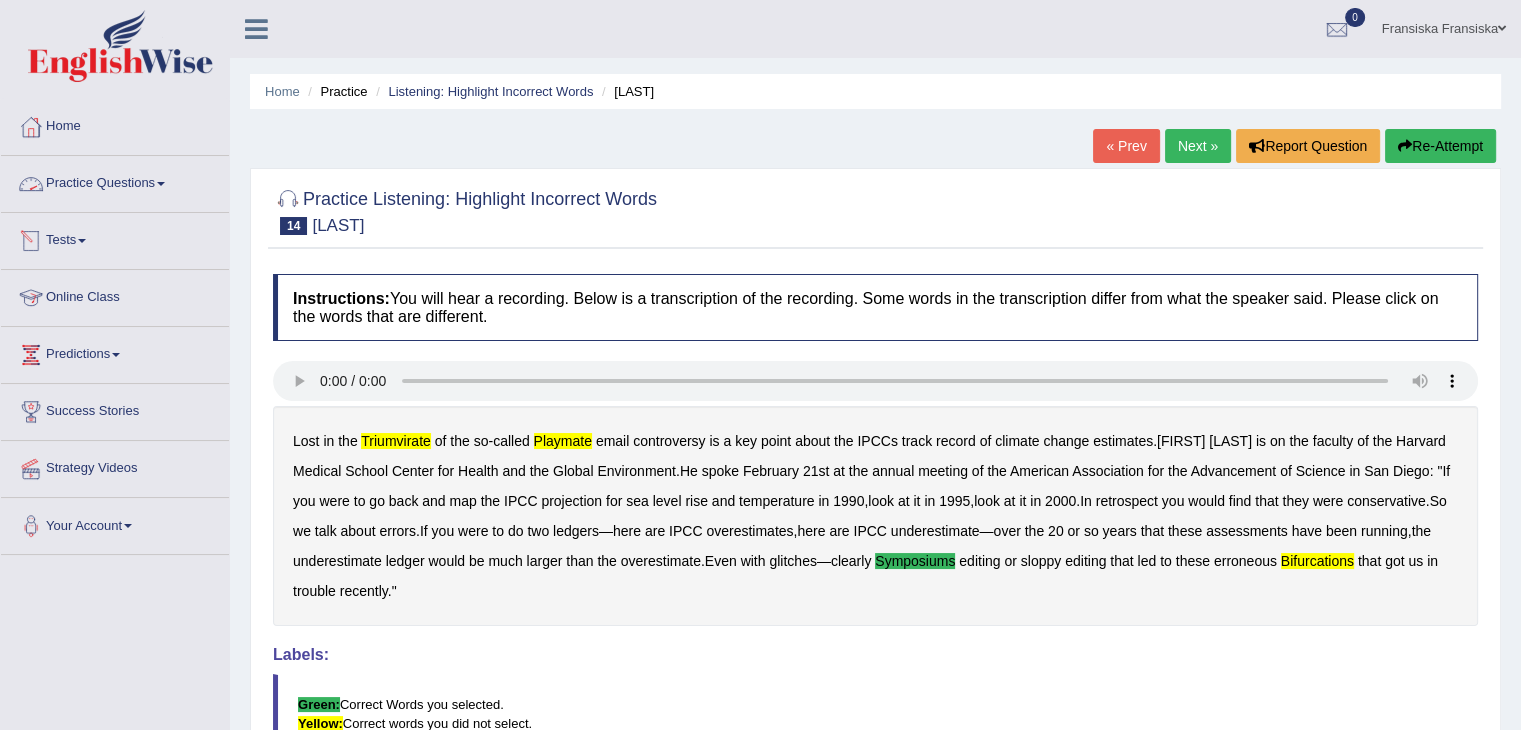 click on "Practice Questions" at bounding box center [115, 181] 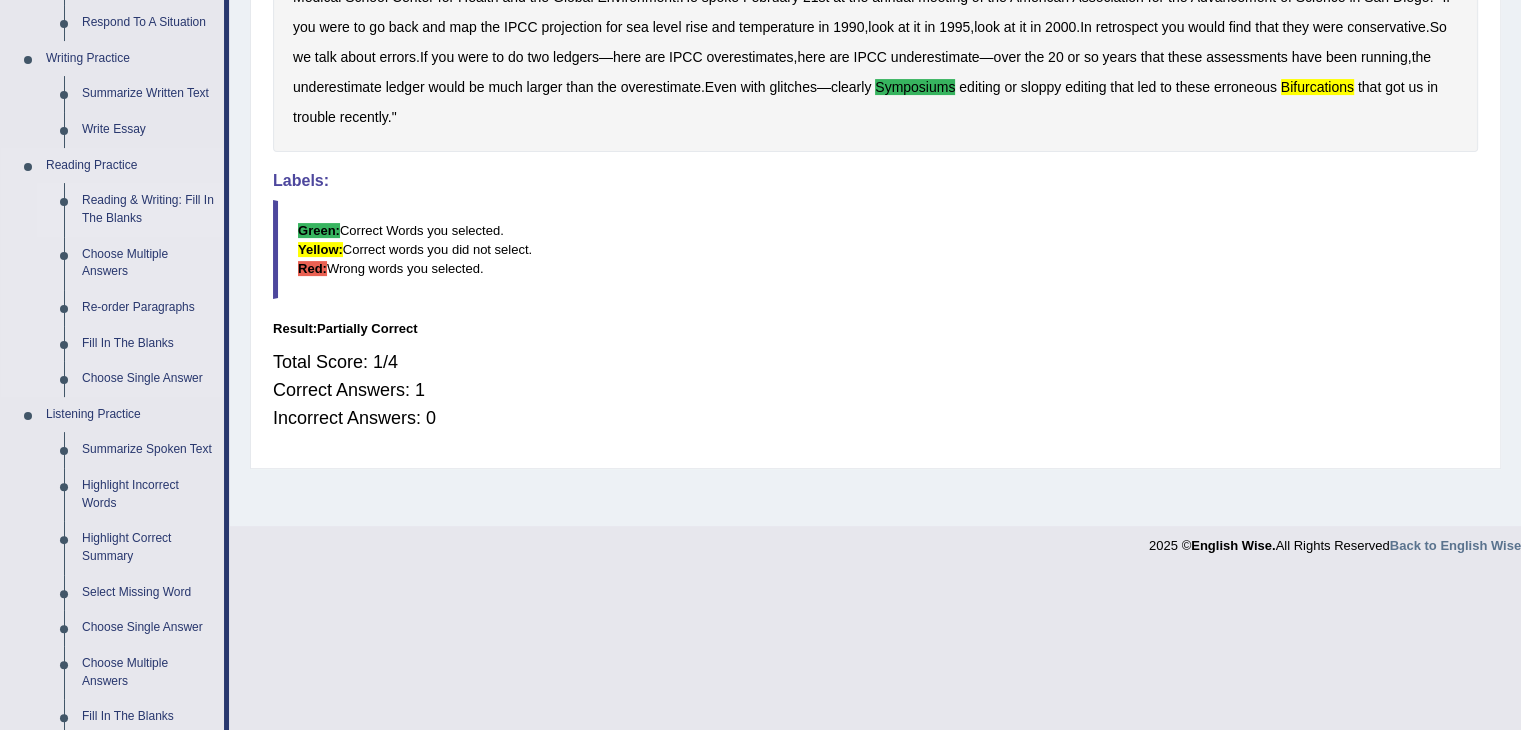 scroll, scrollTop: 475, scrollLeft: 0, axis: vertical 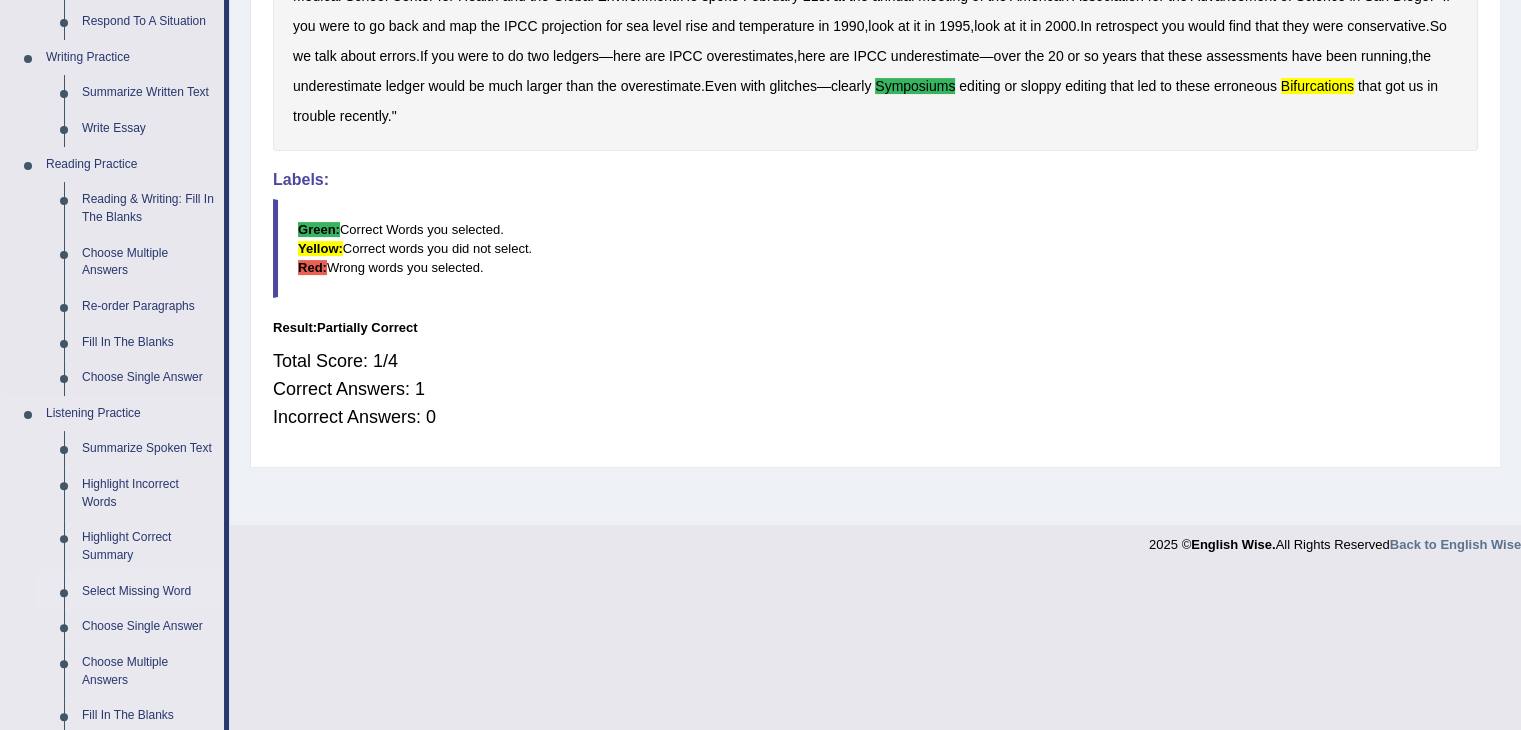 click on "Select Missing Word" at bounding box center (148, 592) 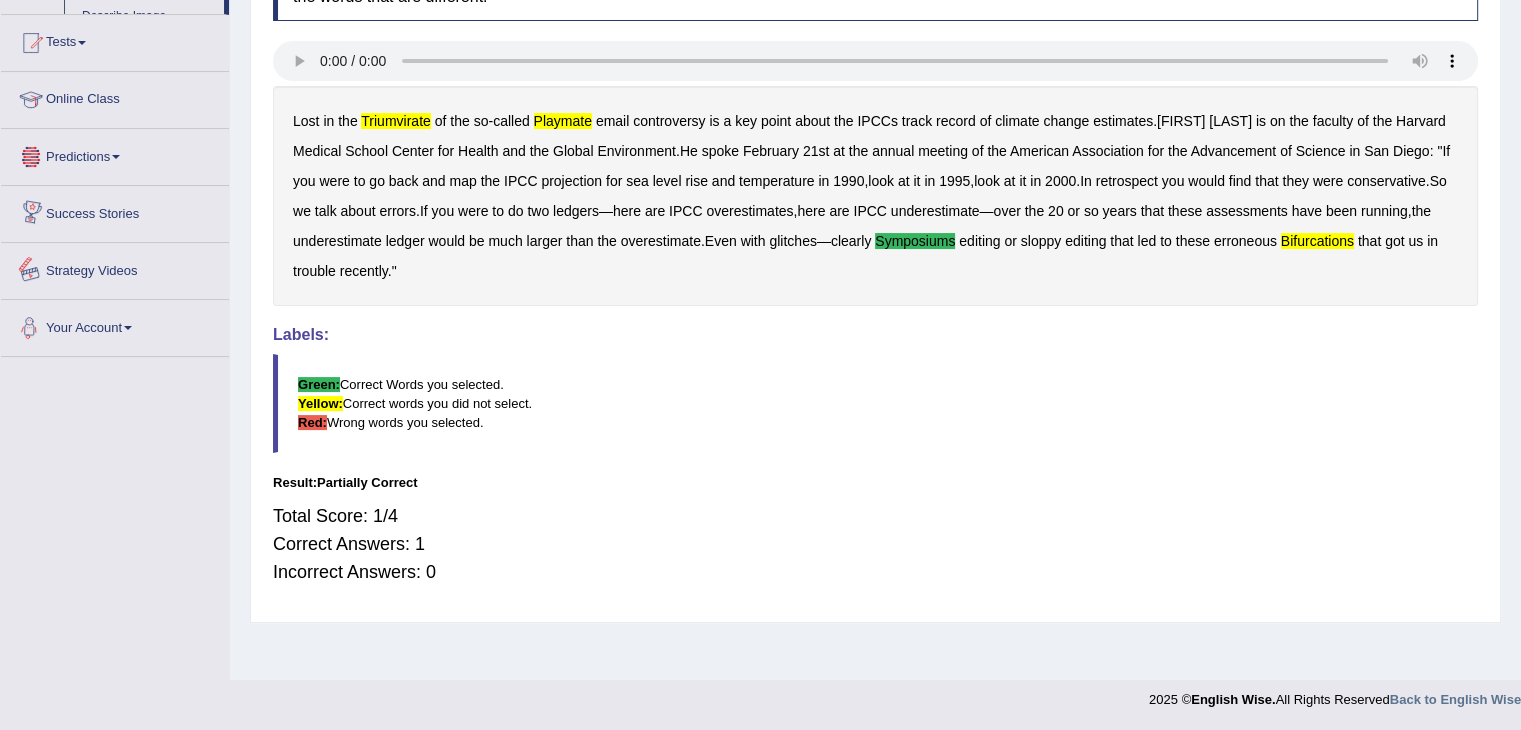 scroll, scrollTop: 838, scrollLeft: 0, axis: vertical 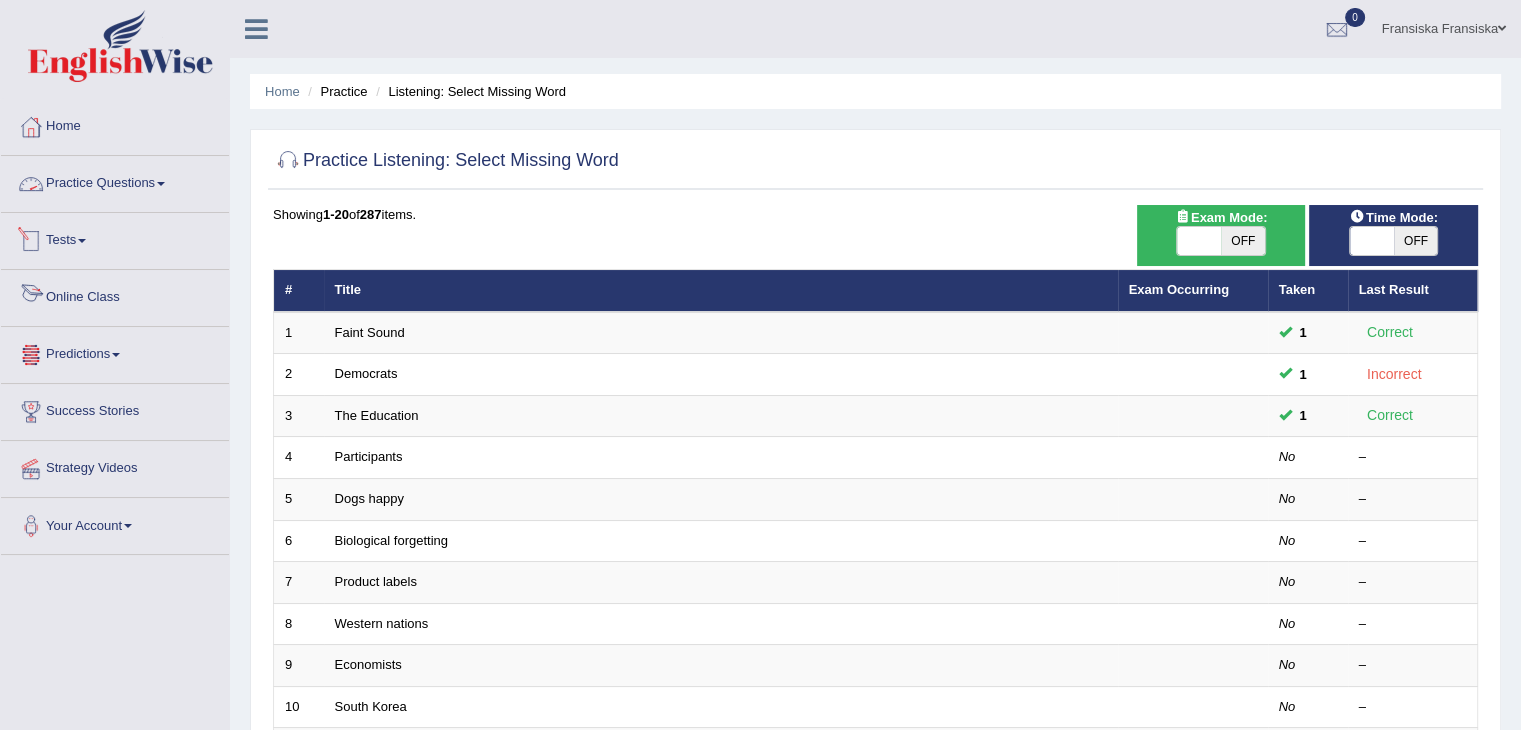 click on "Practice Questions" at bounding box center (115, 181) 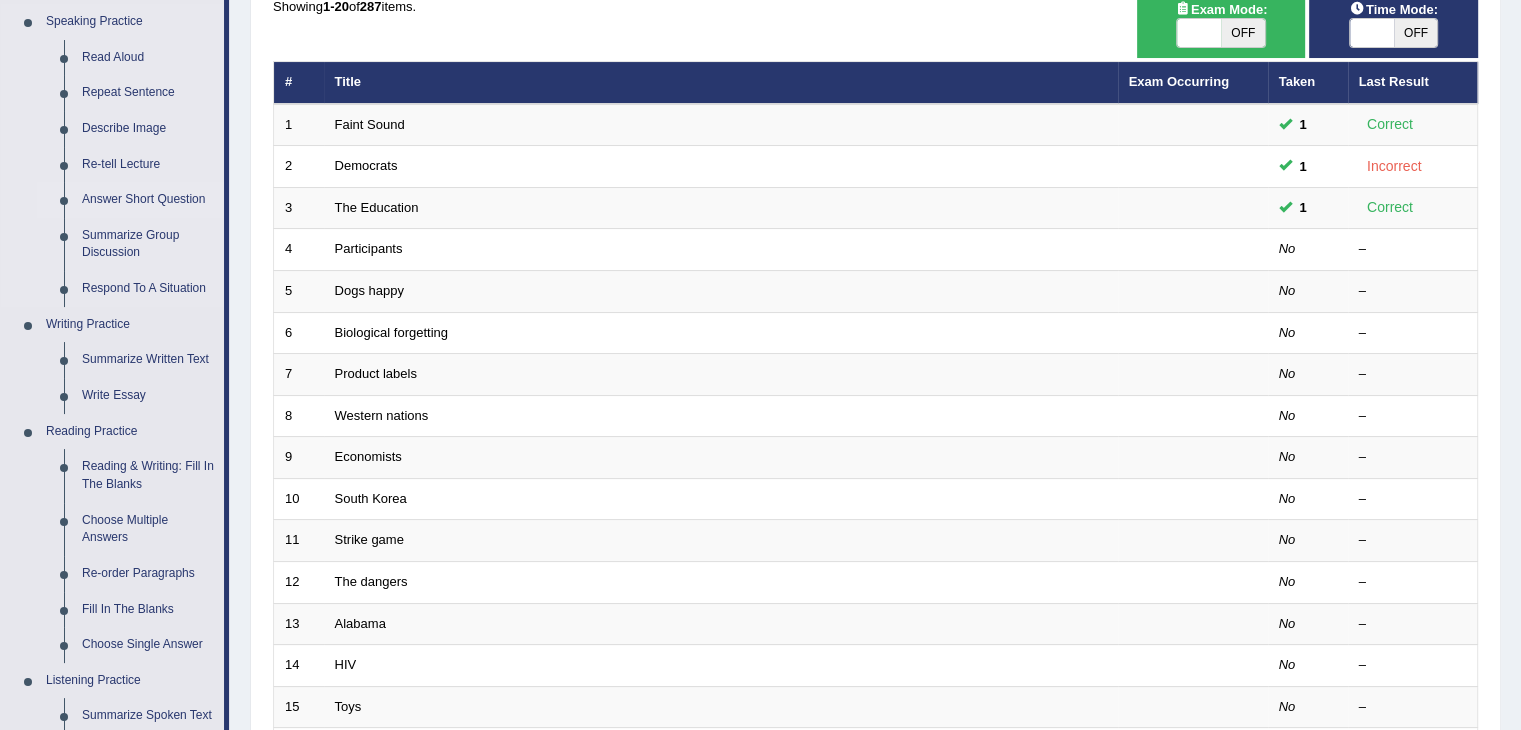 scroll, scrollTop: 212, scrollLeft: 0, axis: vertical 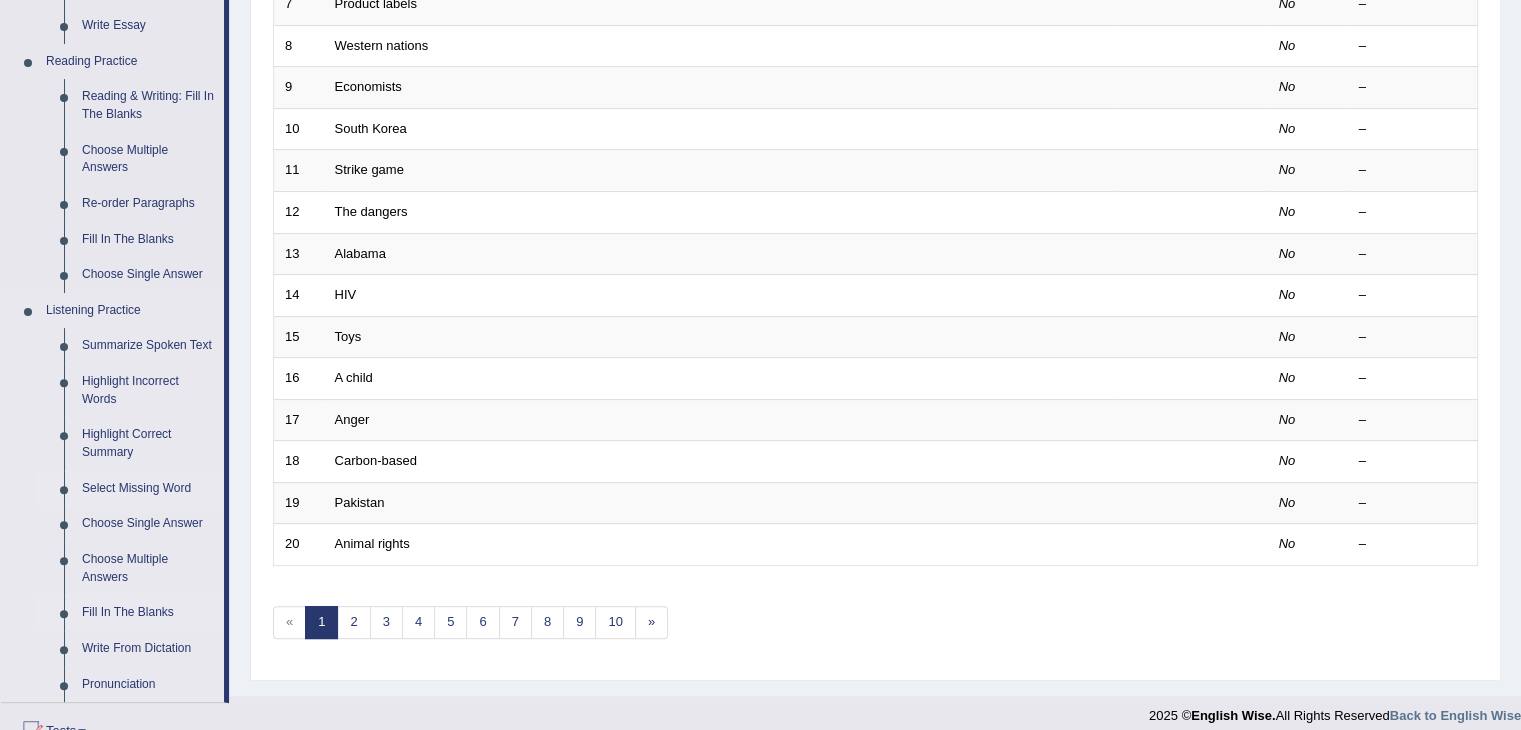 click on "Fill In The Blanks" at bounding box center (148, 613) 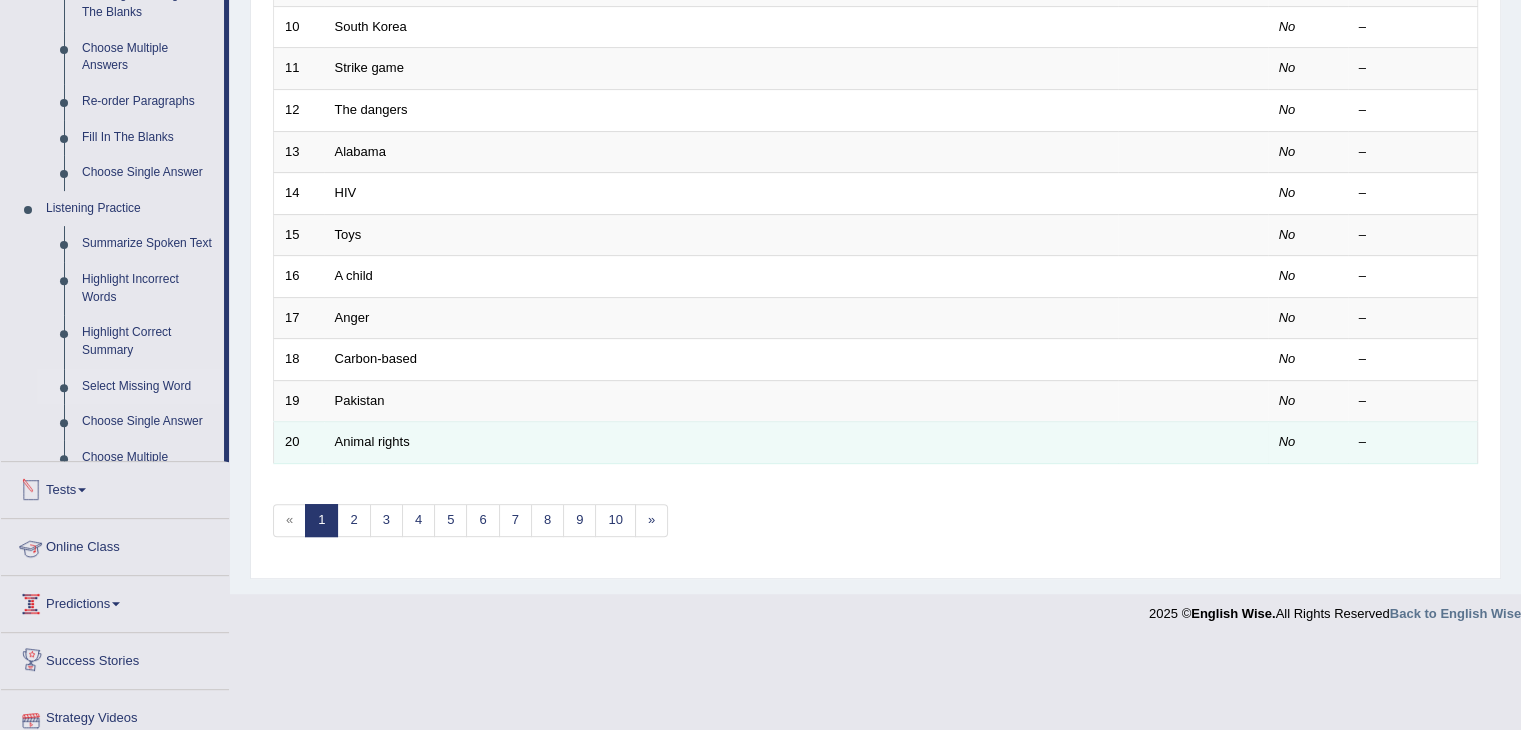 scroll, scrollTop: 588, scrollLeft: 0, axis: vertical 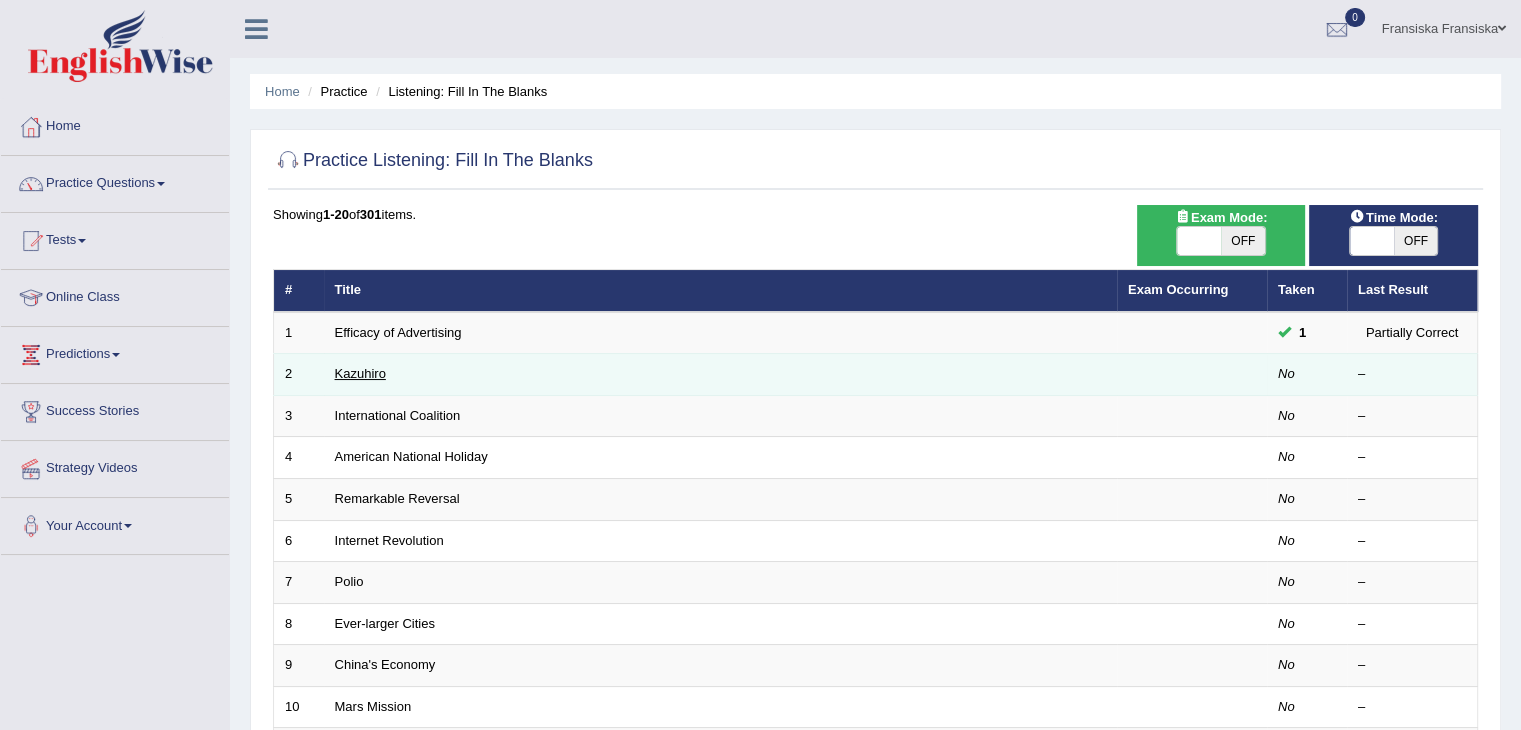 click on "Kazuhiro" at bounding box center [360, 373] 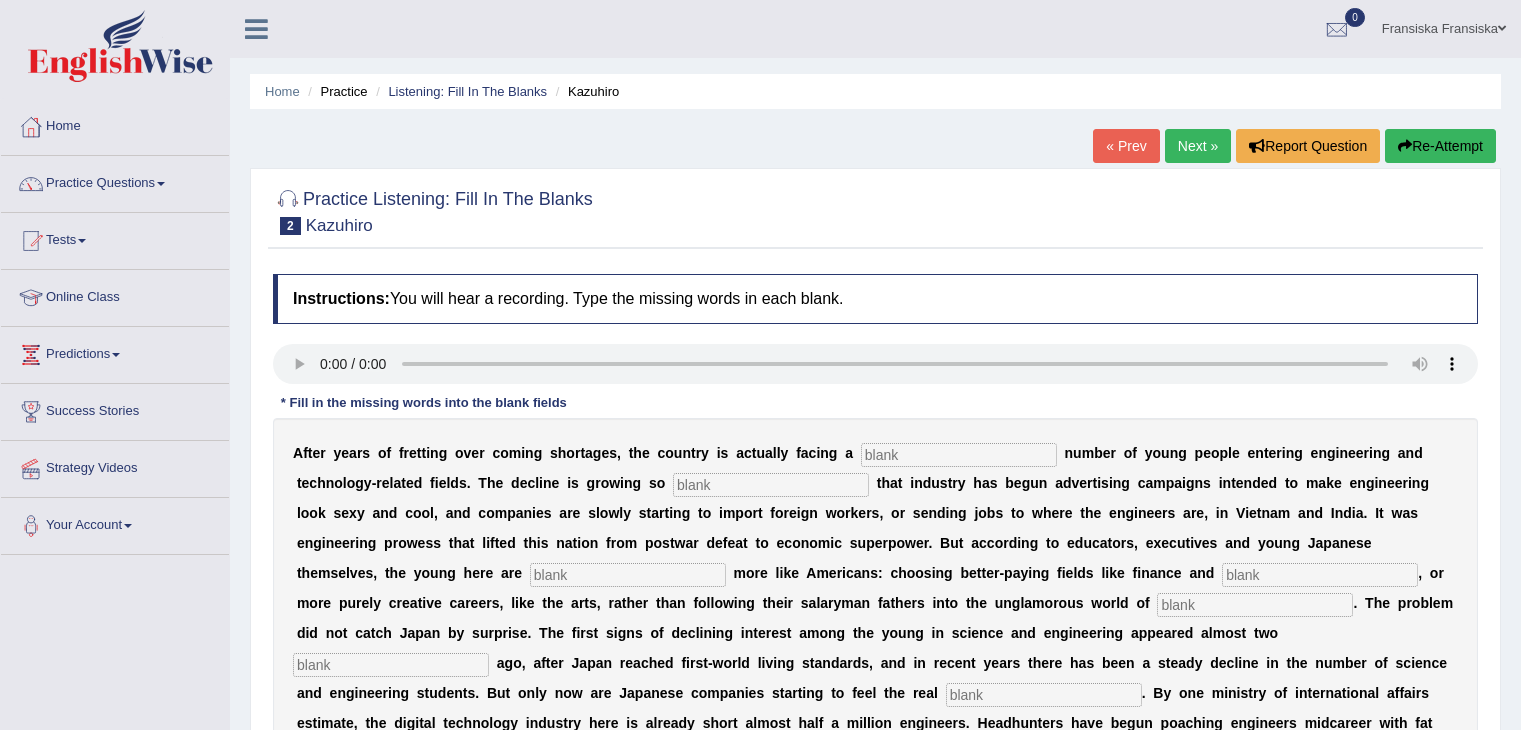 scroll, scrollTop: 0, scrollLeft: 0, axis: both 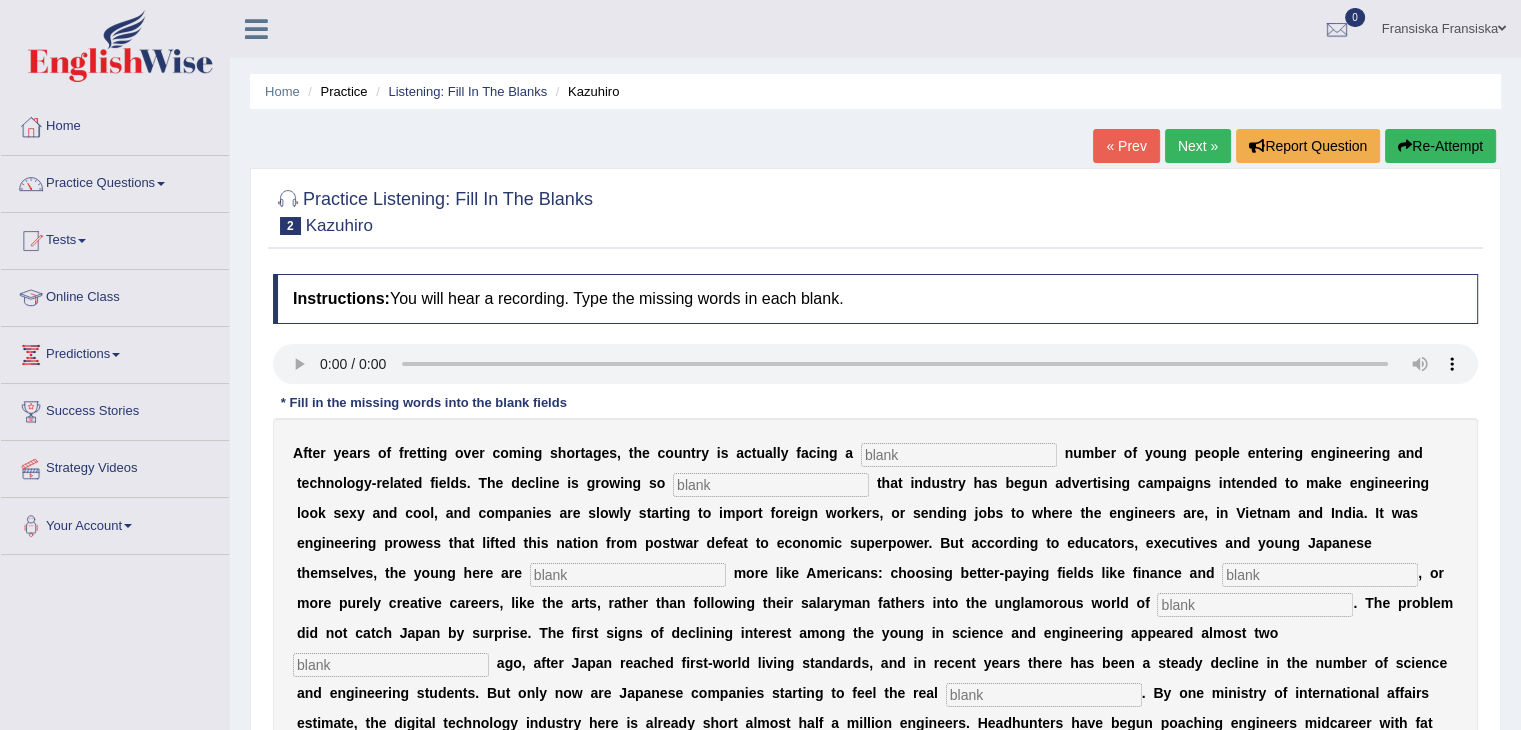 type 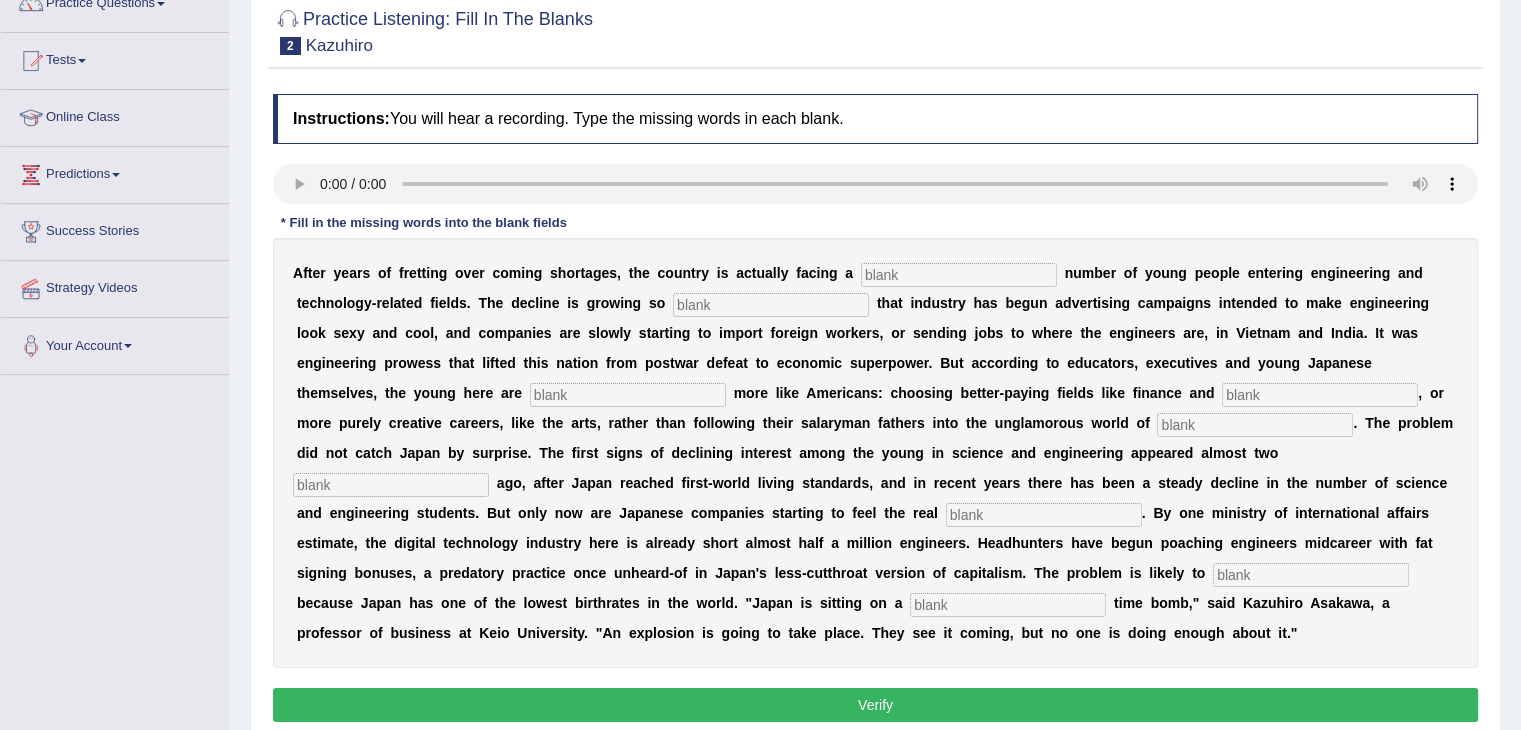 scroll, scrollTop: 178, scrollLeft: 0, axis: vertical 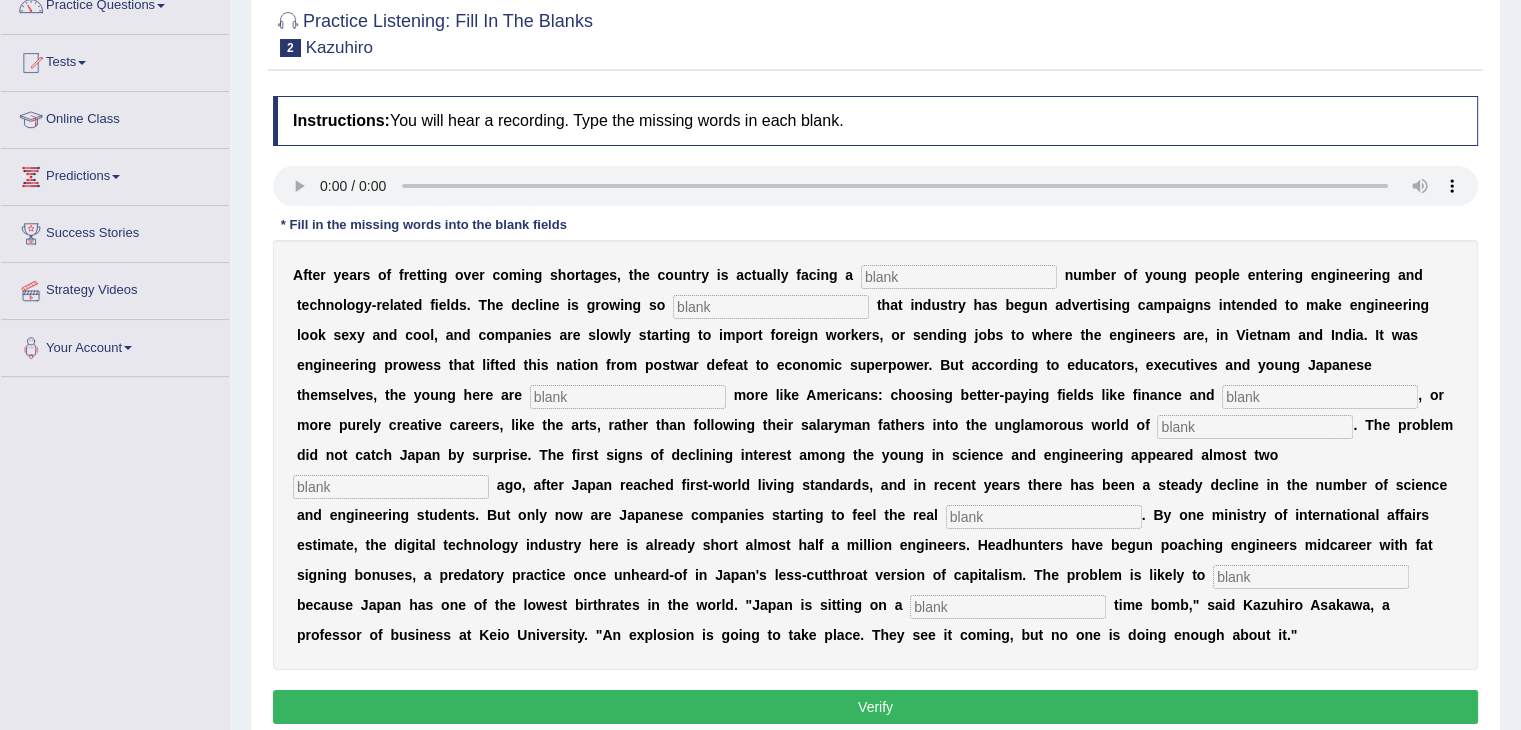 drag, startPoint x: 429, startPoint y: 331, endPoint x: 924, endPoint y: 281, distance: 497.51883 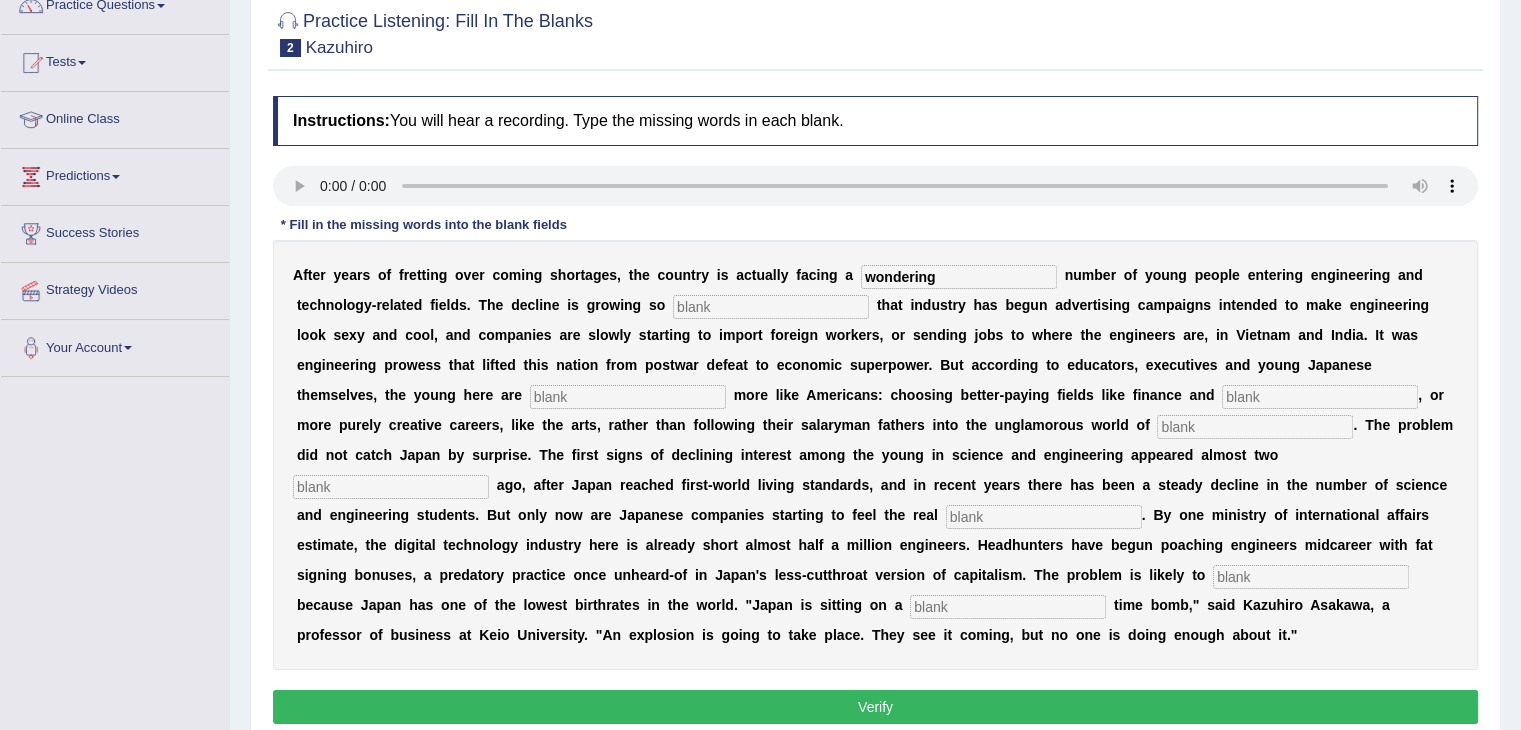 type on "wondering" 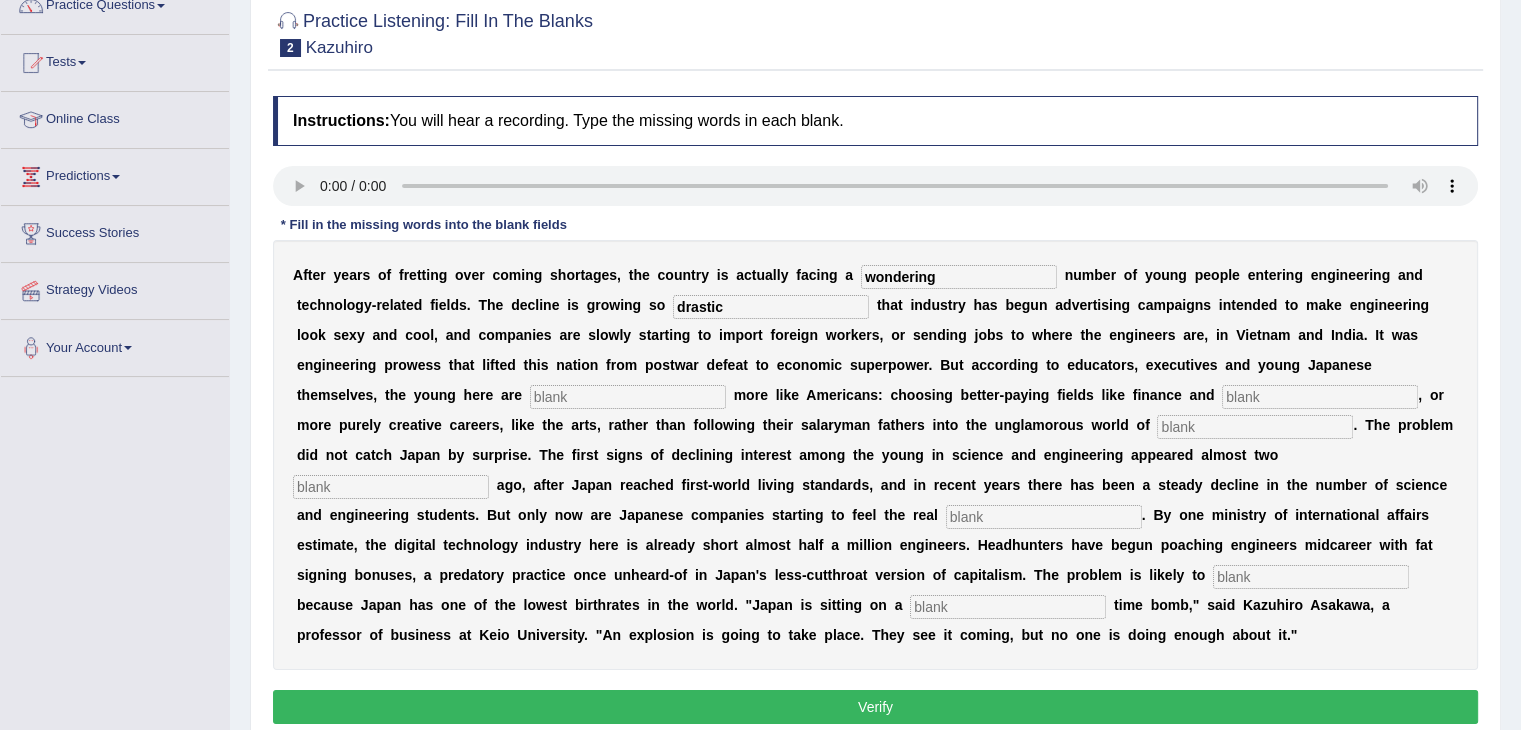 type on "drastic" 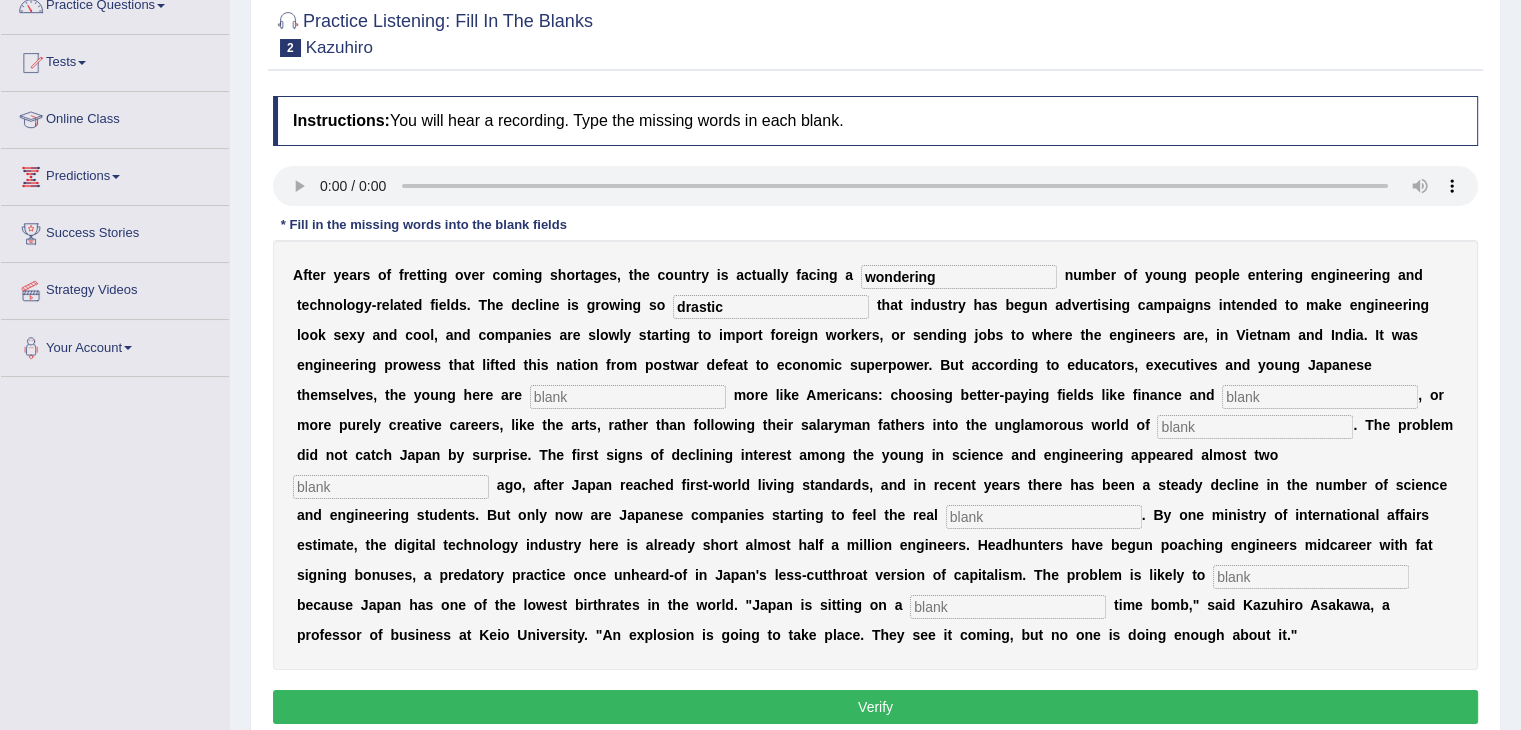 type on "h" 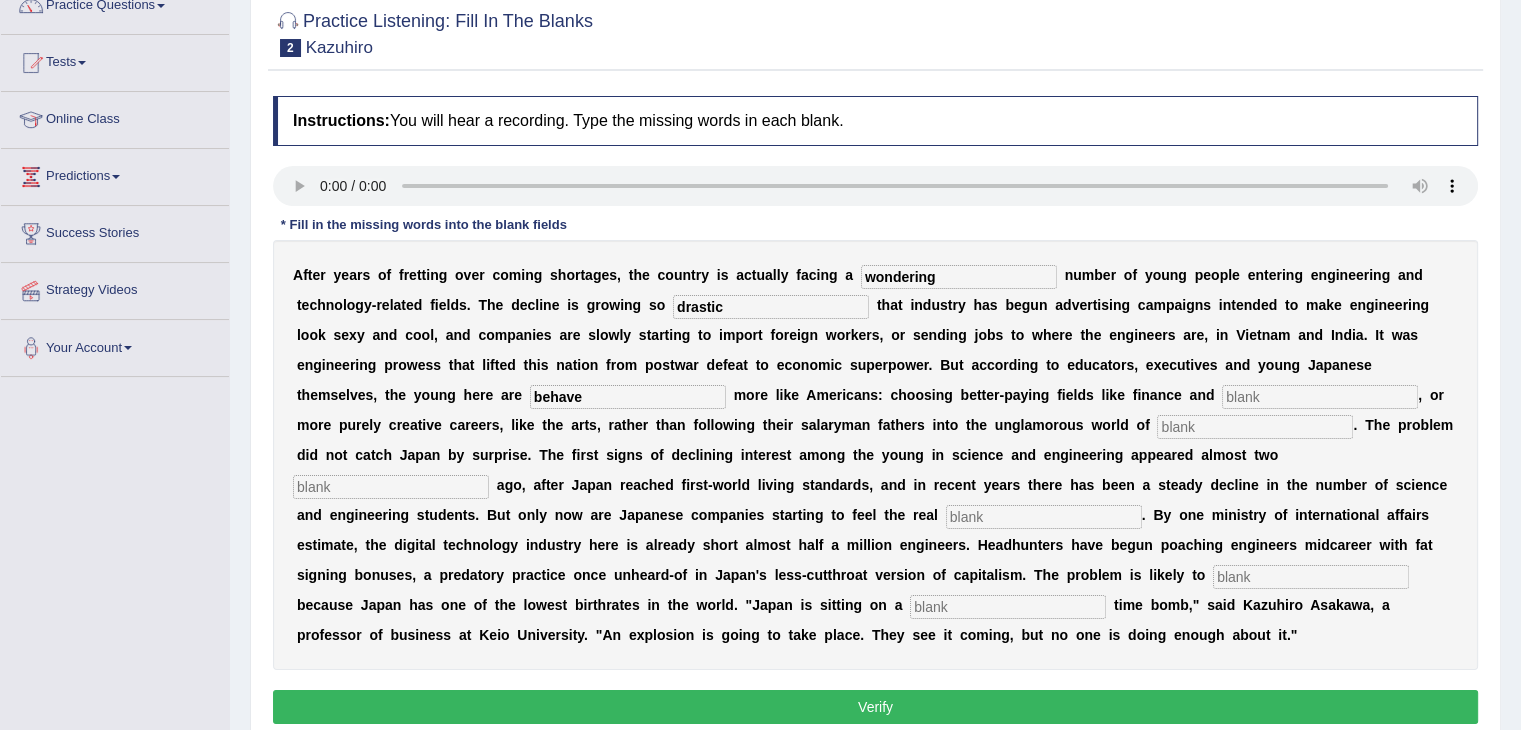 type on "behave" 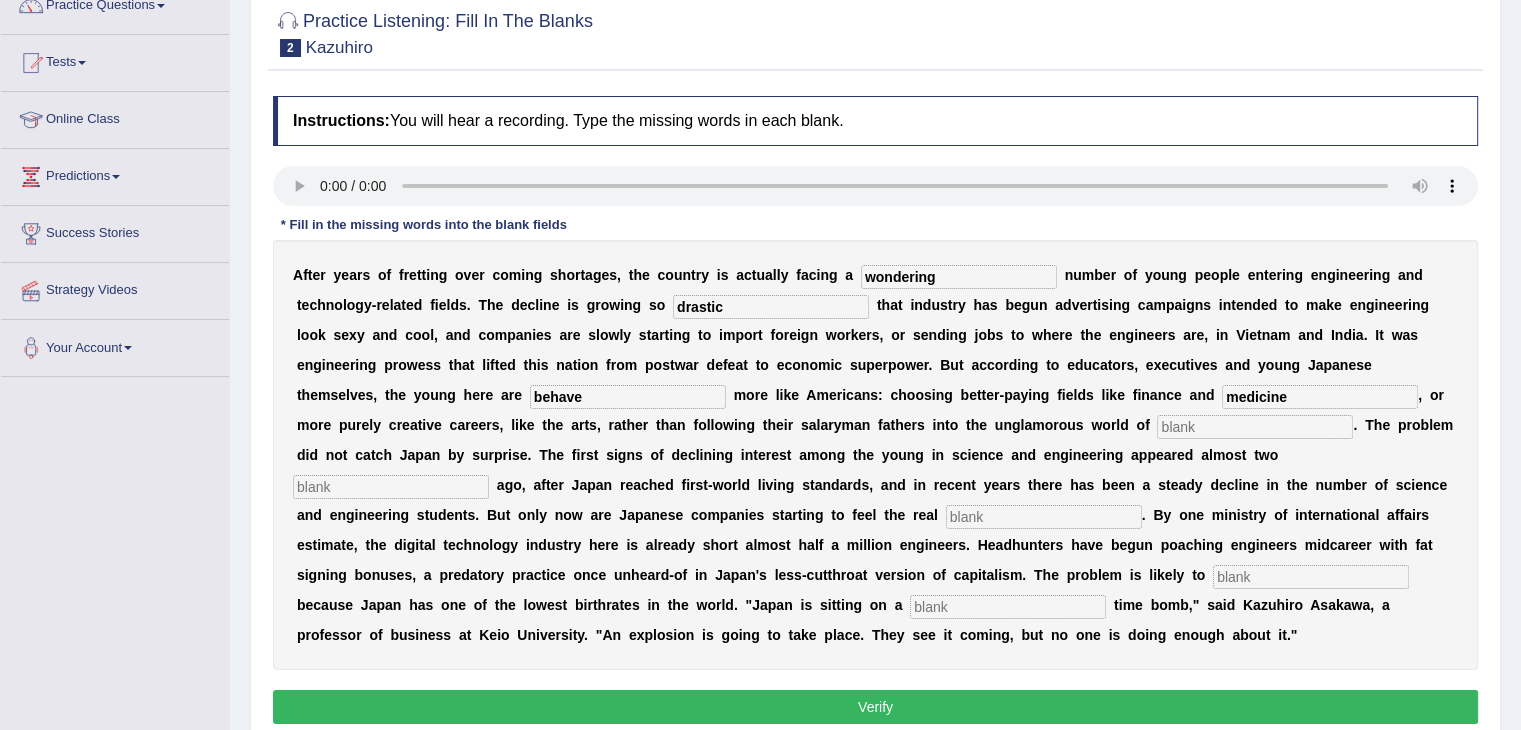 type on "medicine" 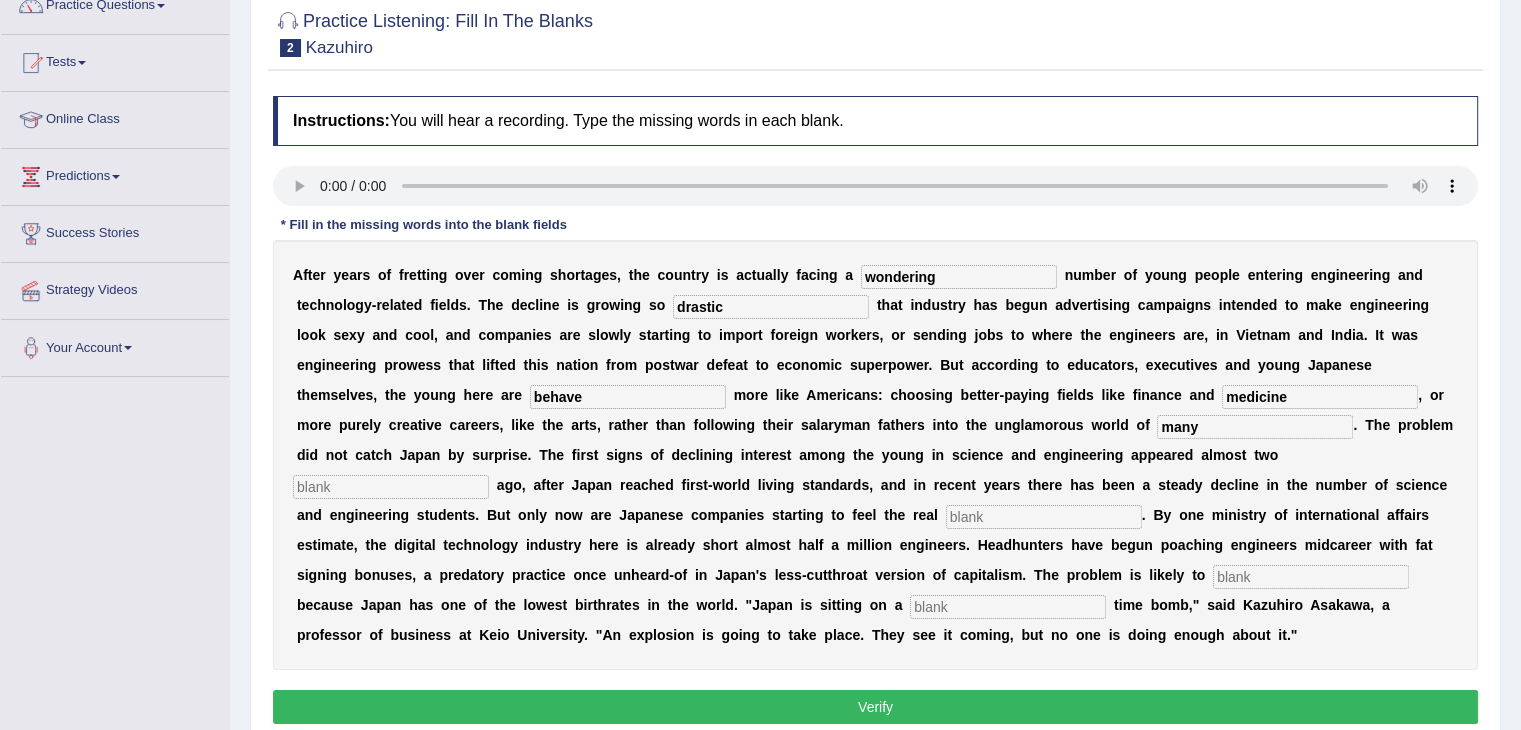 type on "many" 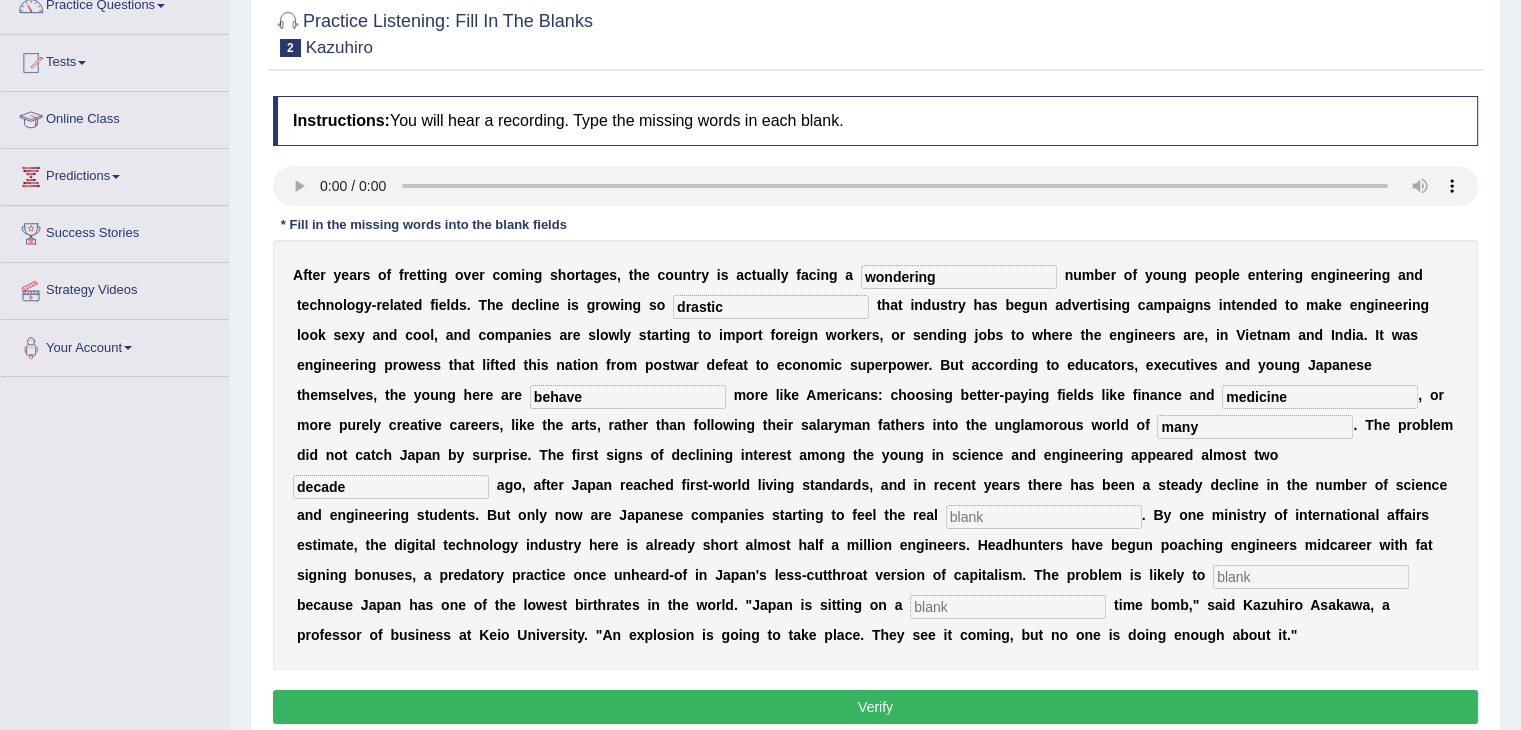 type on "decade" 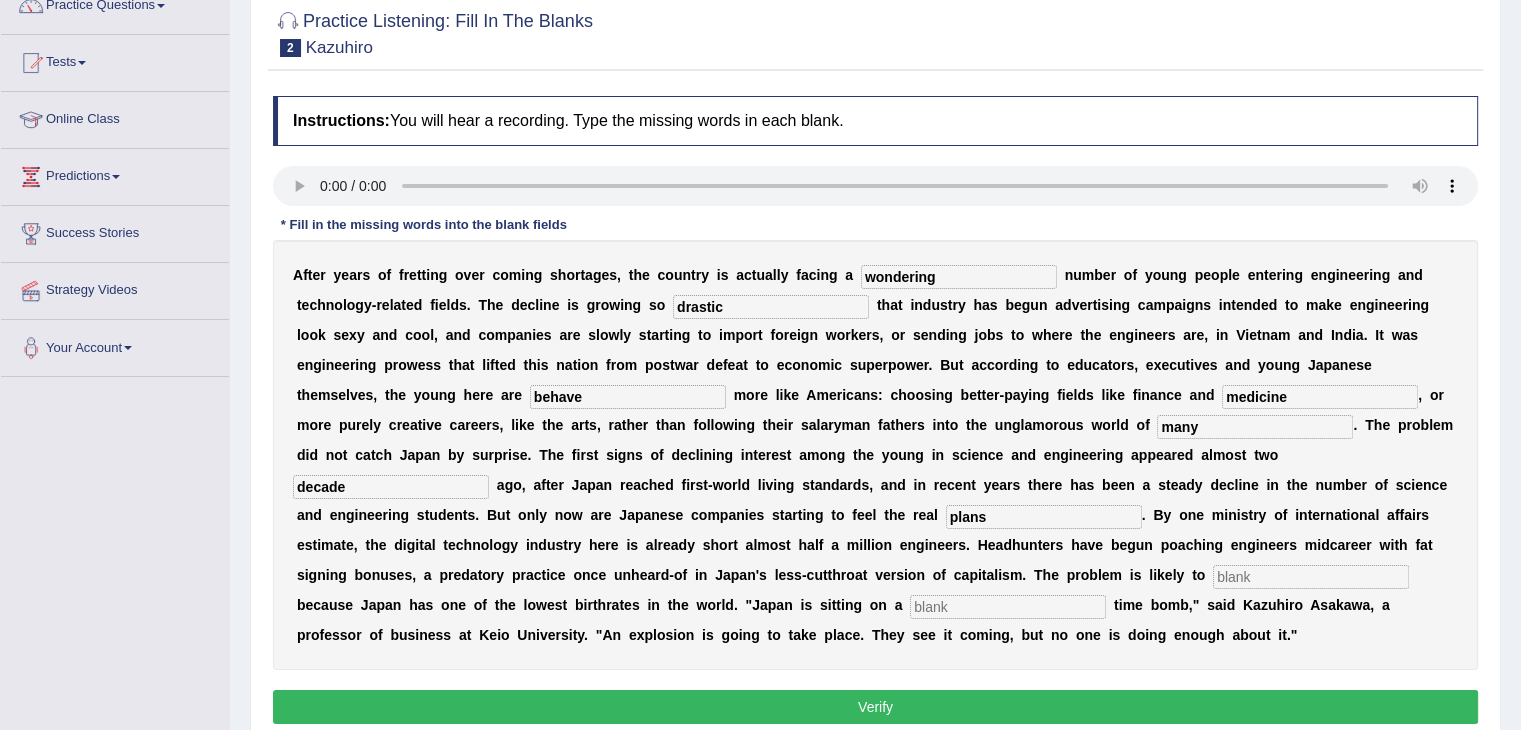type on "plans" 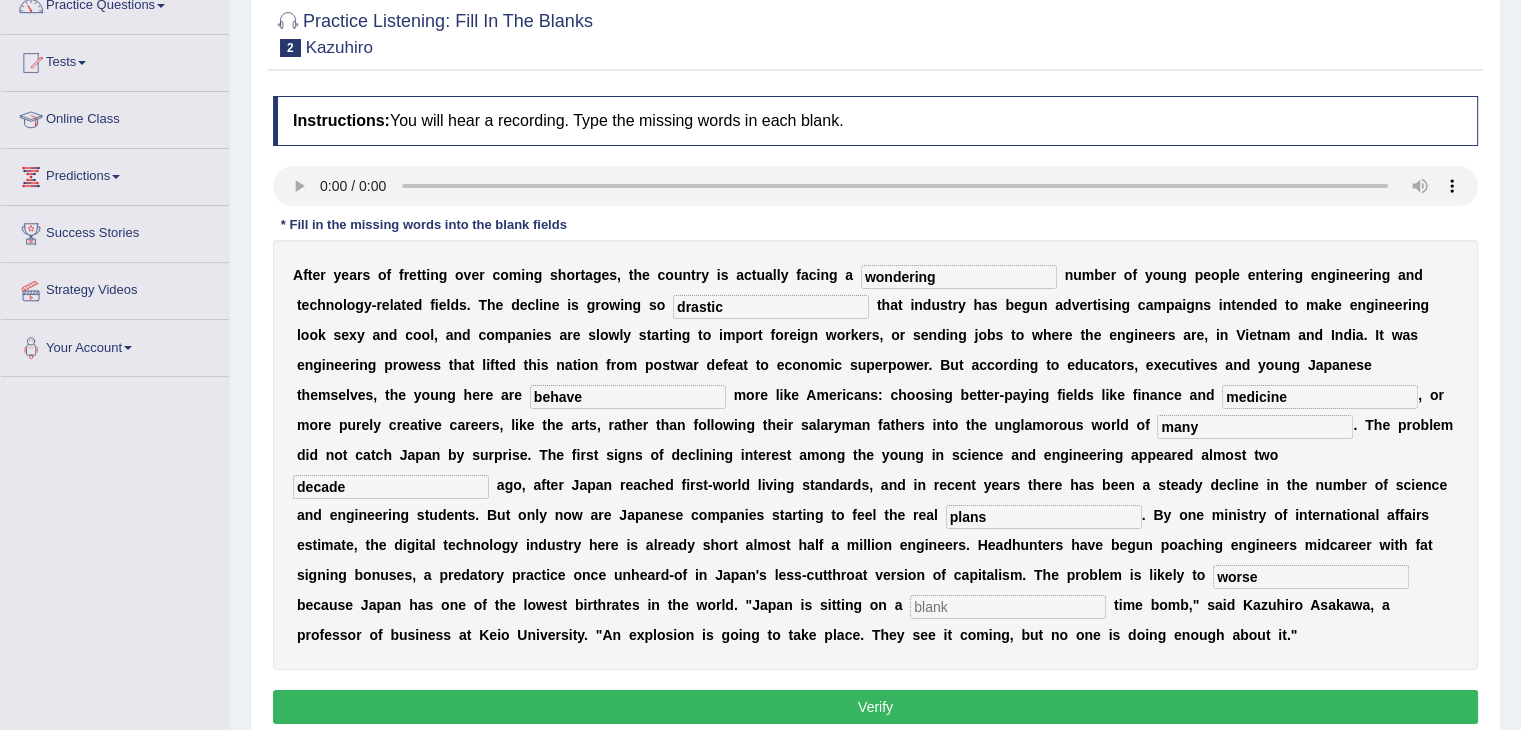 type on "worse" 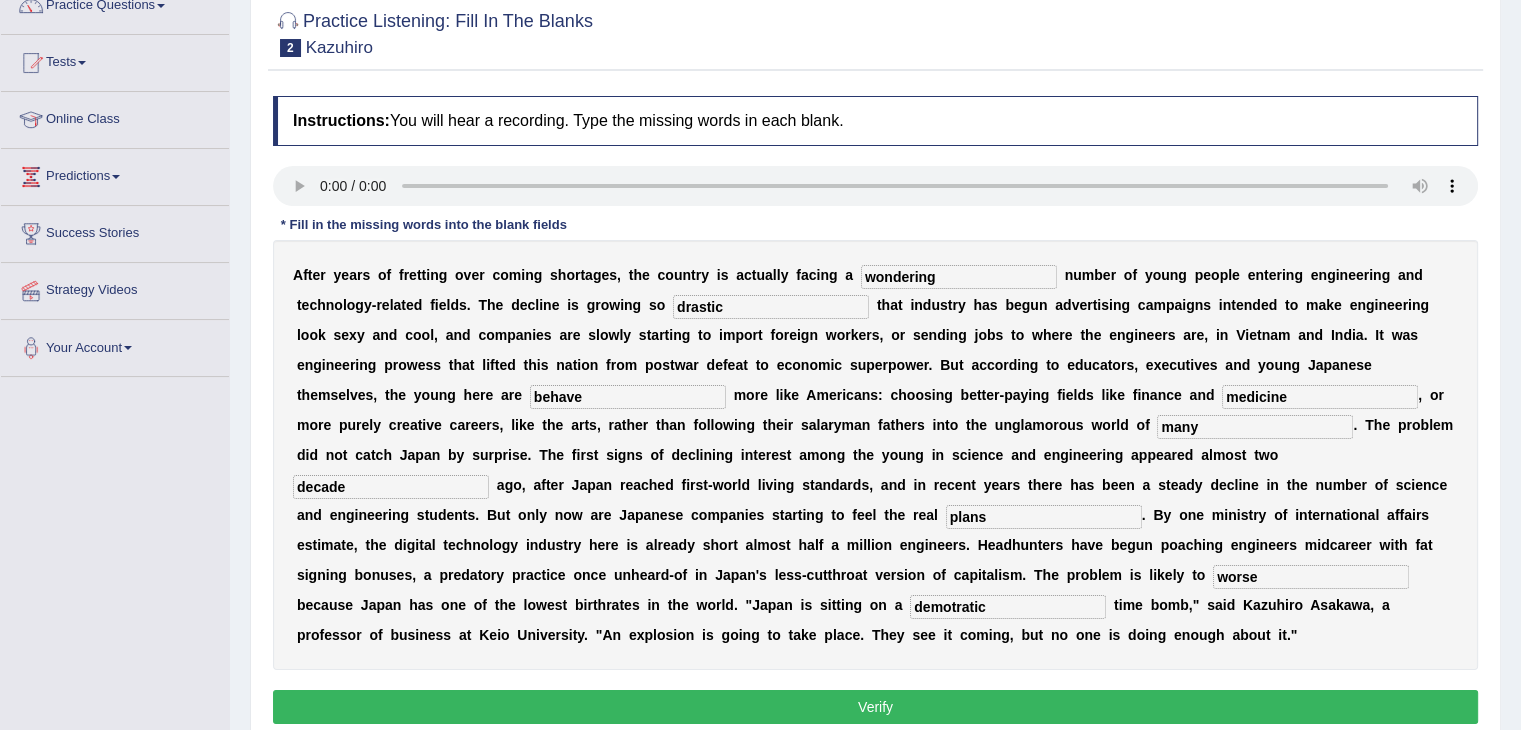type on "demotratic" 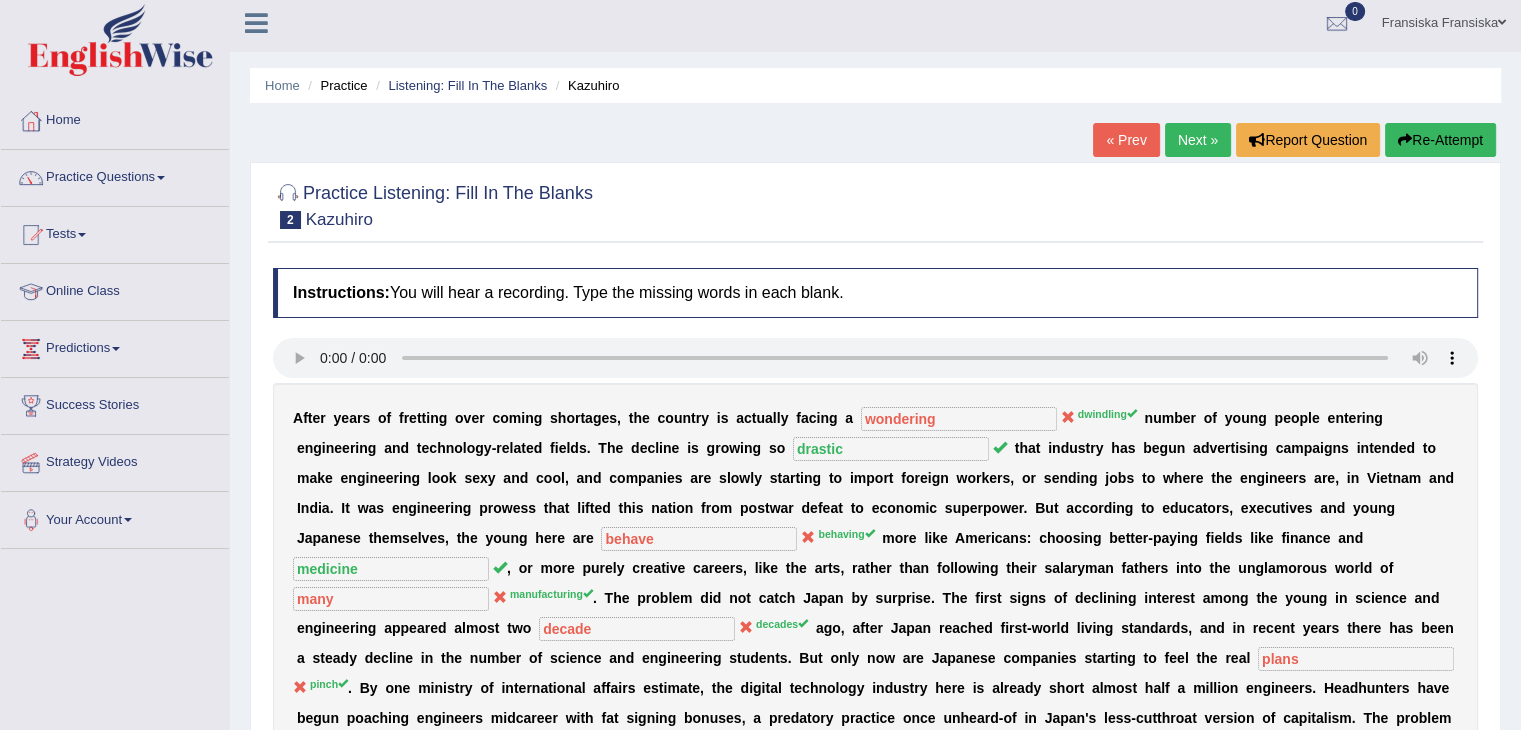 scroll, scrollTop: 0, scrollLeft: 0, axis: both 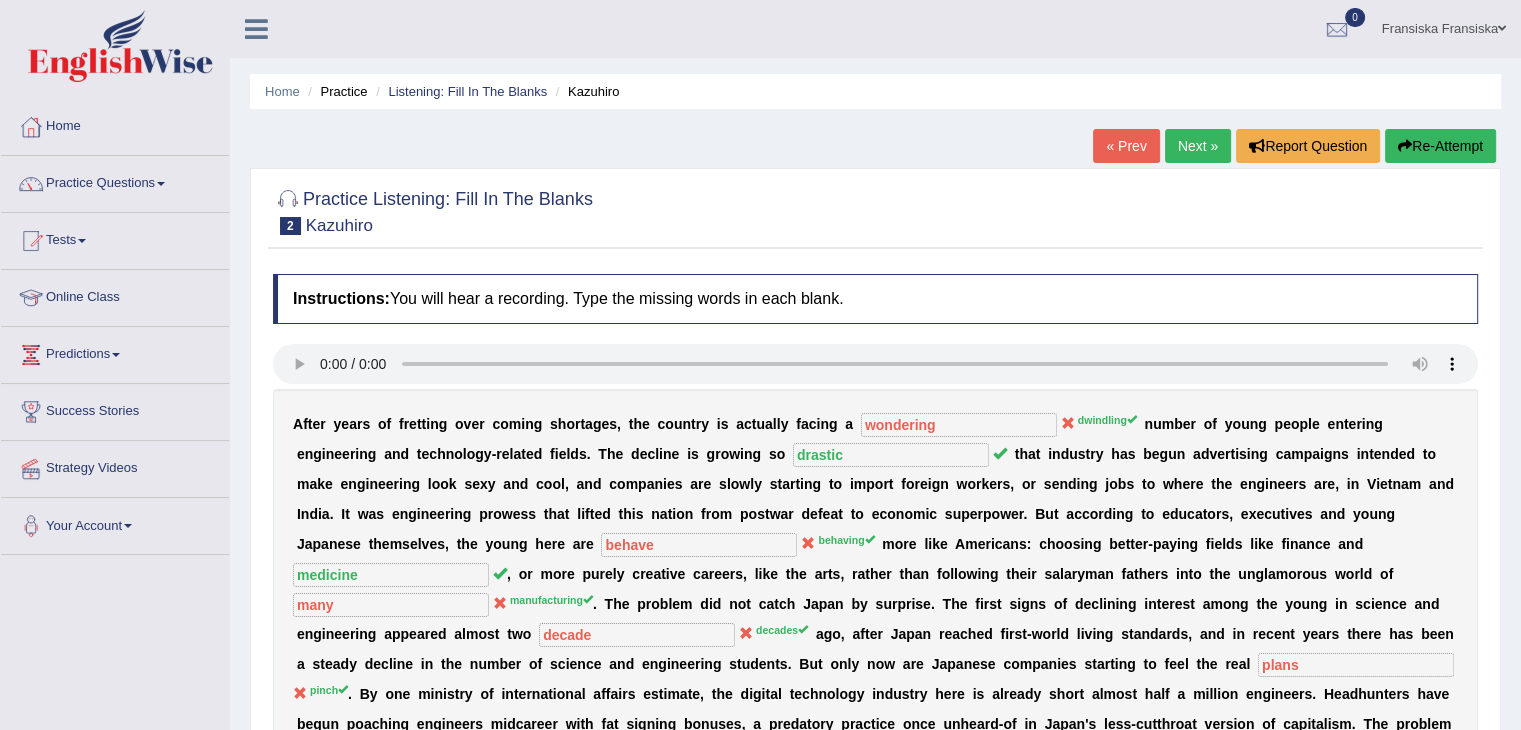 click on "Next »" at bounding box center (1198, 146) 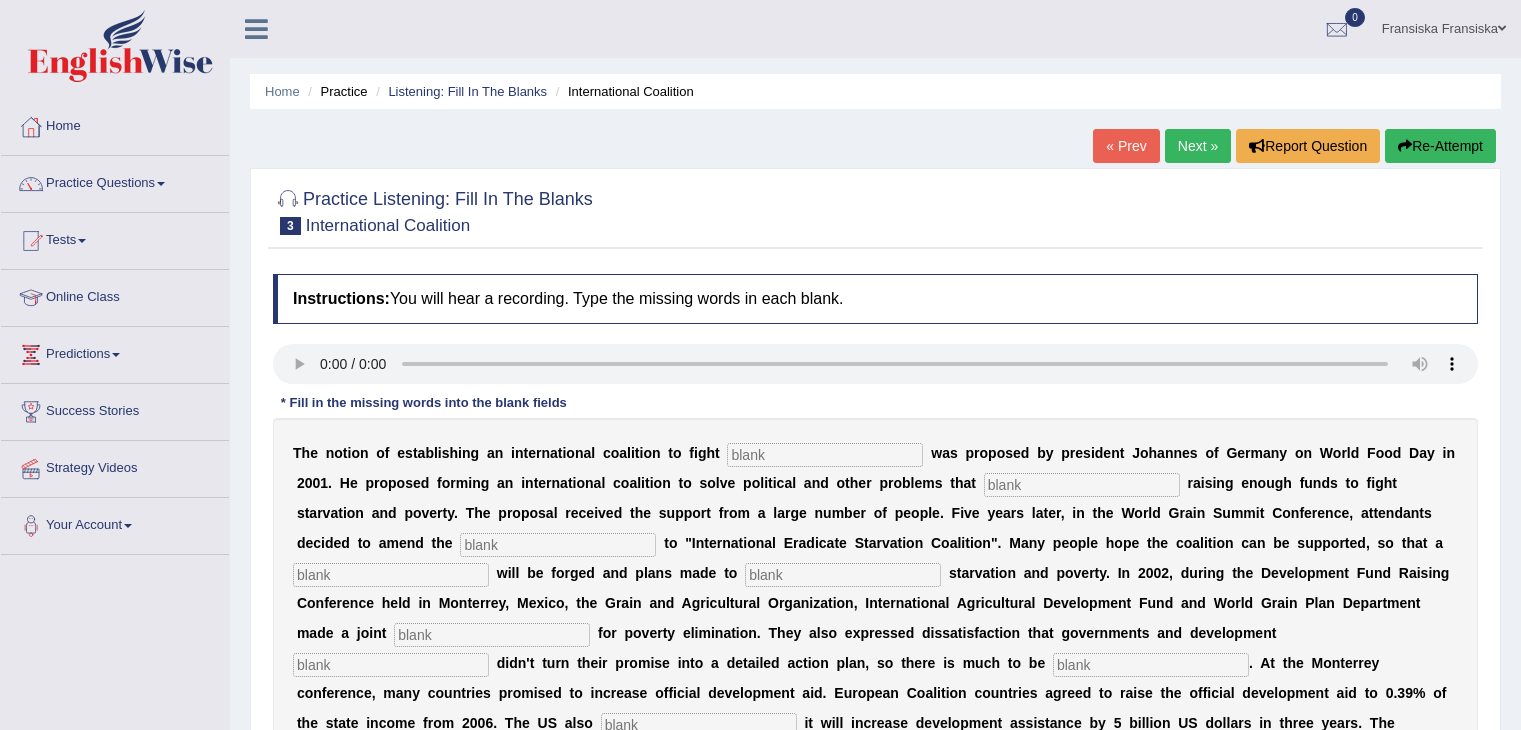 scroll, scrollTop: 0, scrollLeft: 0, axis: both 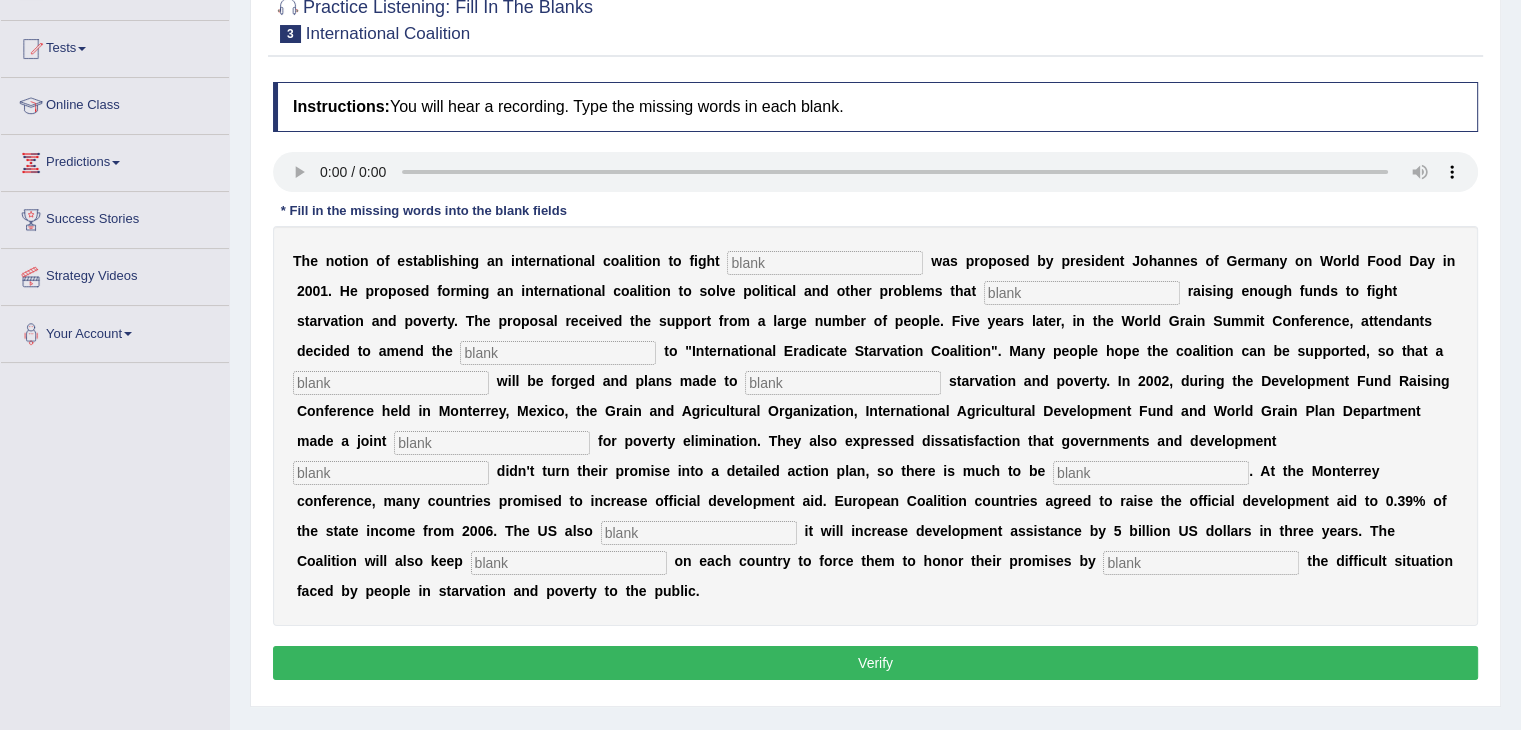 type 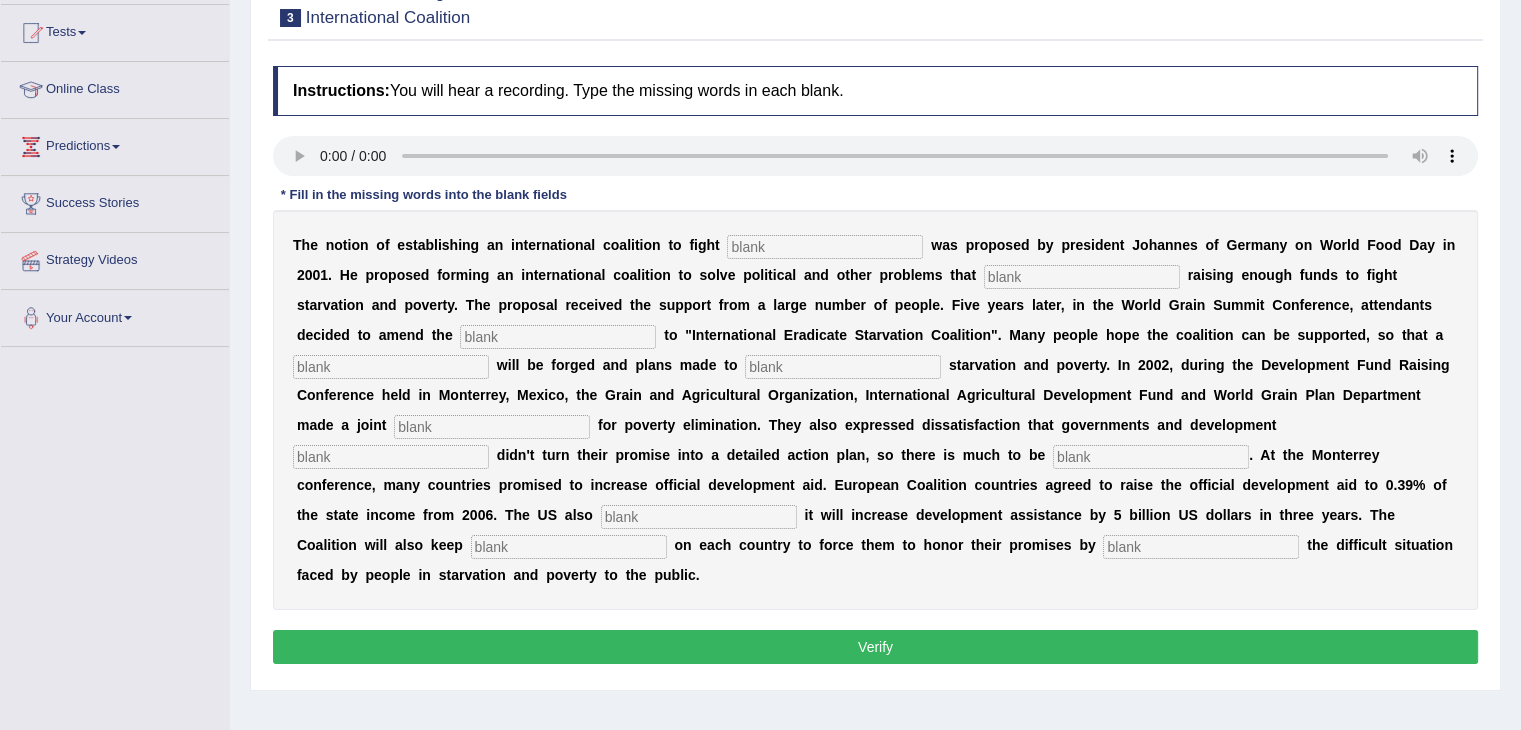 scroll, scrollTop: 212, scrollLeft: 0, axis: vertical 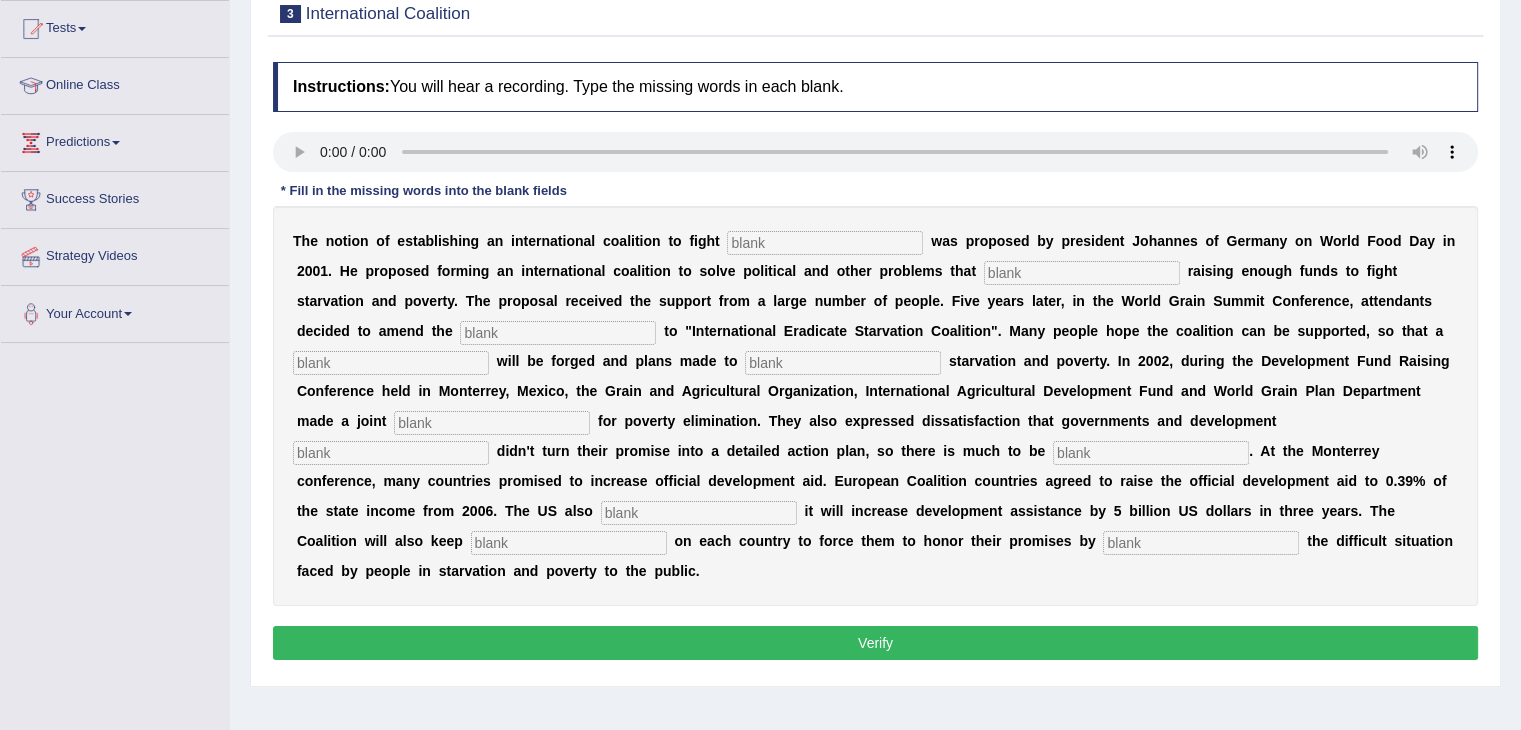 click on "T h e   n o t i o n   o f   e s t a b l i s h i n g   a n   i n t e r n a t i o n a l   c o a l i t i o n   t o   f i g h t     w a s   p r o p o s e d   b y   p r e s i d e n t   [NAME] [LAST]   o f   [COUNTRY]   o n   W o r l d   F o o d   D a y   i n   2 0 0 1 .   H e   p r o p o s e d   f o r m i n g   a n   i n t e r n a t i o n a l   c o a l i t i o n   t o   s o l v e   p o l i t i c a l   a n d   o t h e r   p r o b l e m s   t h a t     r a i s i n g   e n o u g h   f u n d s   t o   f i g h t   s t a r v a t i o n   a n d   p o v e r t y .   T h e   p r o p o s a l   r e c e i v e d   t h e   s u p p o r t   f r o m   a   l a r g e   n u m b e r   o f   p e o p l e .   F i v e   y e a r s   l a t e r ,   i n   t h e   W o r l d   G r a i n   S u m m i t   C o n f e r e n c e ,   a t t e n d a n t s   d e c i d e d   t o   a m e n d   t h e     t o   "" at bounding box center [875, 406] 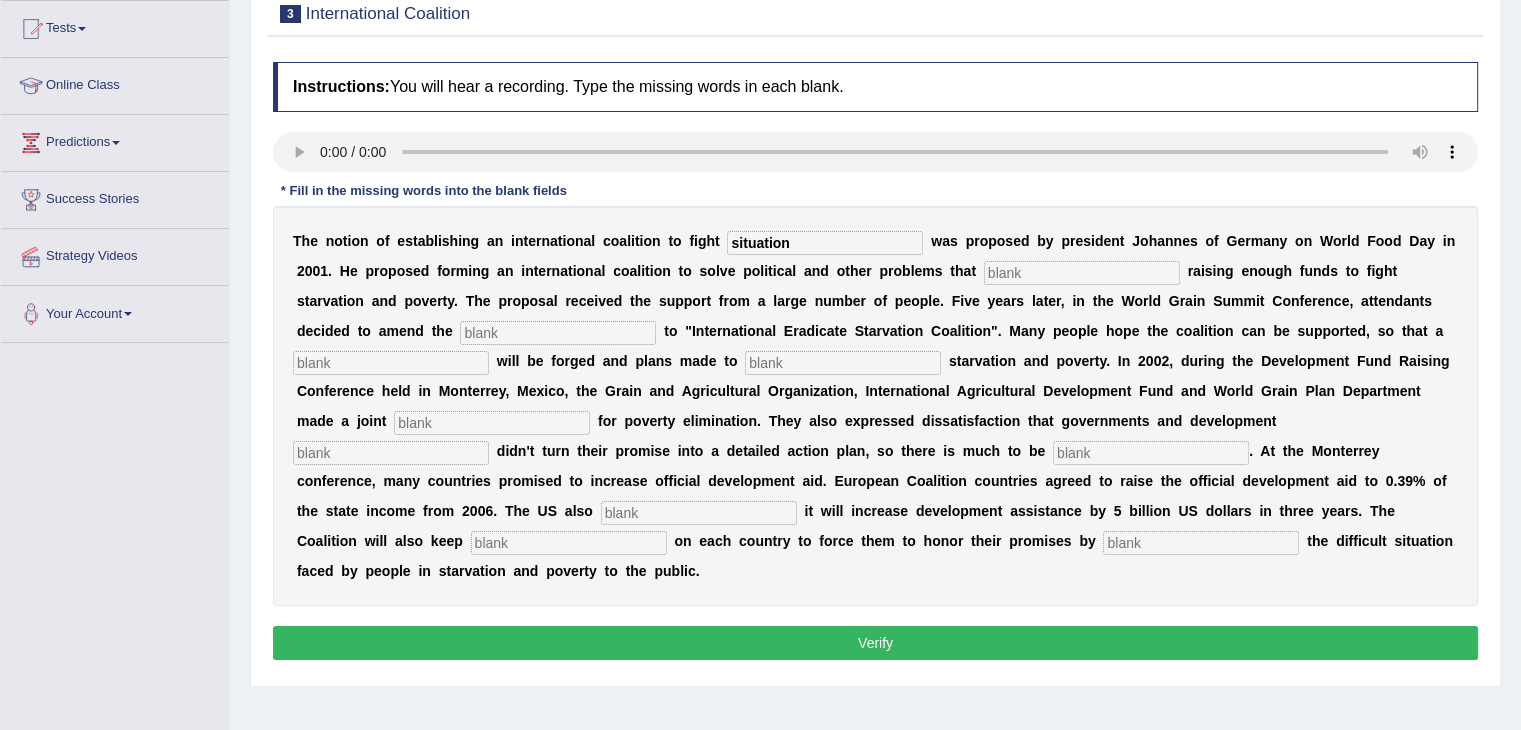 type on "situation" 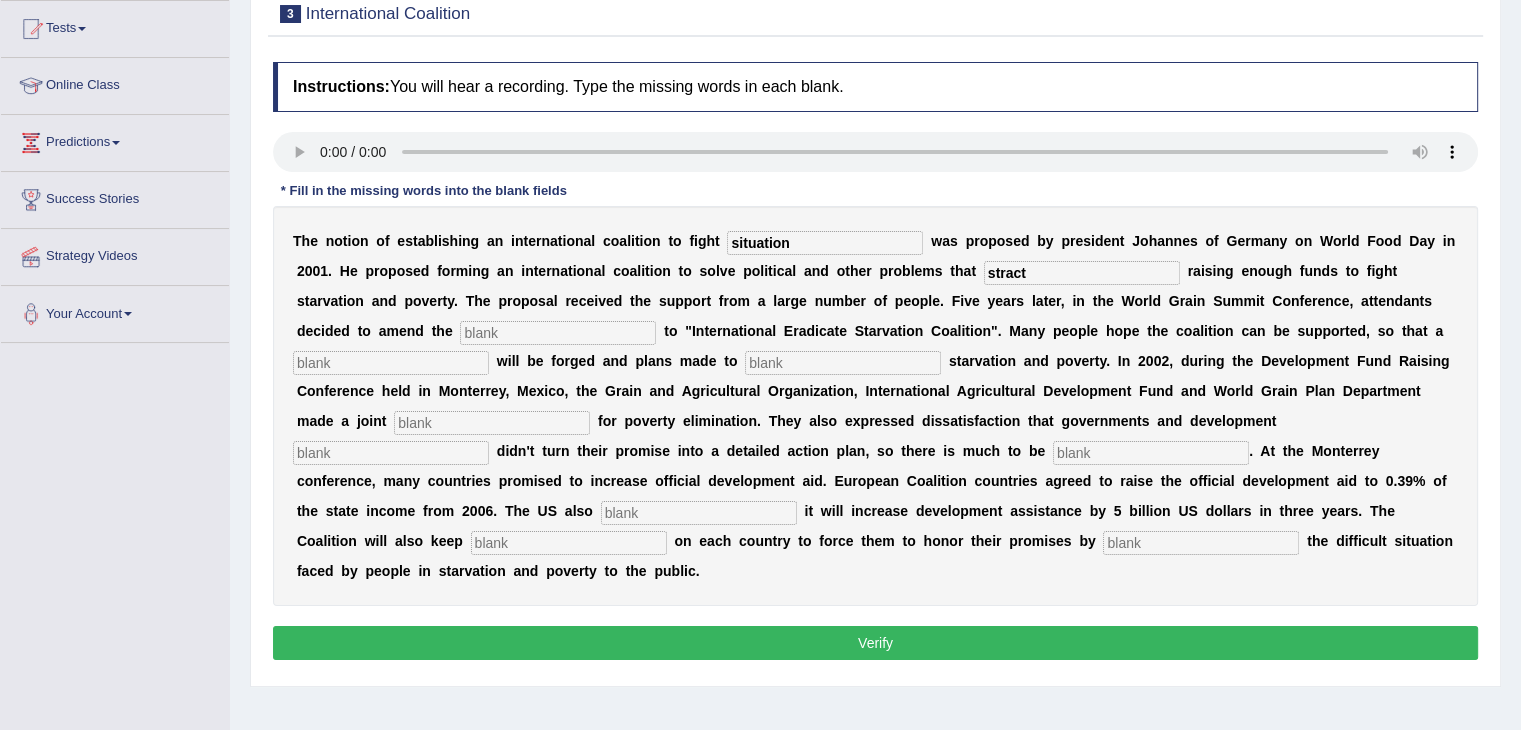 type on "stract" 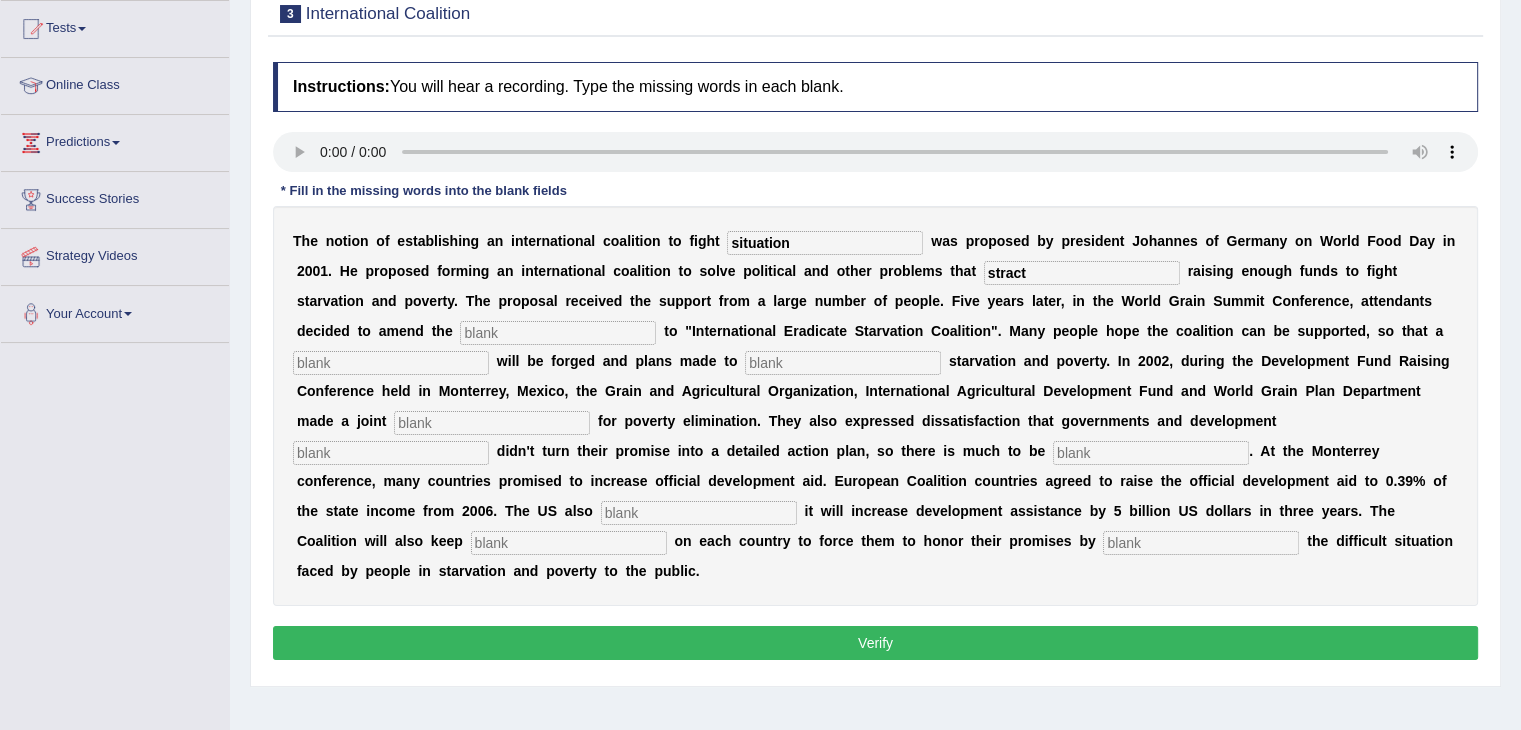 click at bounding box center (558, 333) 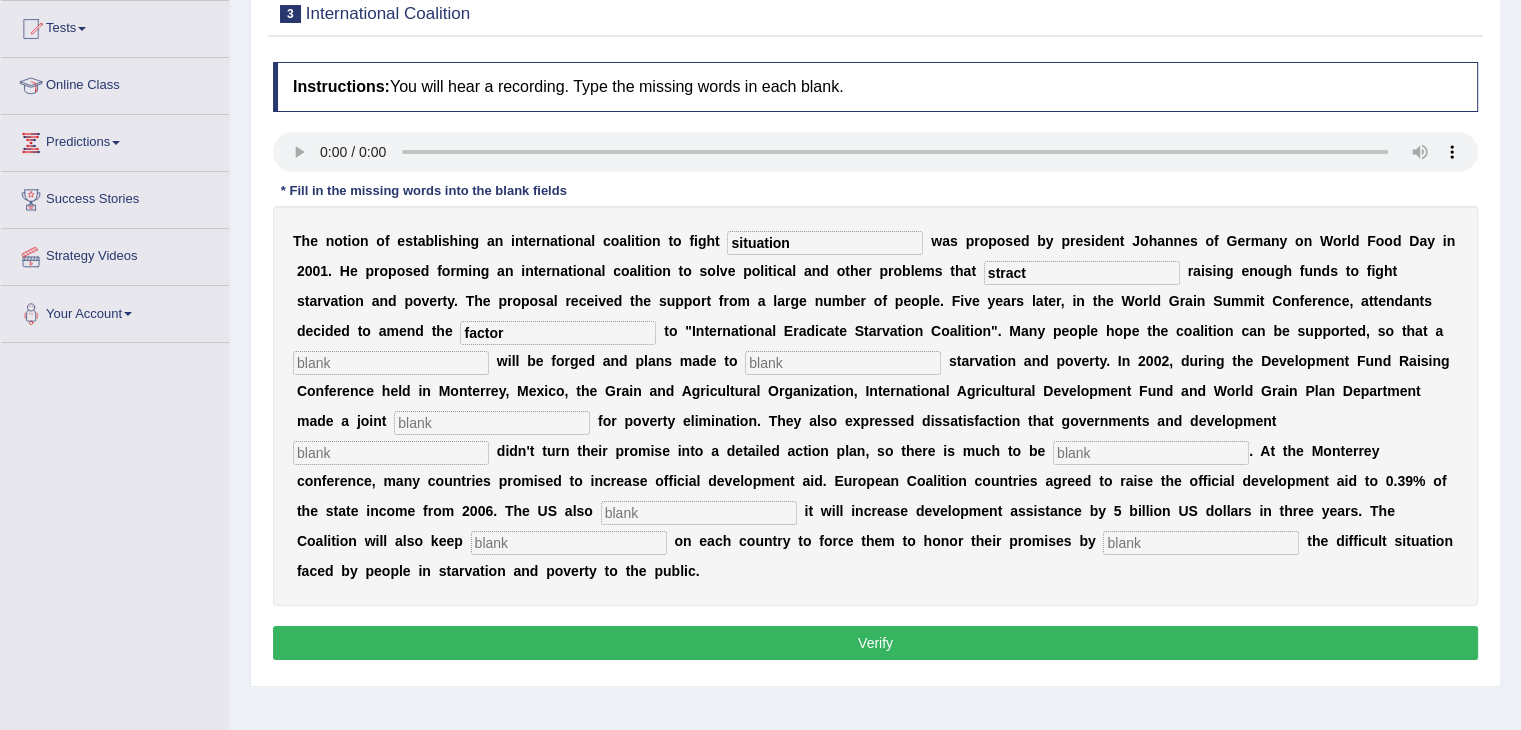 type on "factor" 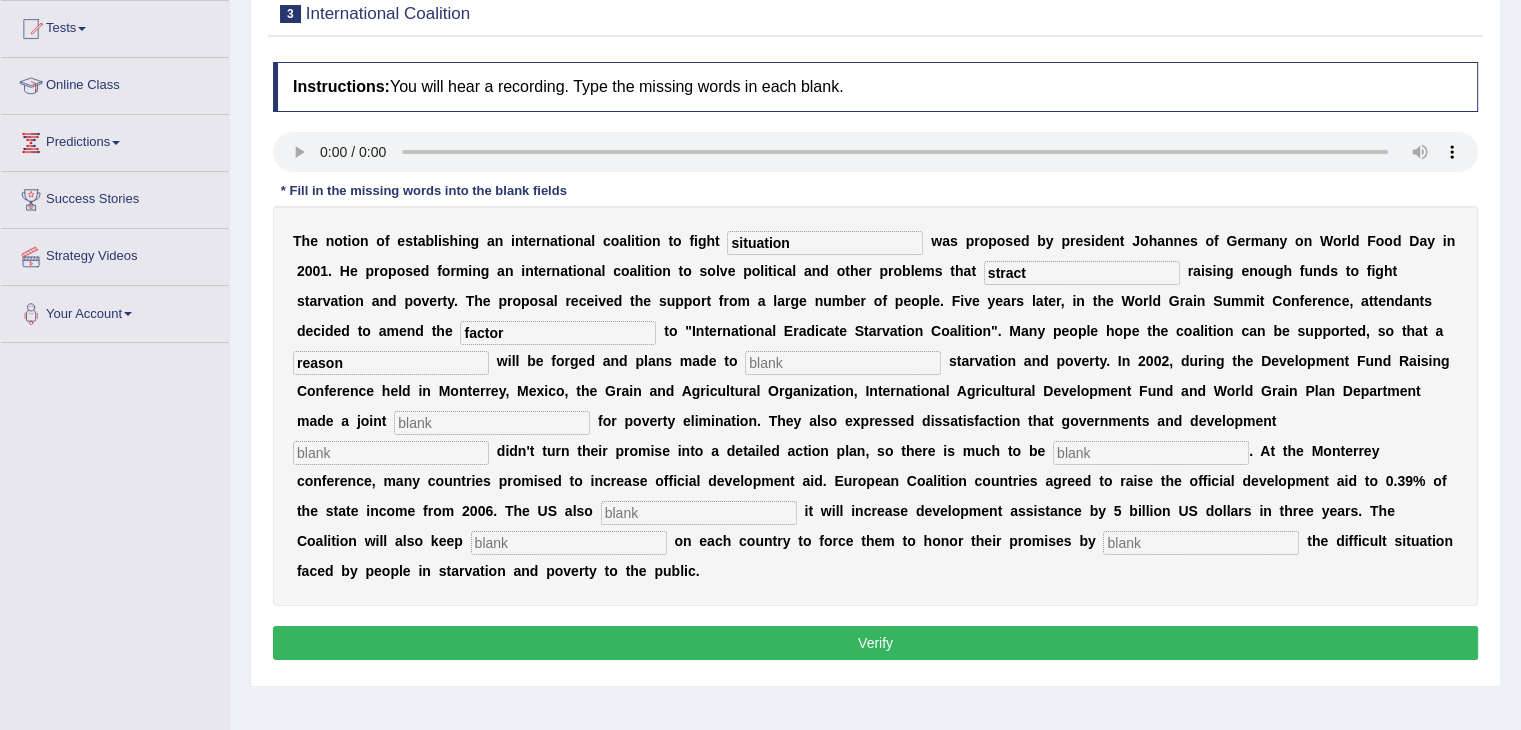 type on "reason" 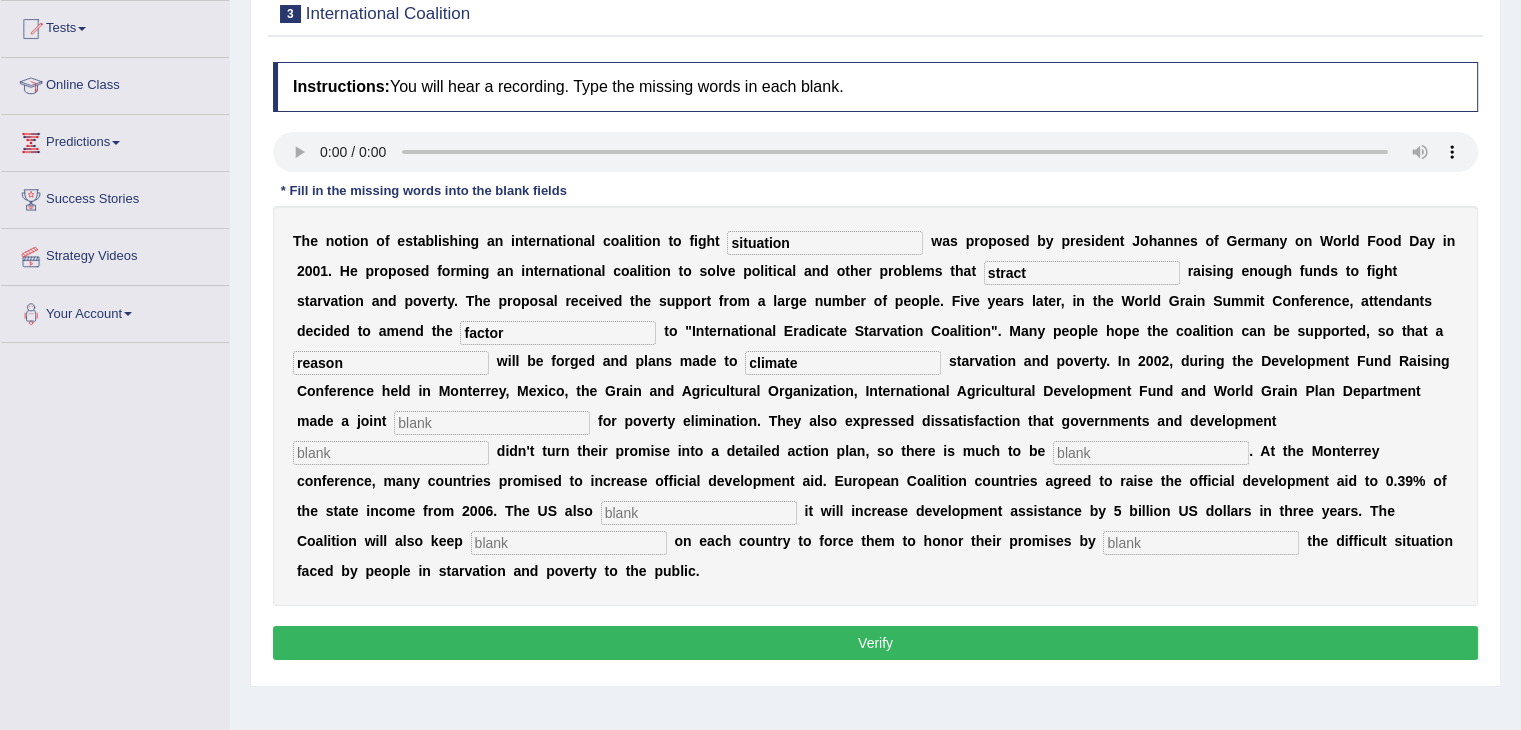 type on "climate" 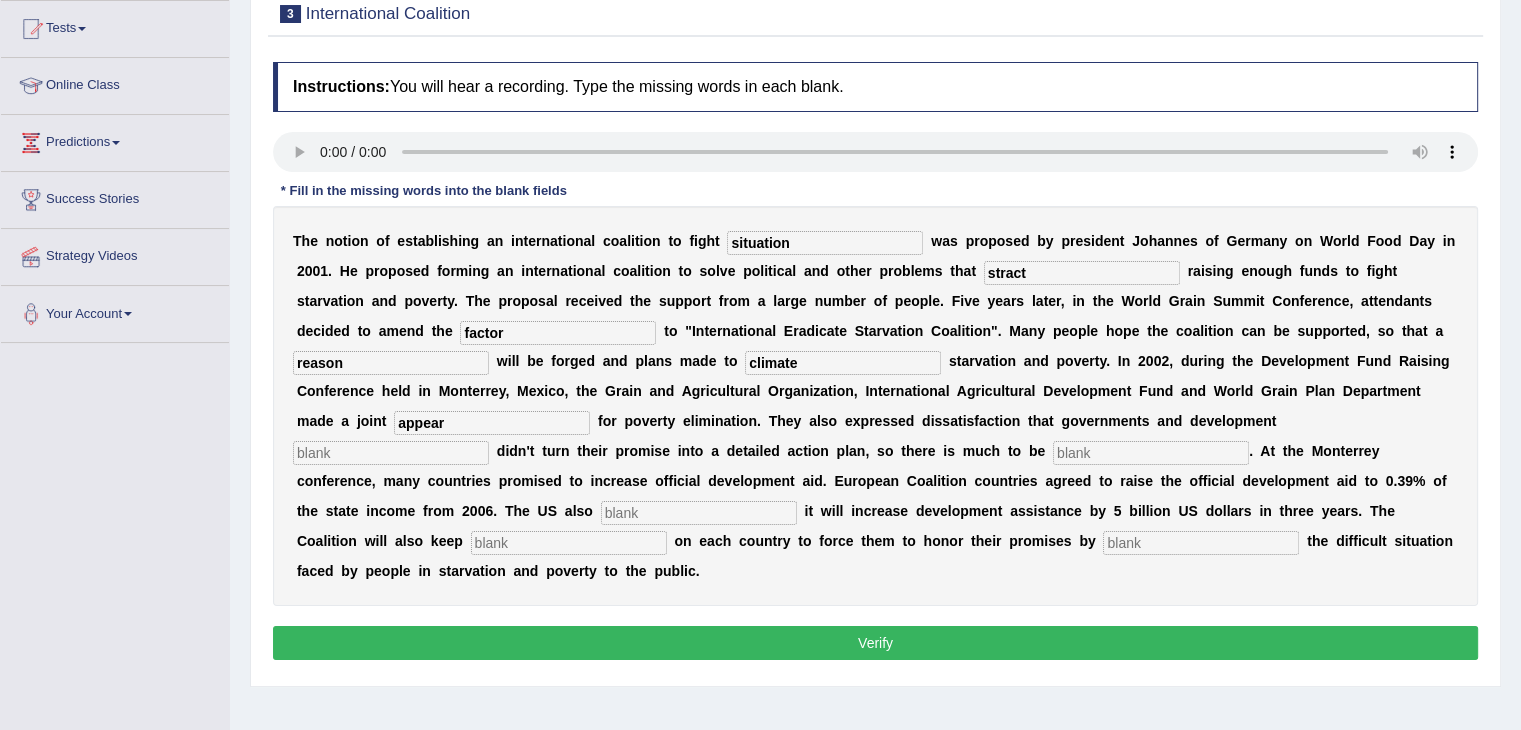 type on "appear" 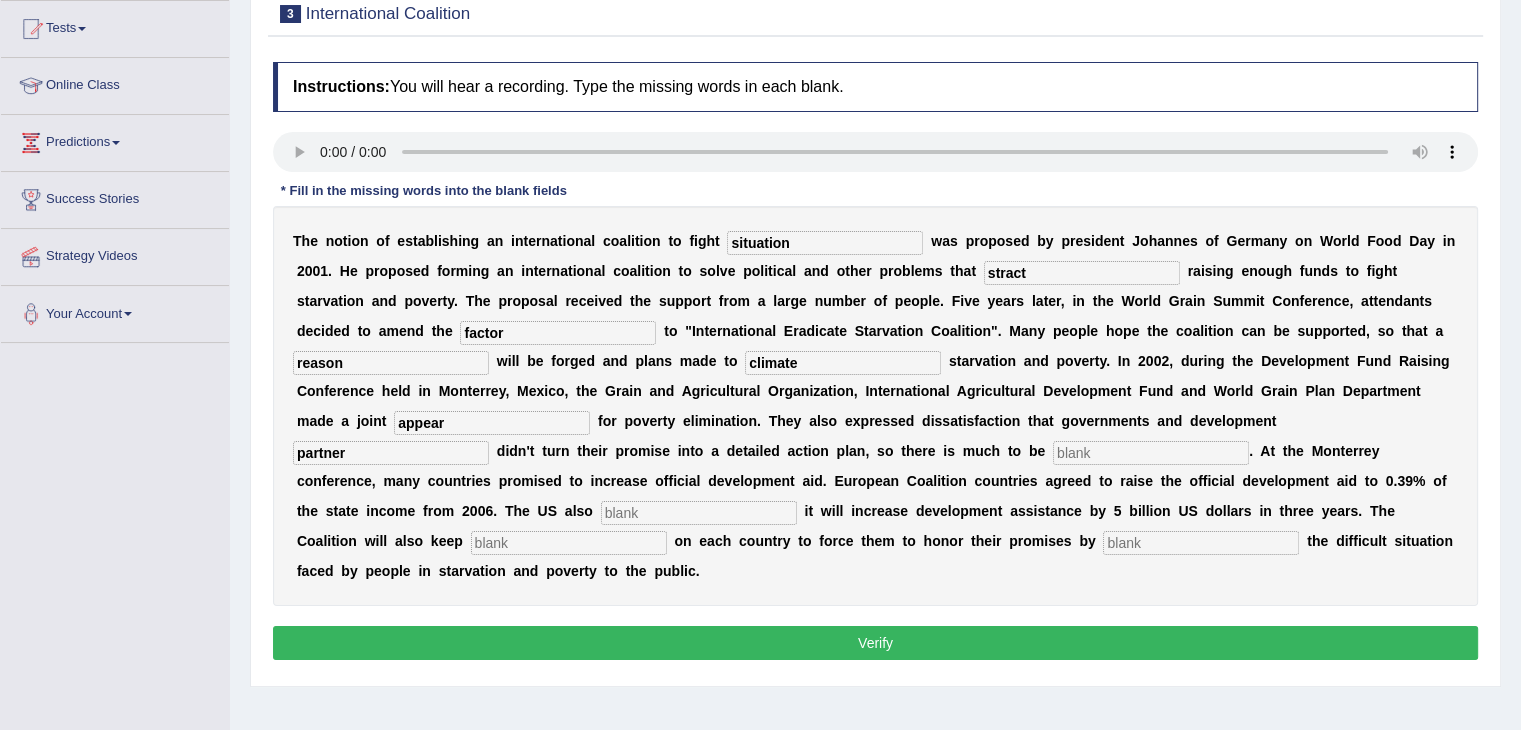 type on "partner" 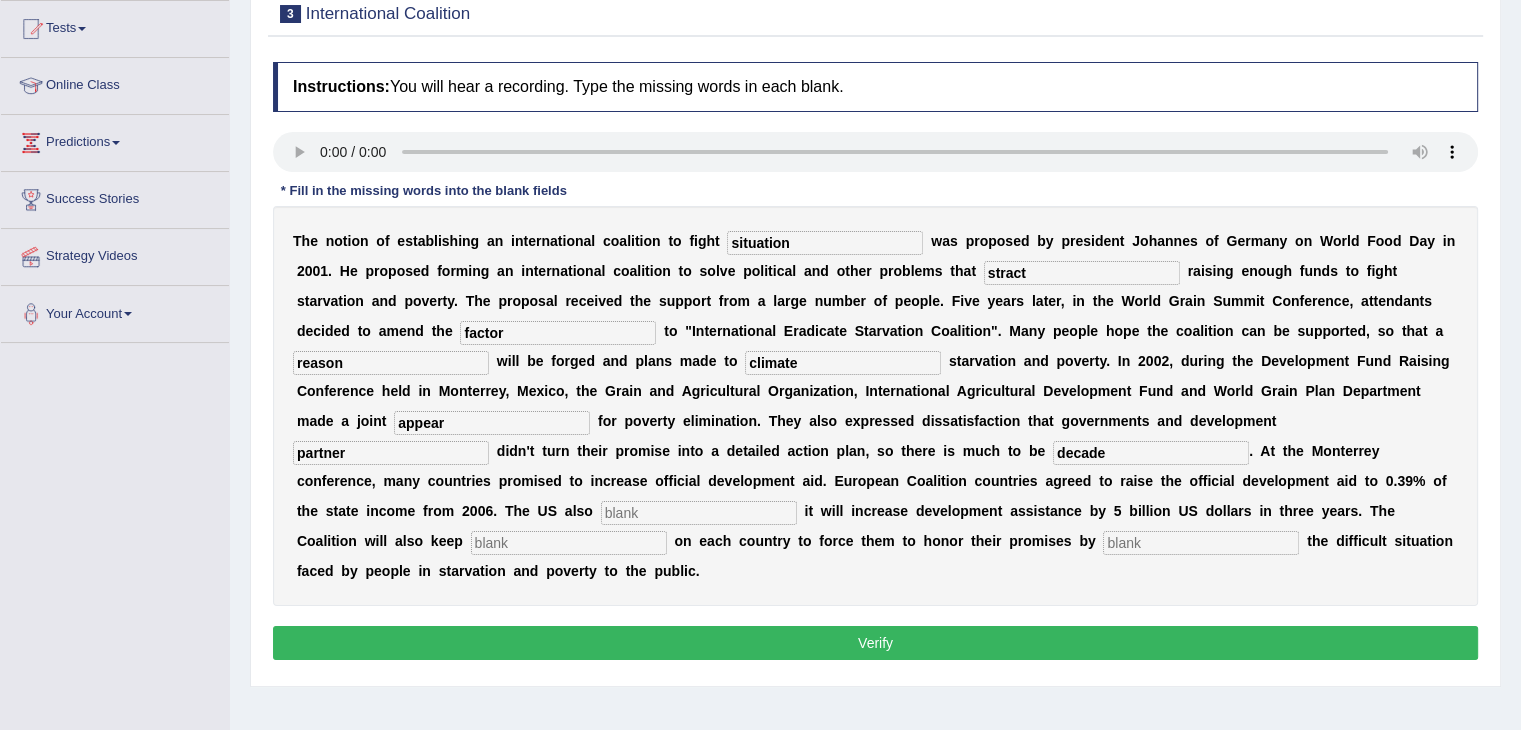 type on "decade" 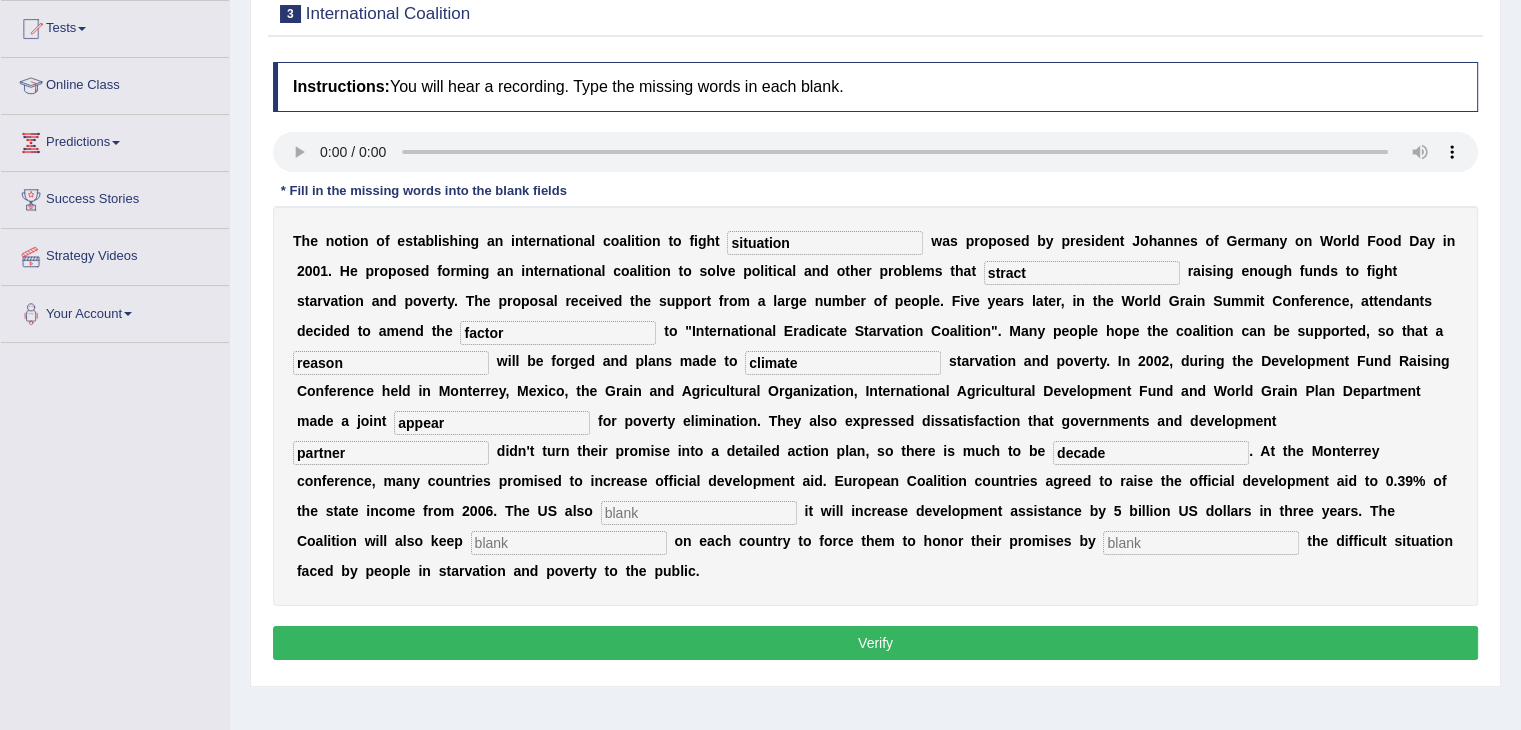 click at bounding box center [699, 513] 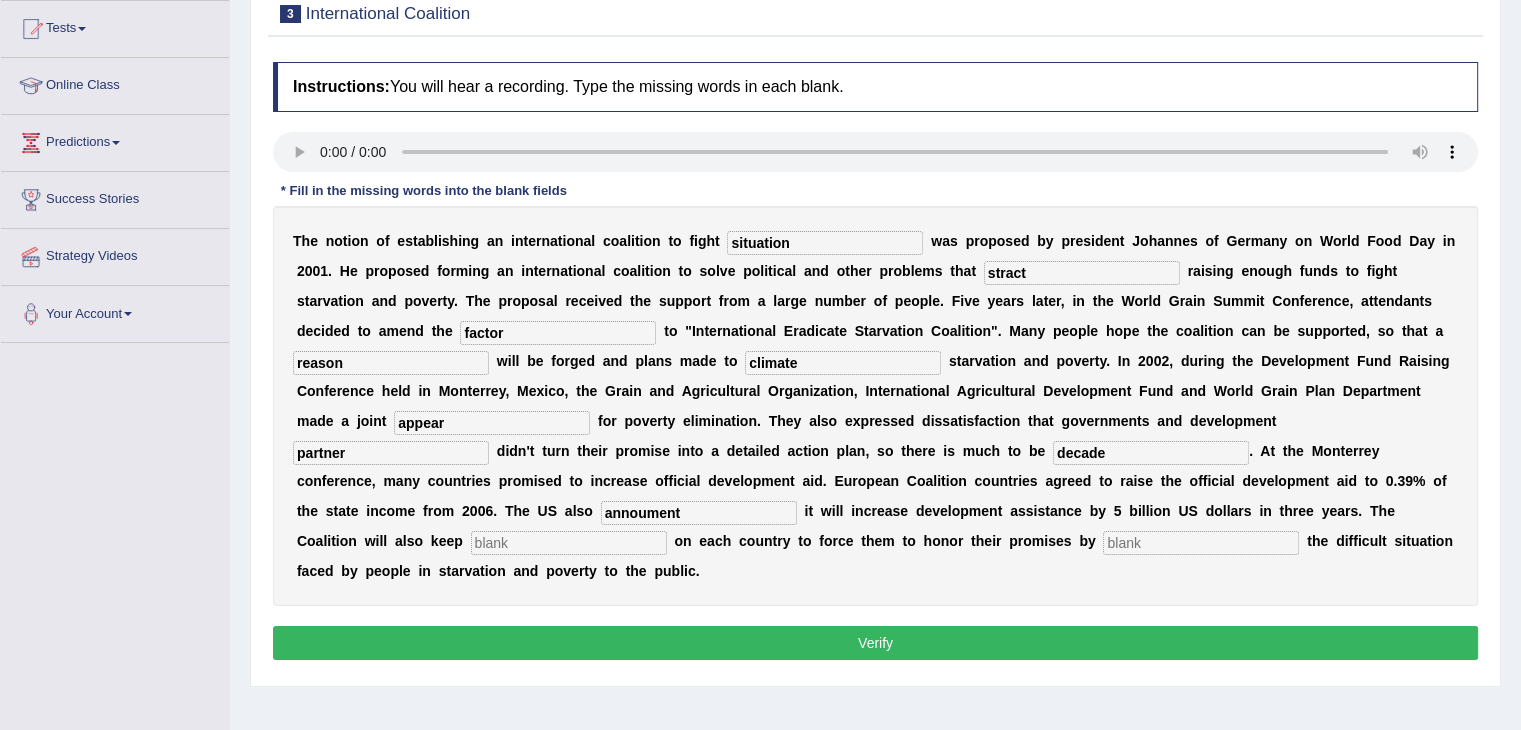 type on "annoument" 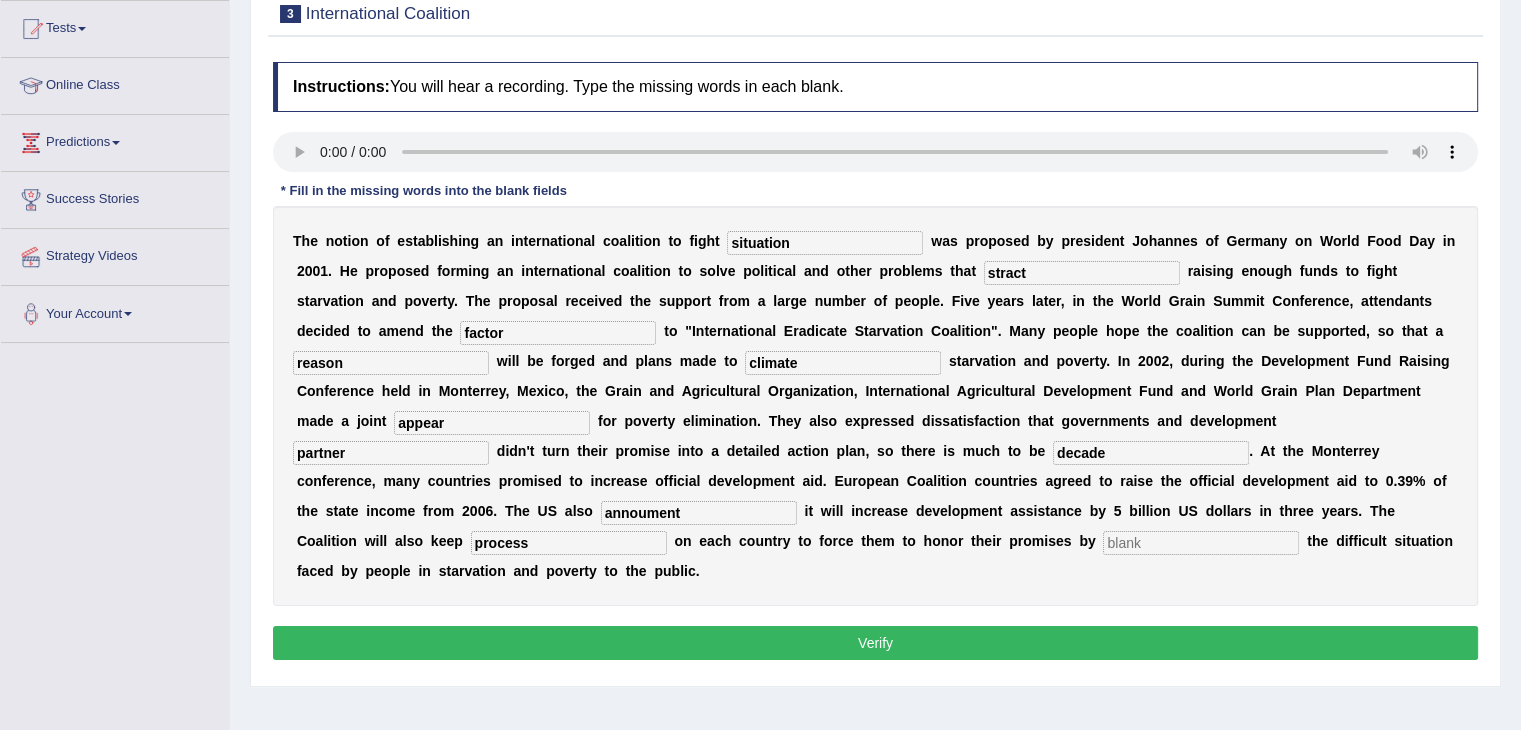 type on "process" 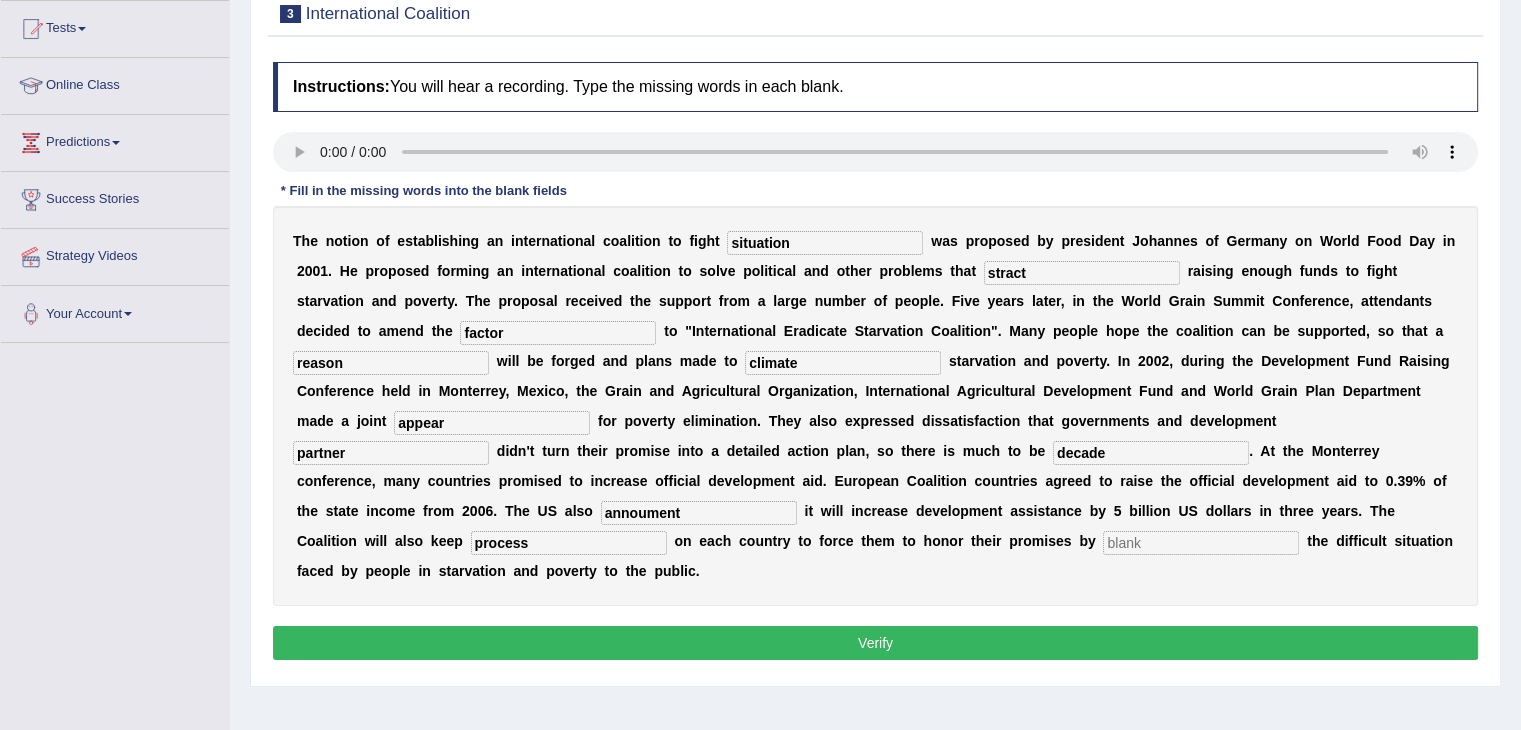 click at bounding box center [1201, 543] 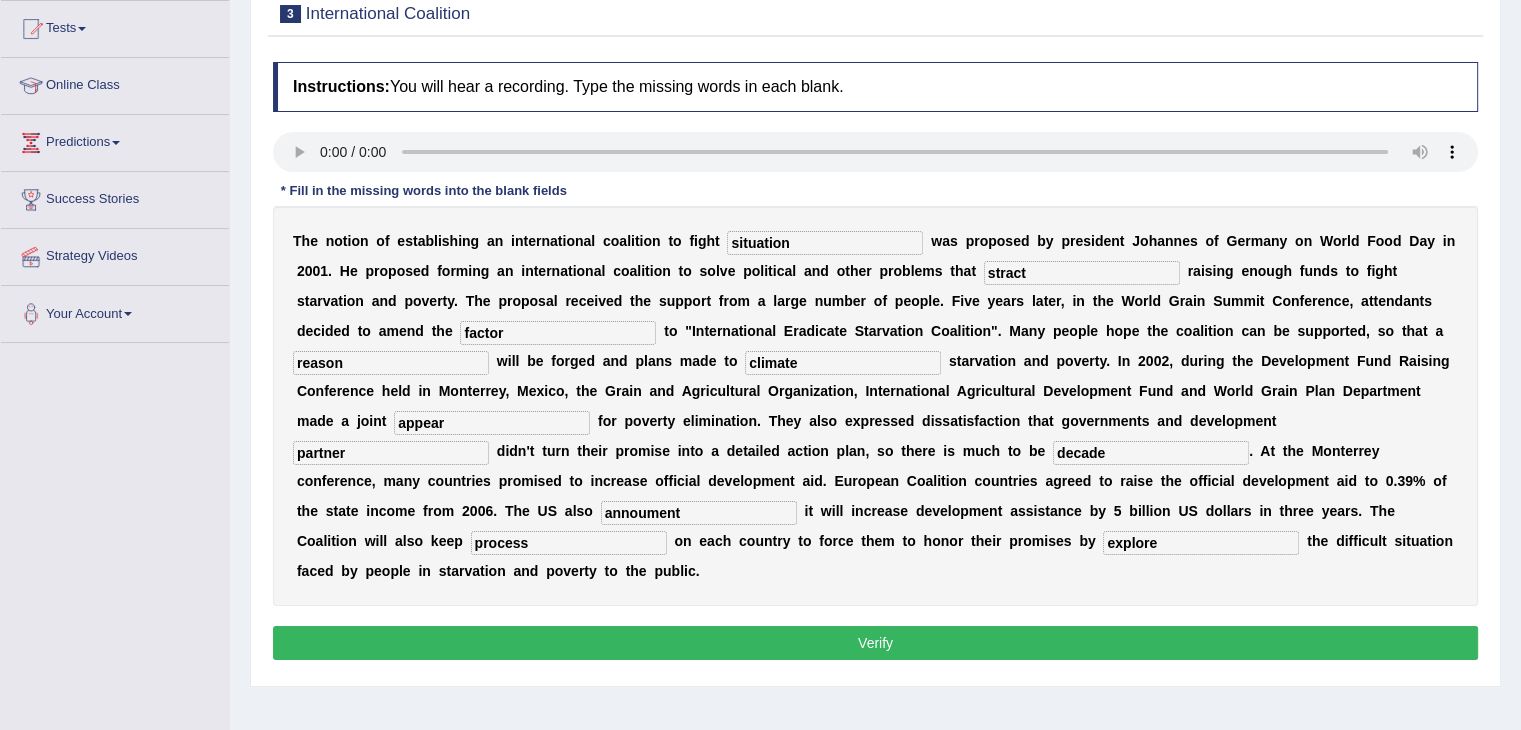 type on "explore" 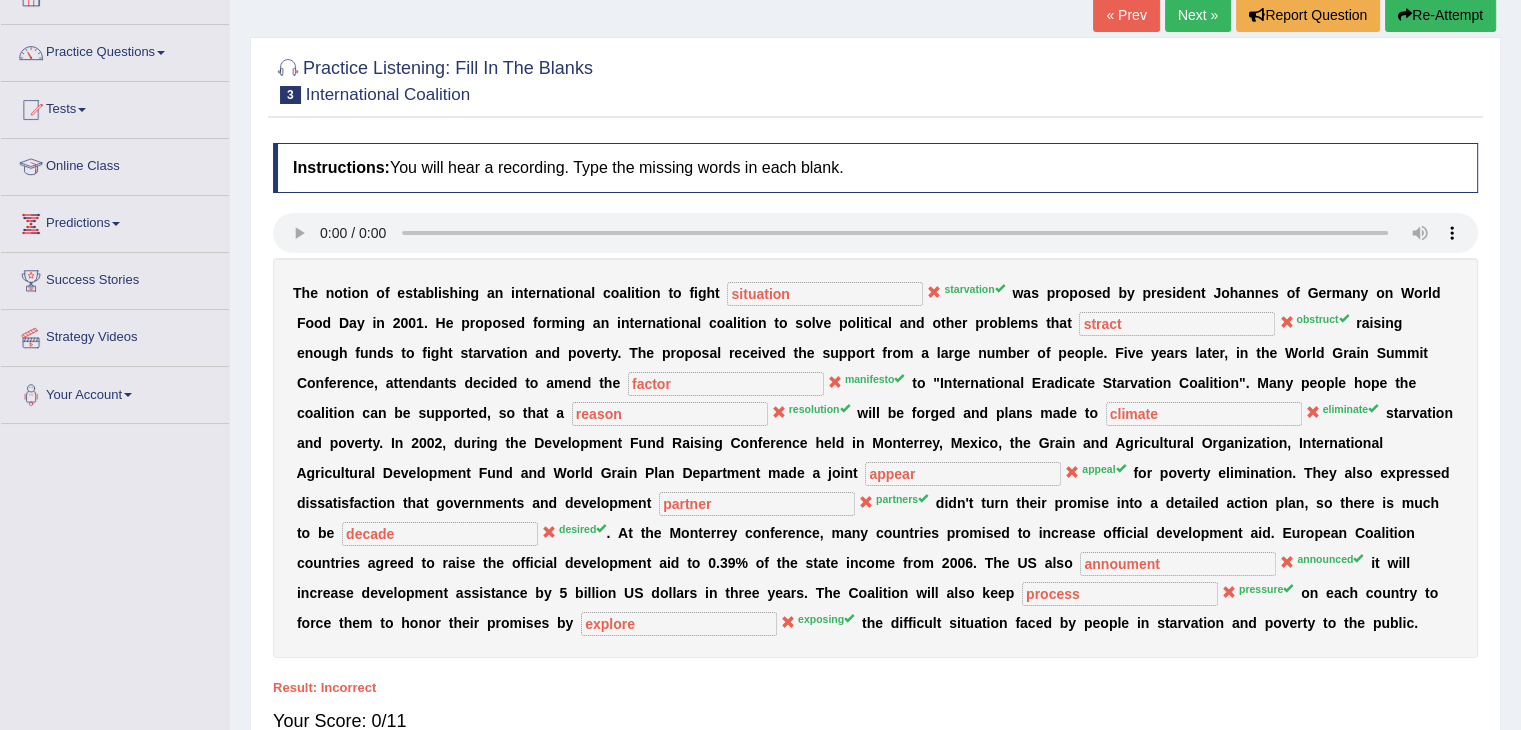 scroll, scrollTop: 128, scrollLeft: 0, axis: vertical 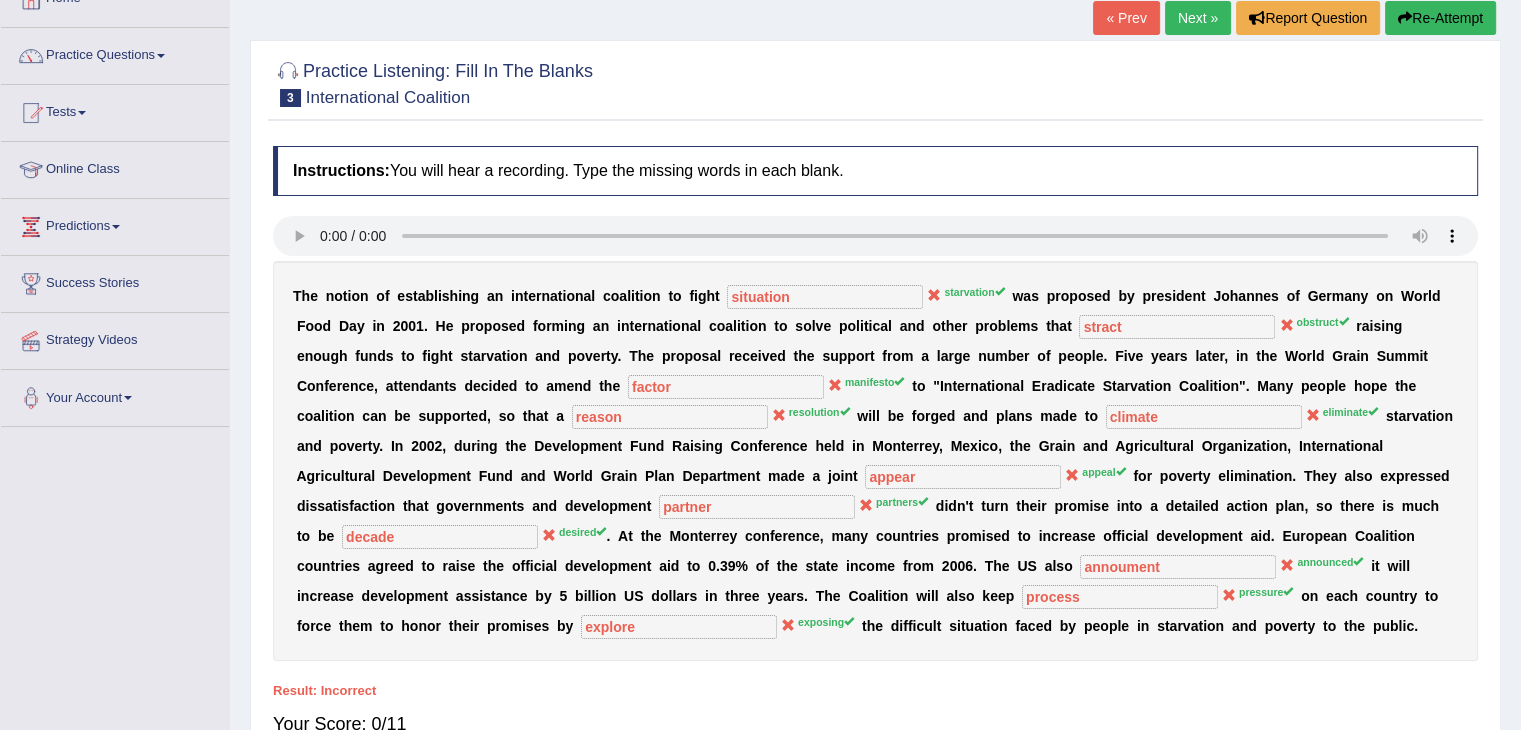 click on "Next »" at bounding box center [1198, 18] 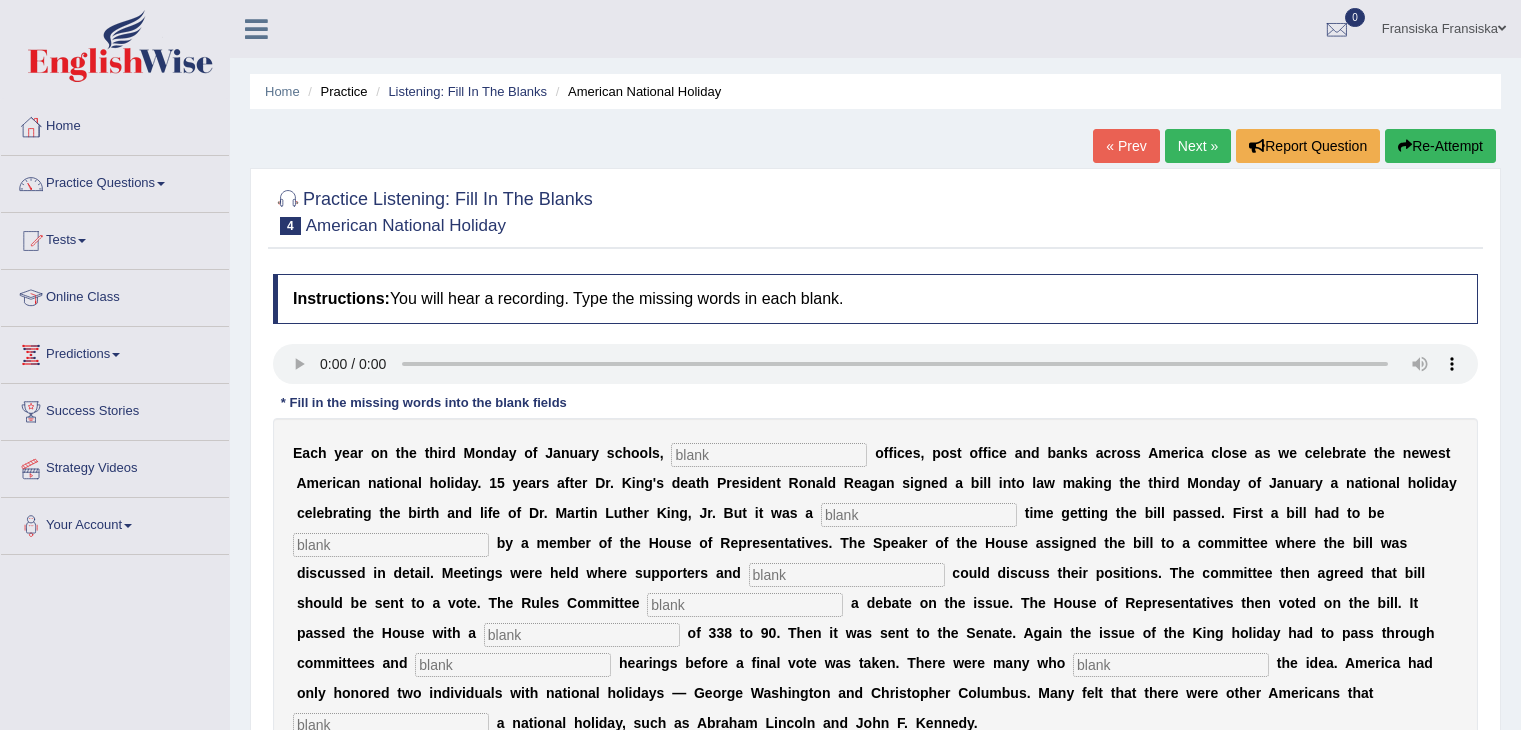 scroll, scrollTop: 0, scrollLeft: 0, axis: both 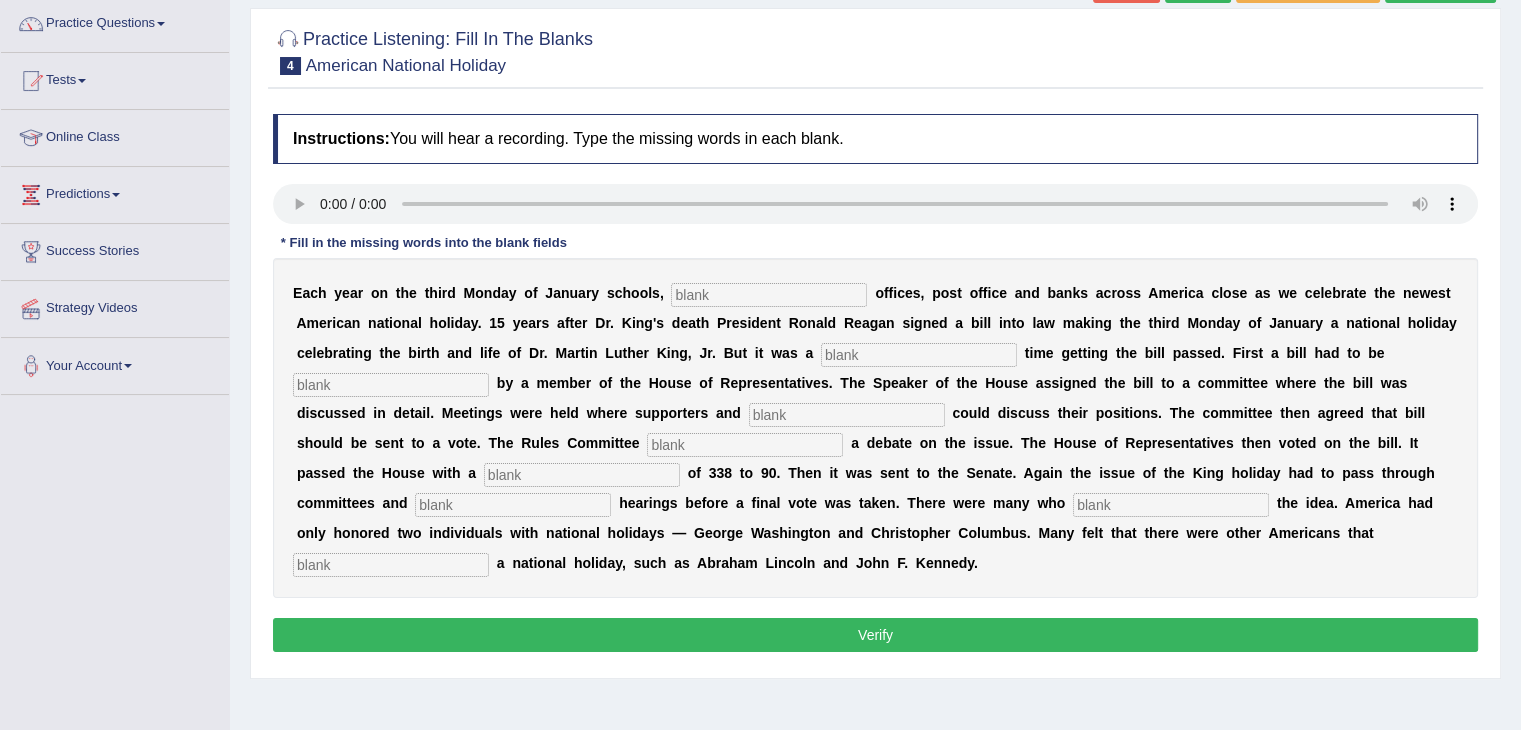 type 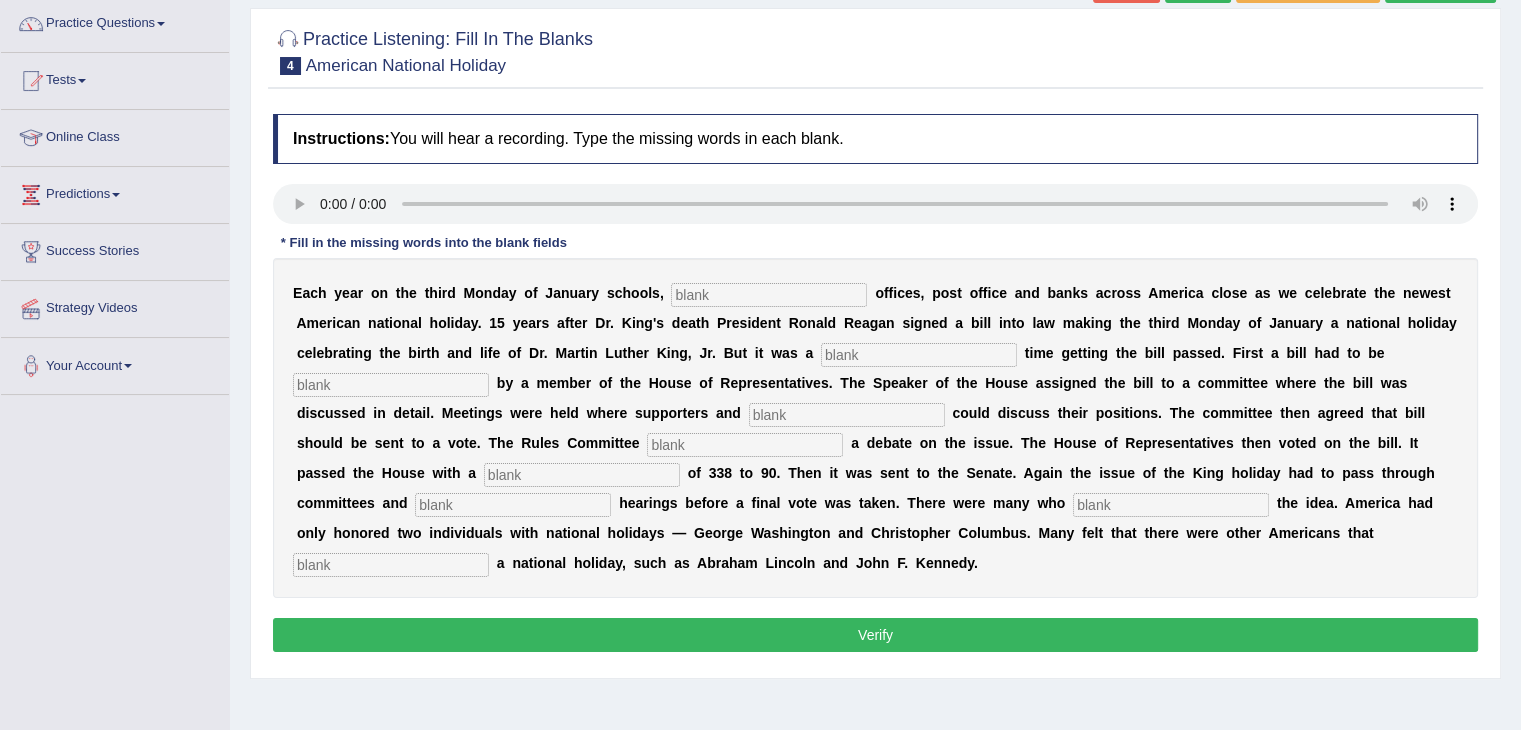 drag, startPoint x: 808, startPoint y: 277, endPoint x: 800, endPoint y: 286, distance: 12.0415945 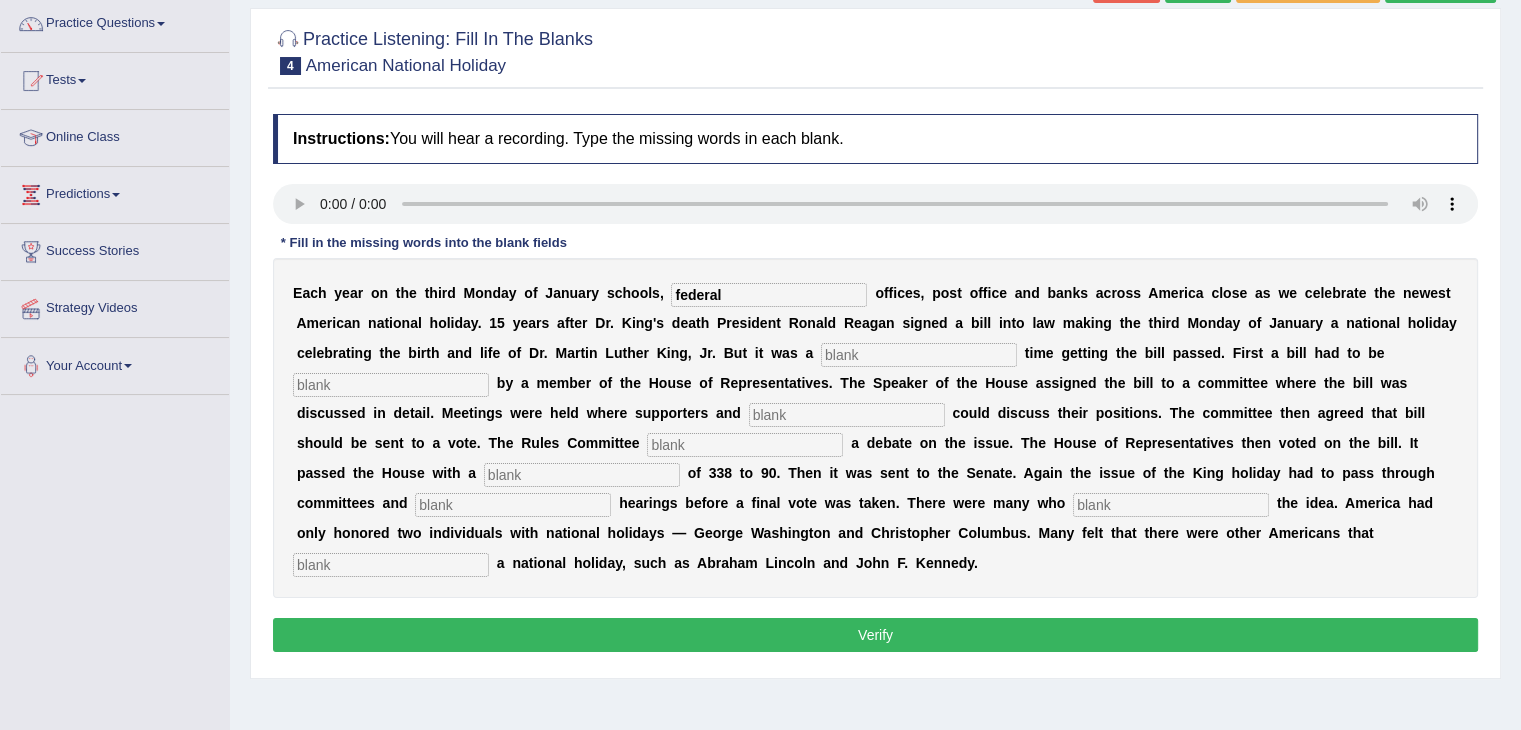 type on "federal" 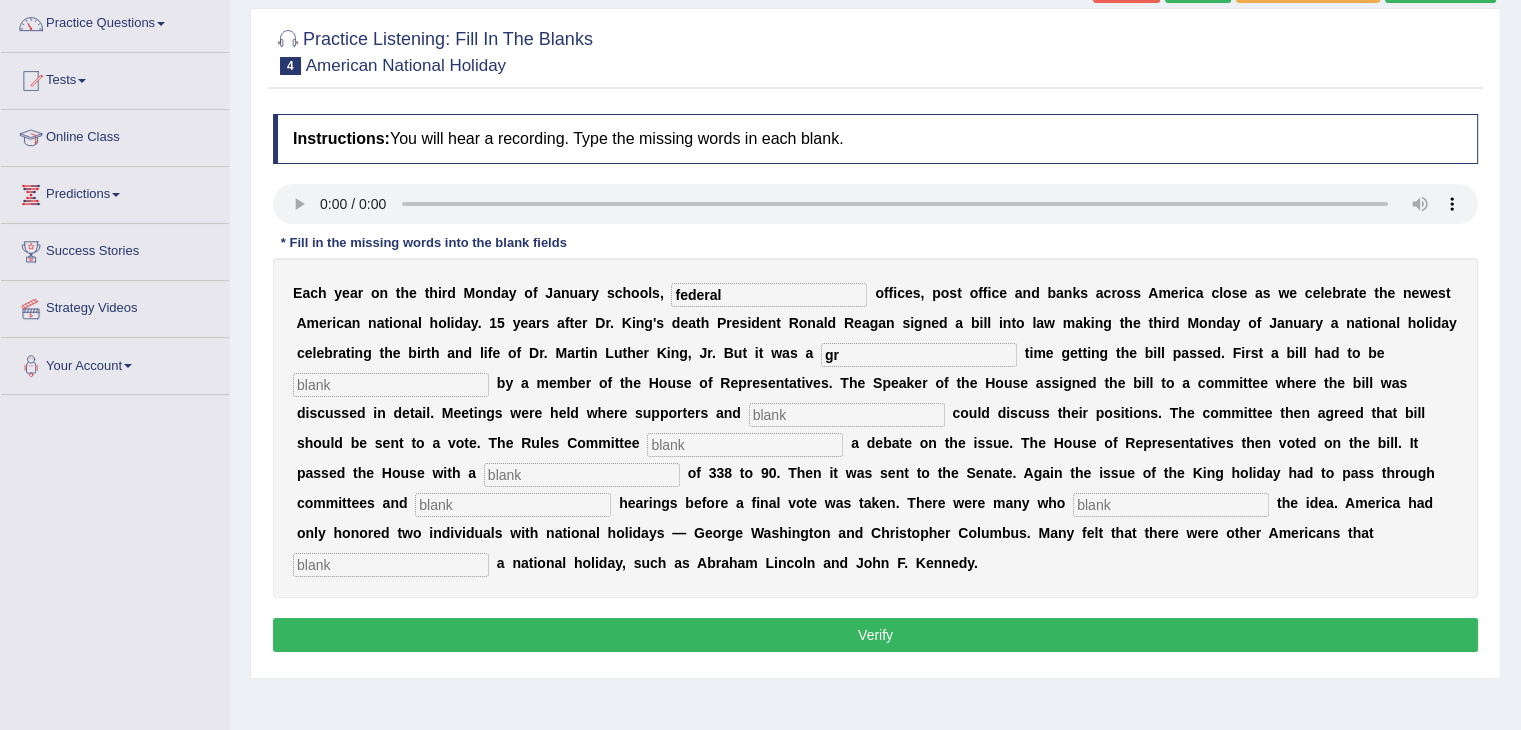 type on "g" 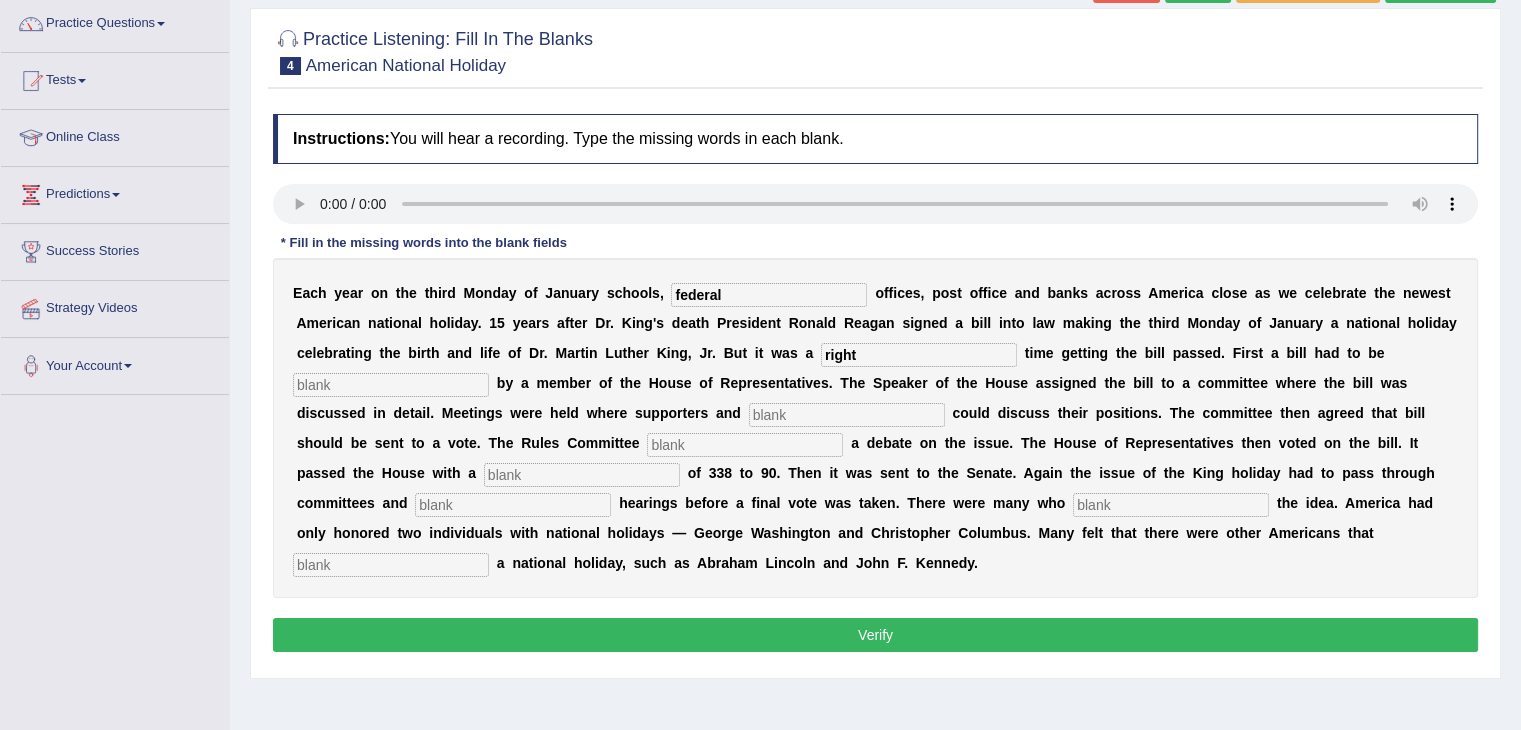 type on "right" 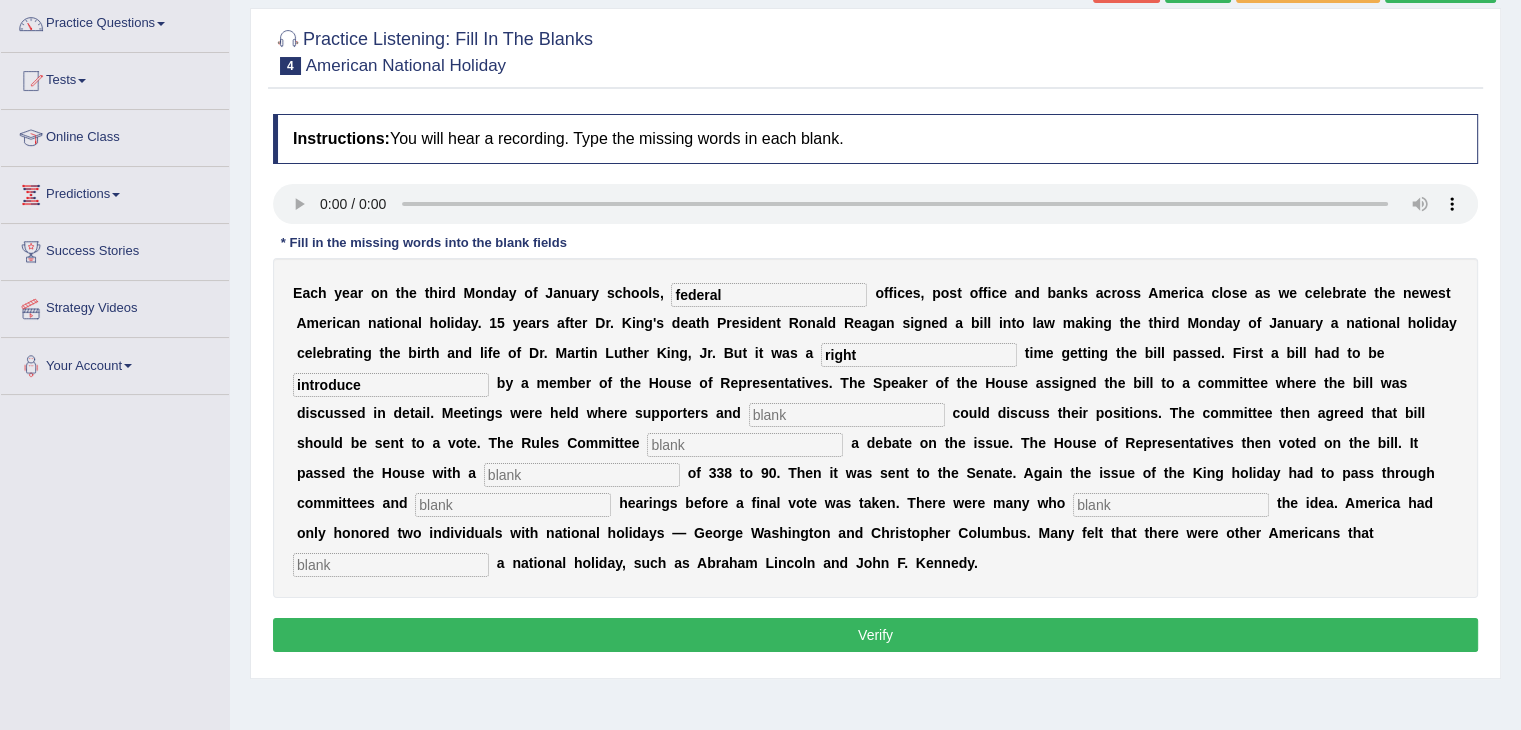 type on "introduce" 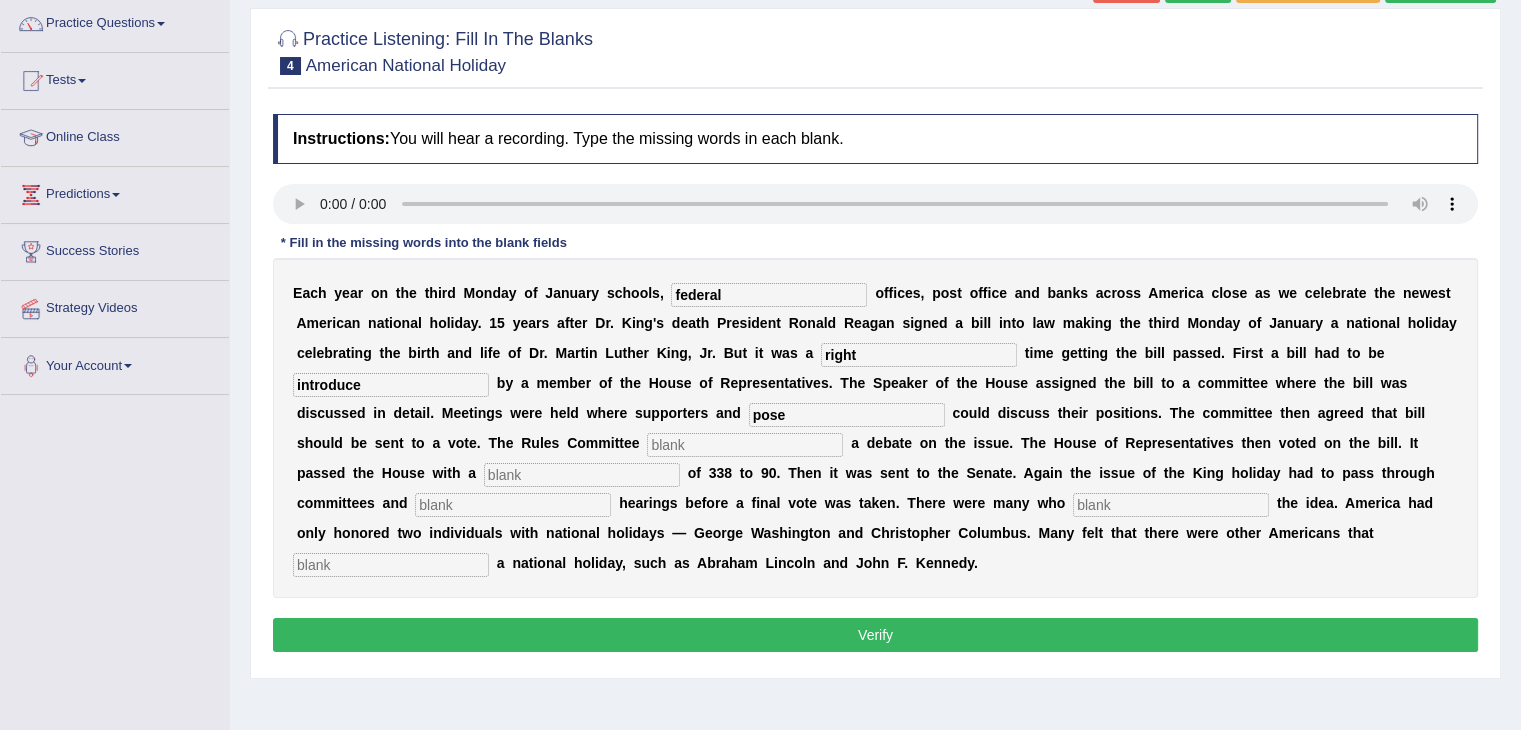 type on "pose" 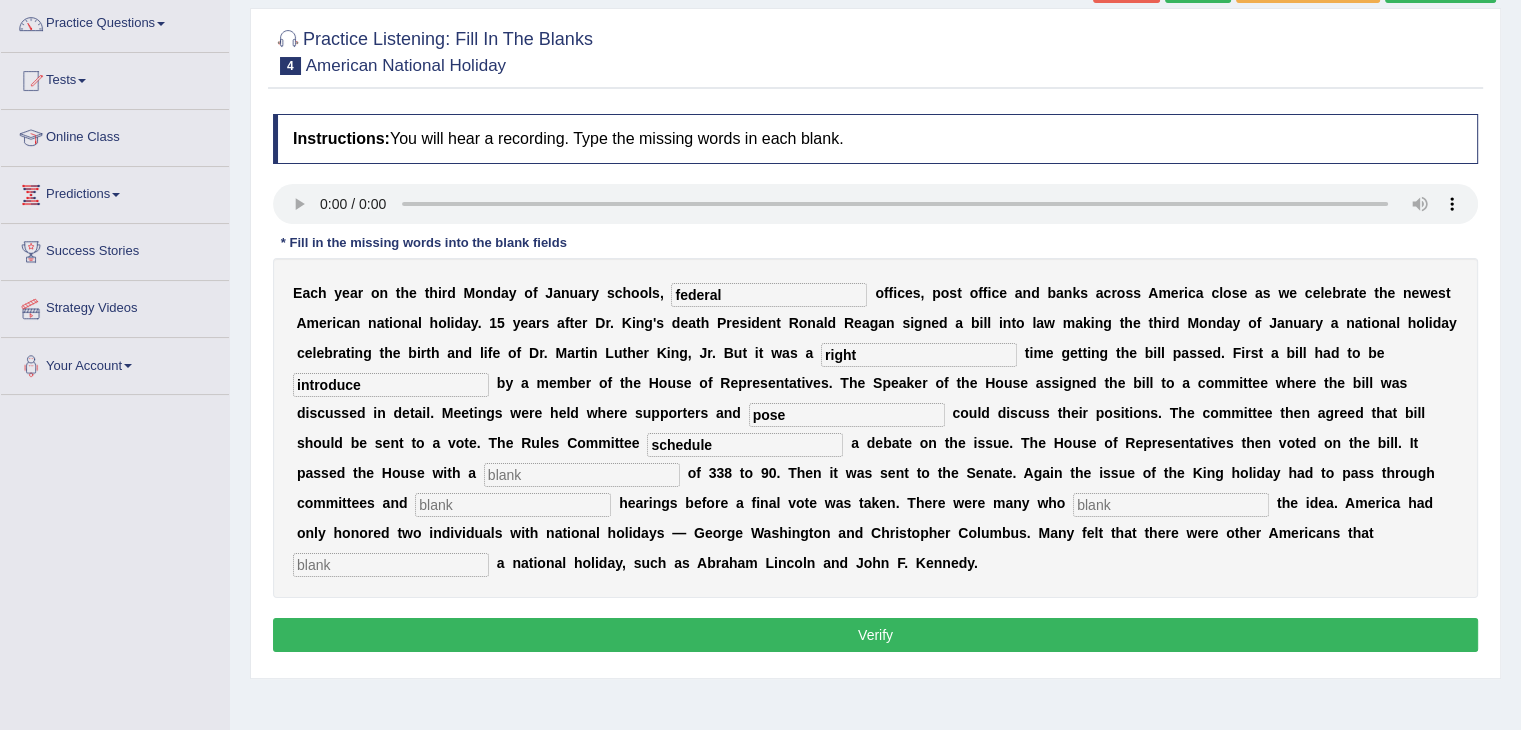 type on "schedule" 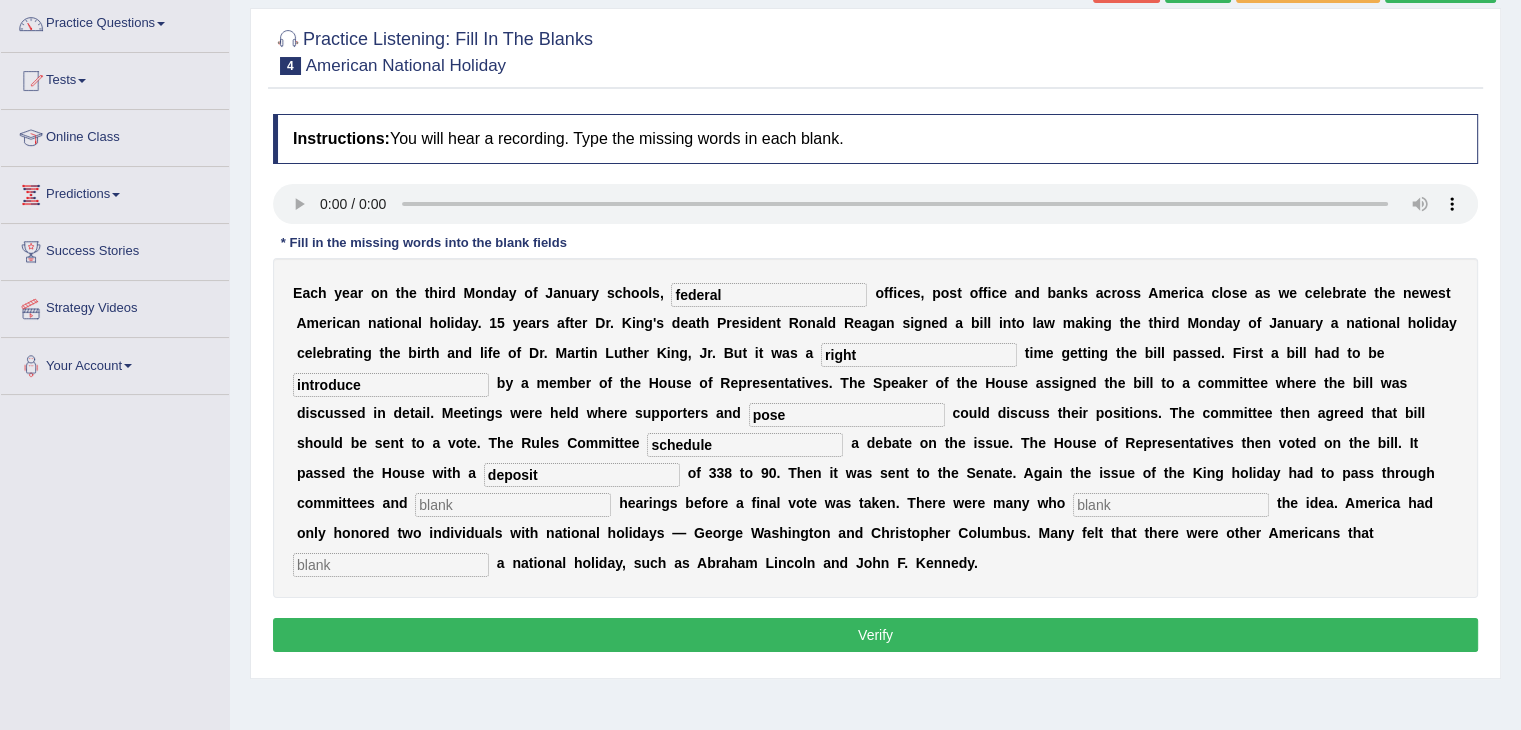 type on "deposit" 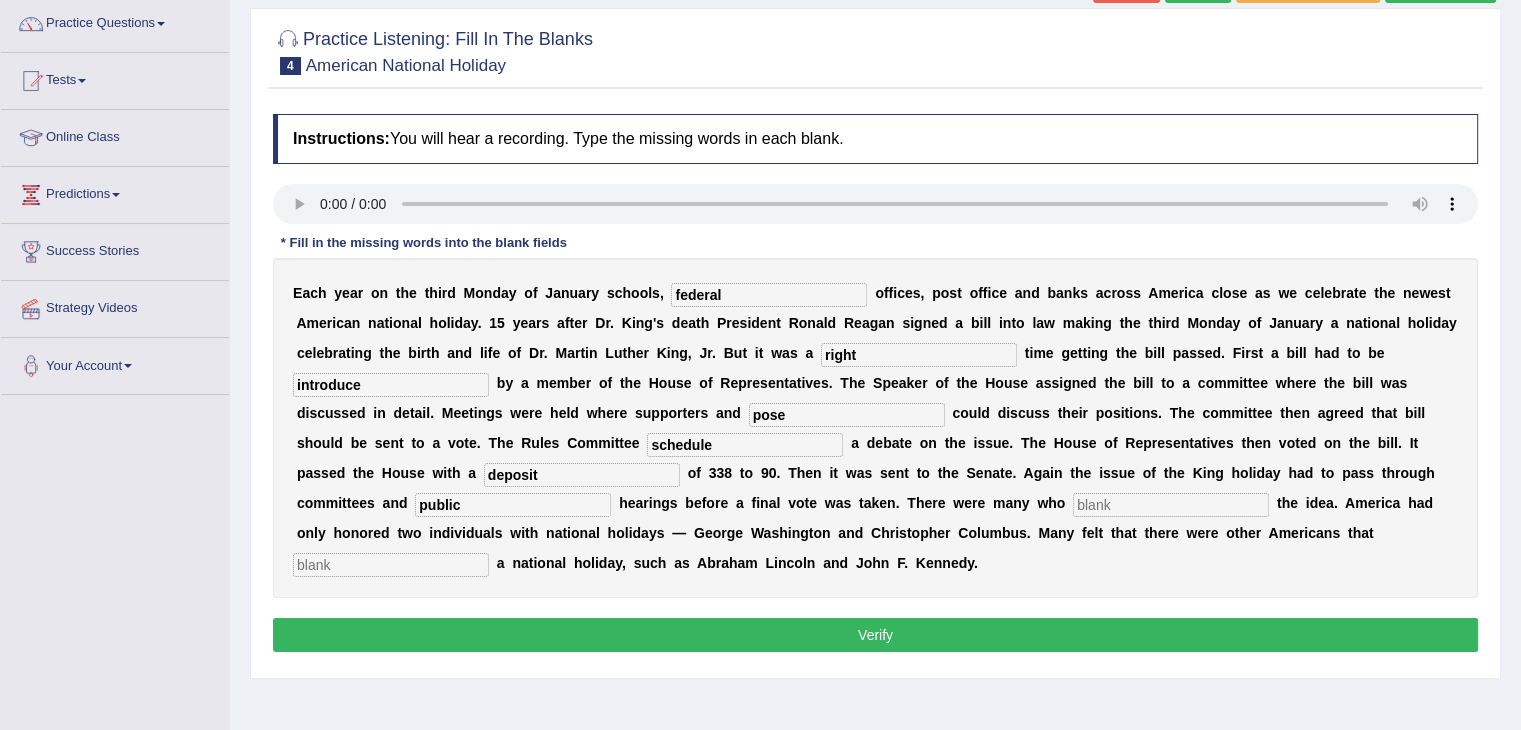 type on "public" 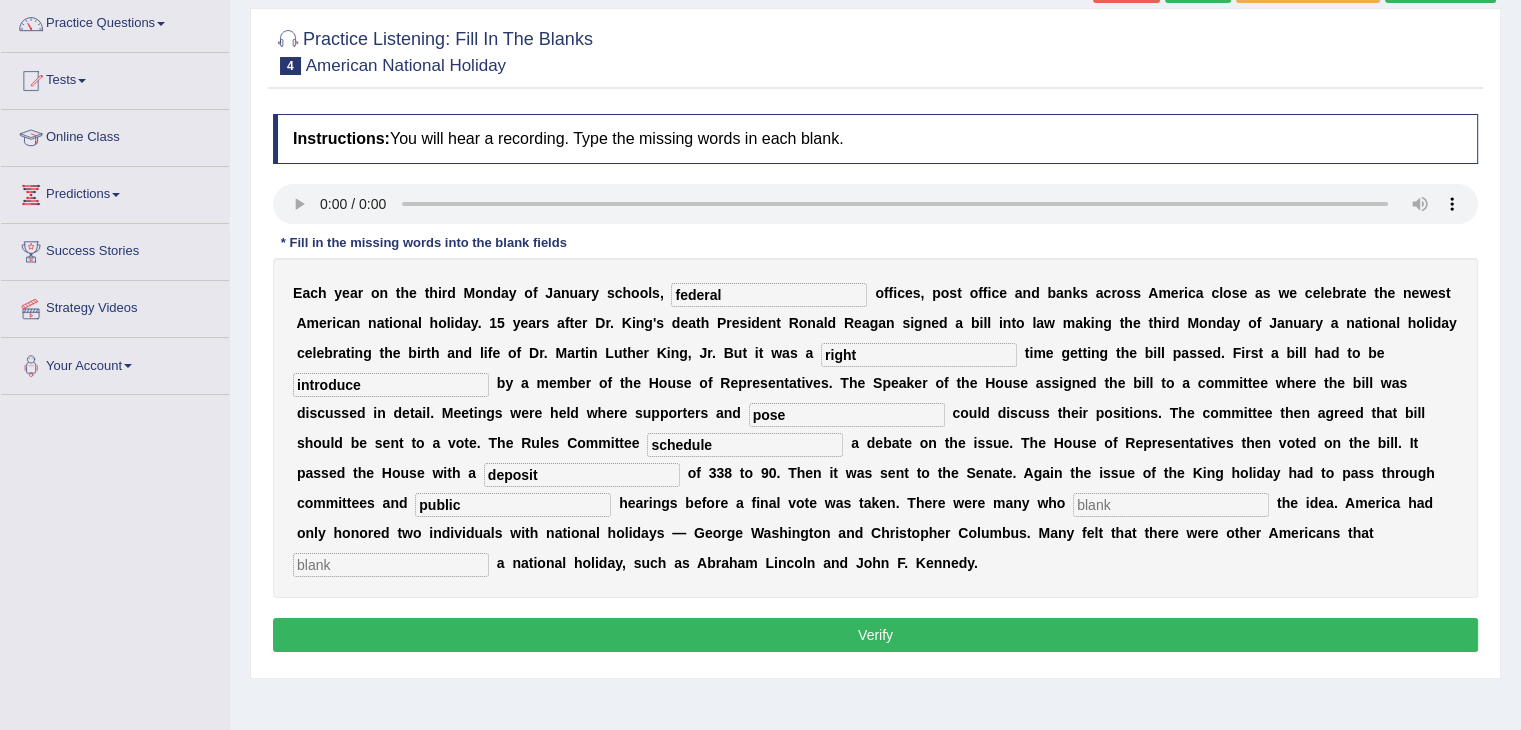 click at bounding box center (1171, 505) 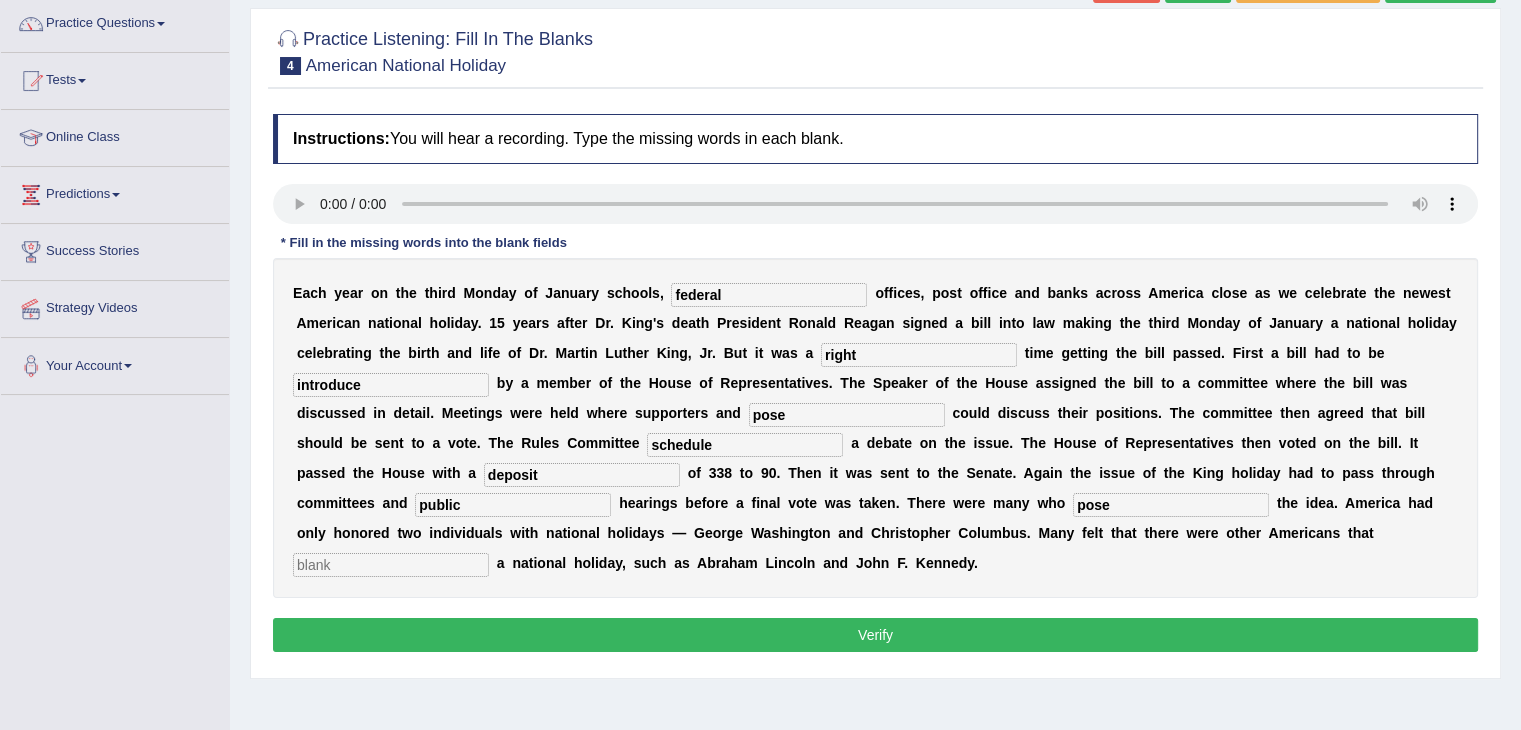 type on "pose" 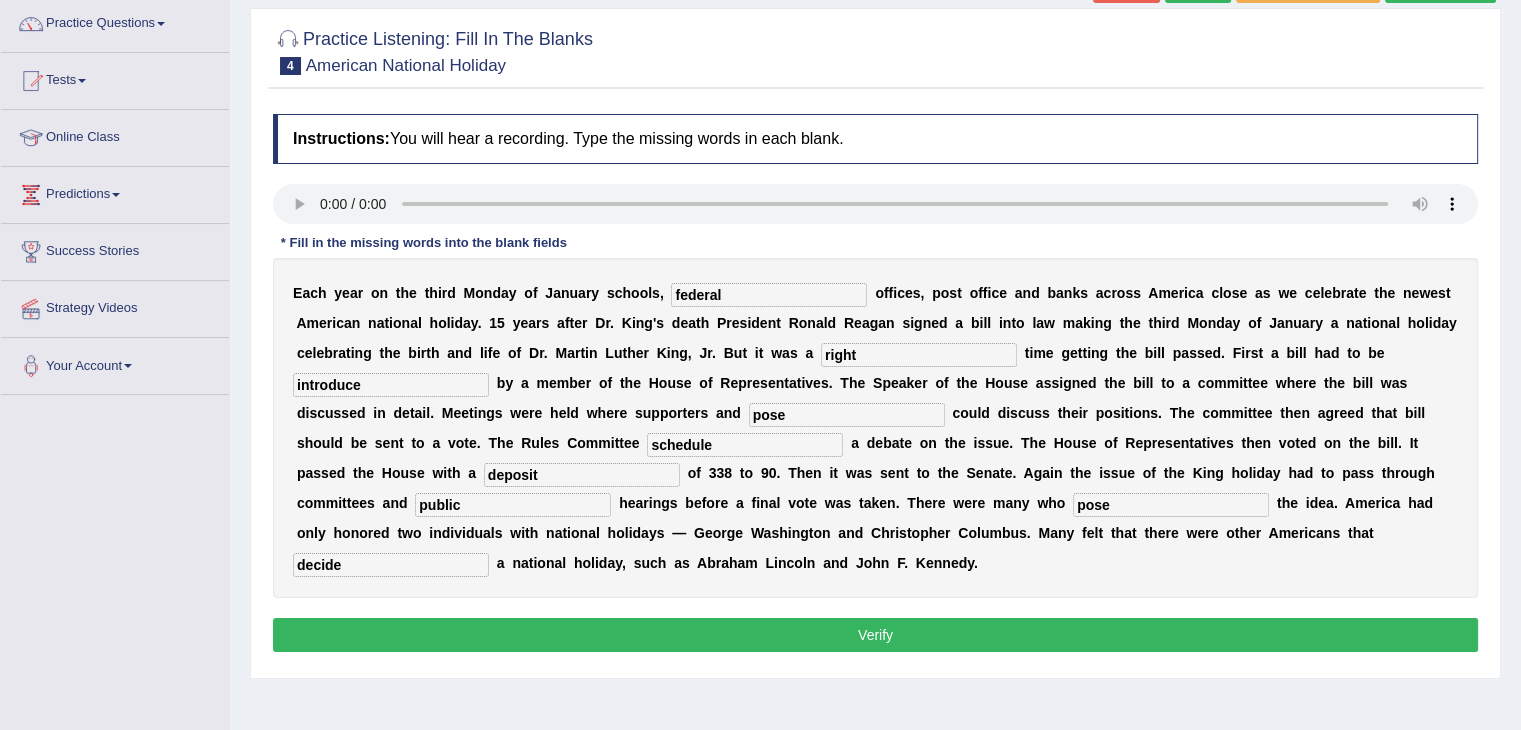 type on "decide" 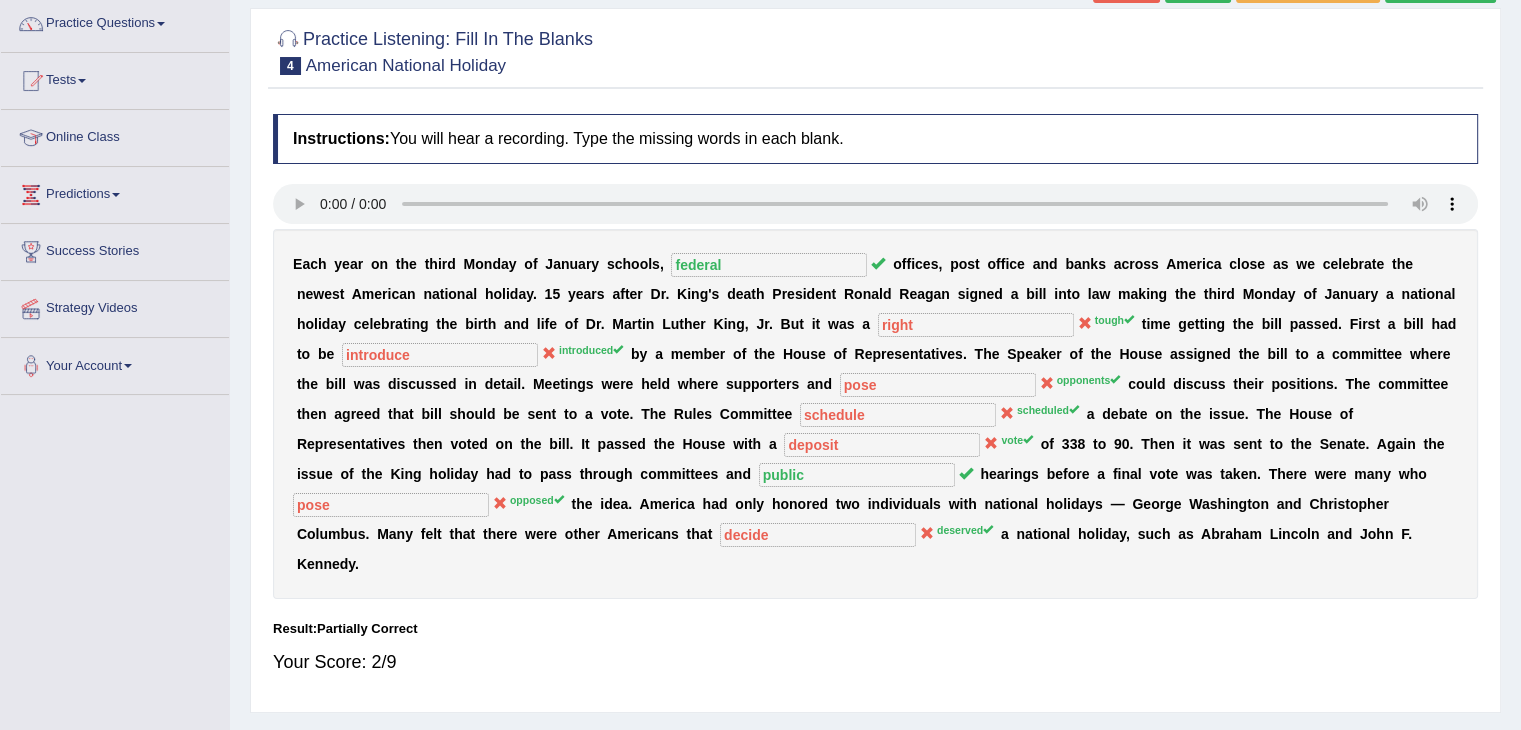 click on "Result:" at bounding box center (875, 628) 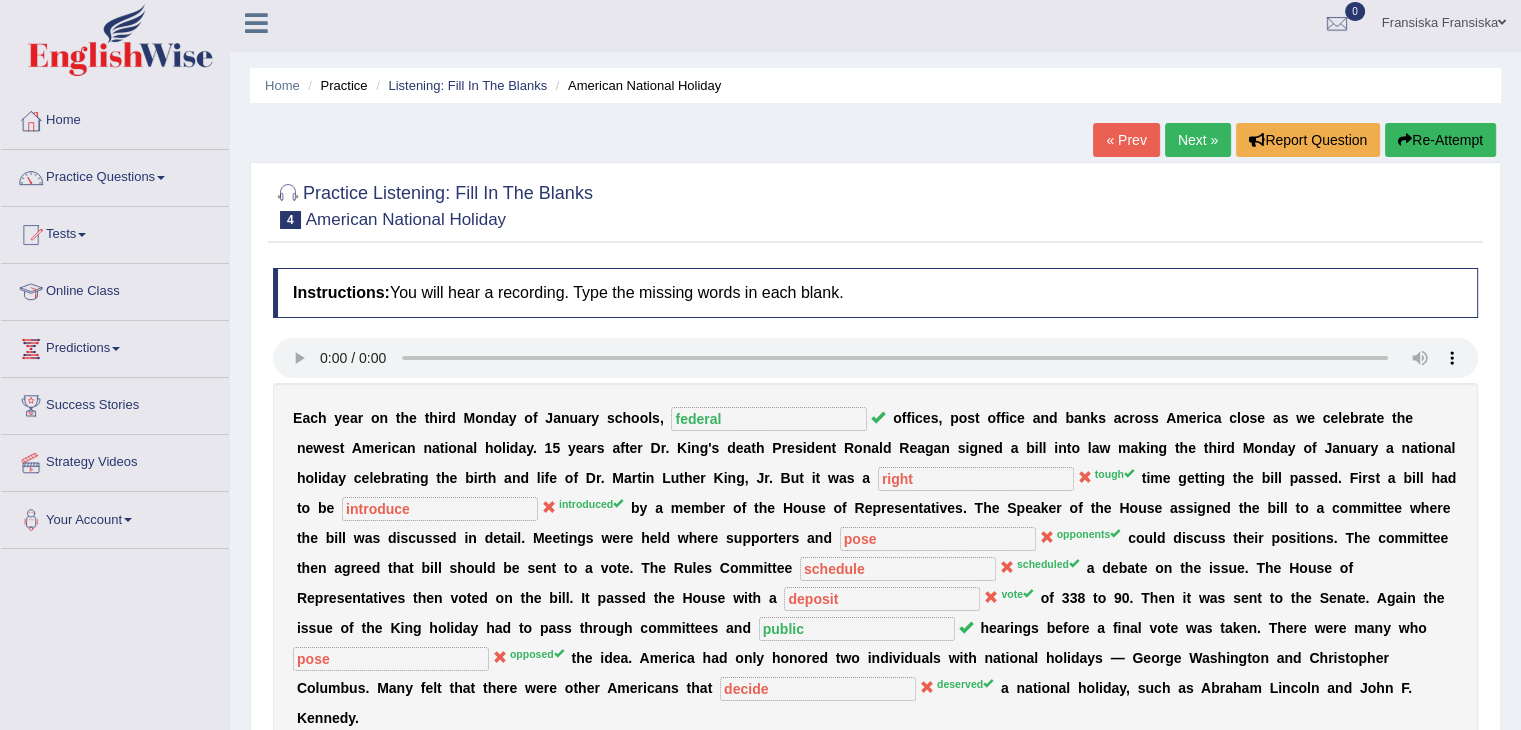 scroll, scrollTop: 8, scrollLeft: 0, axis: vertical 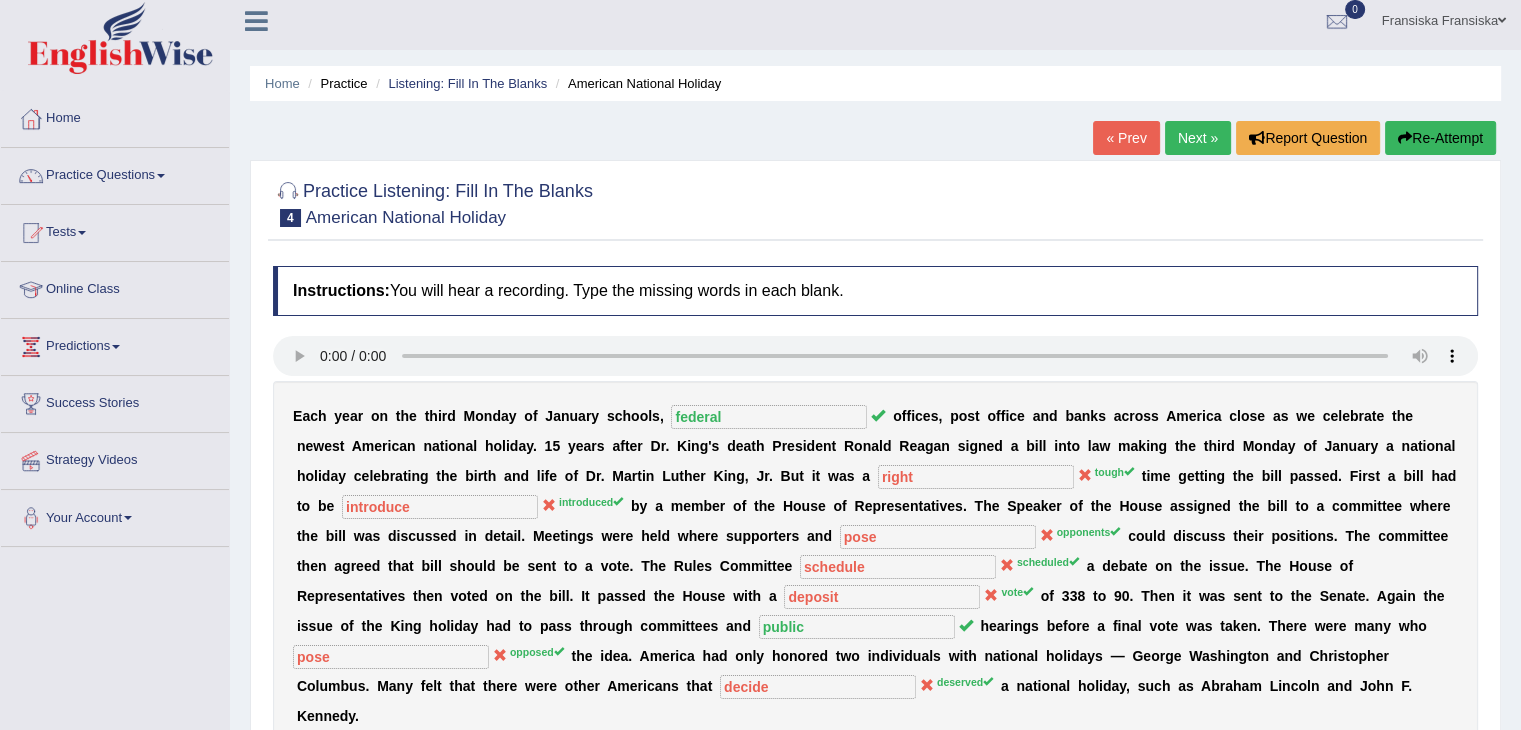 click on "Next »" at bounding box center [1198, 138] 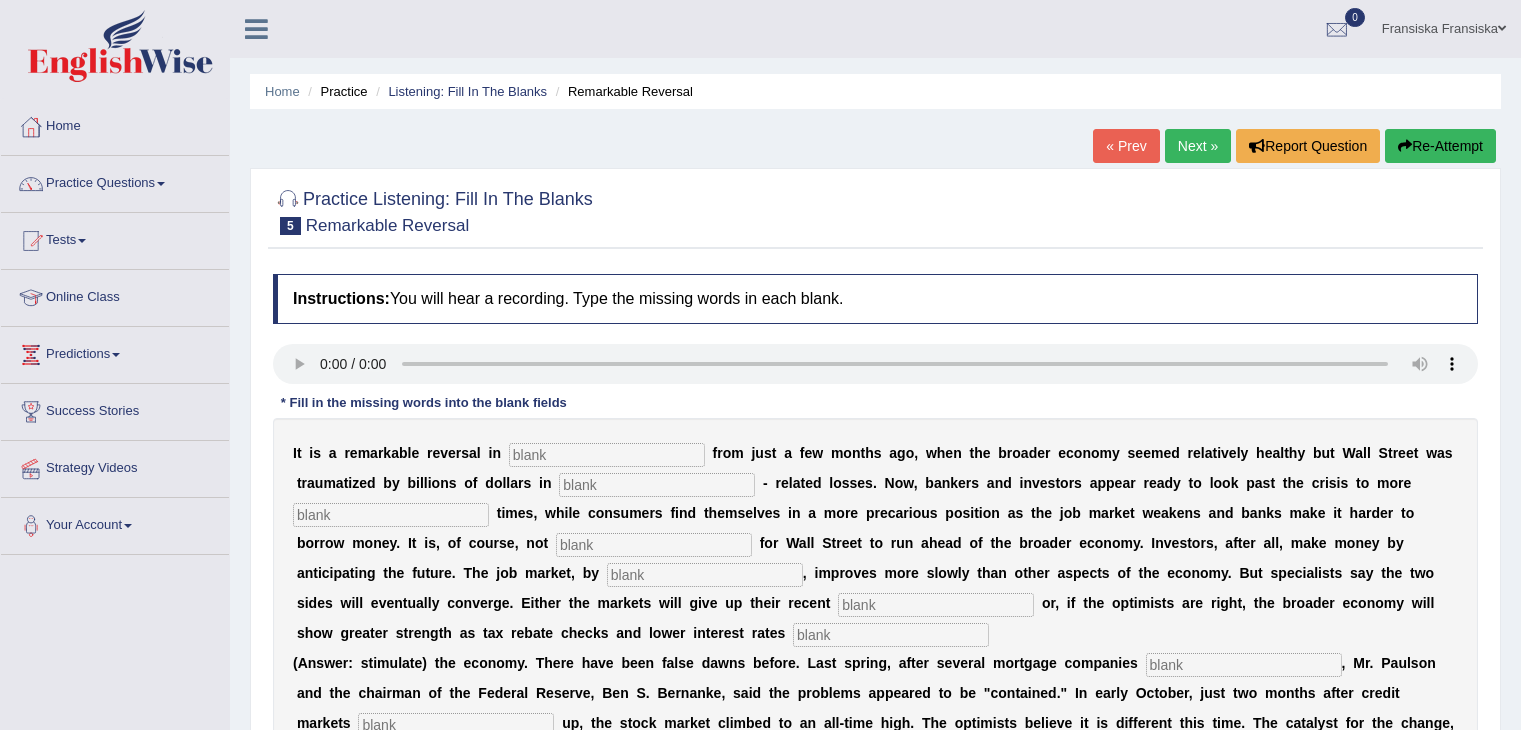 scroll, scrollTop: 0, scrollLeft: 0, axis: both 